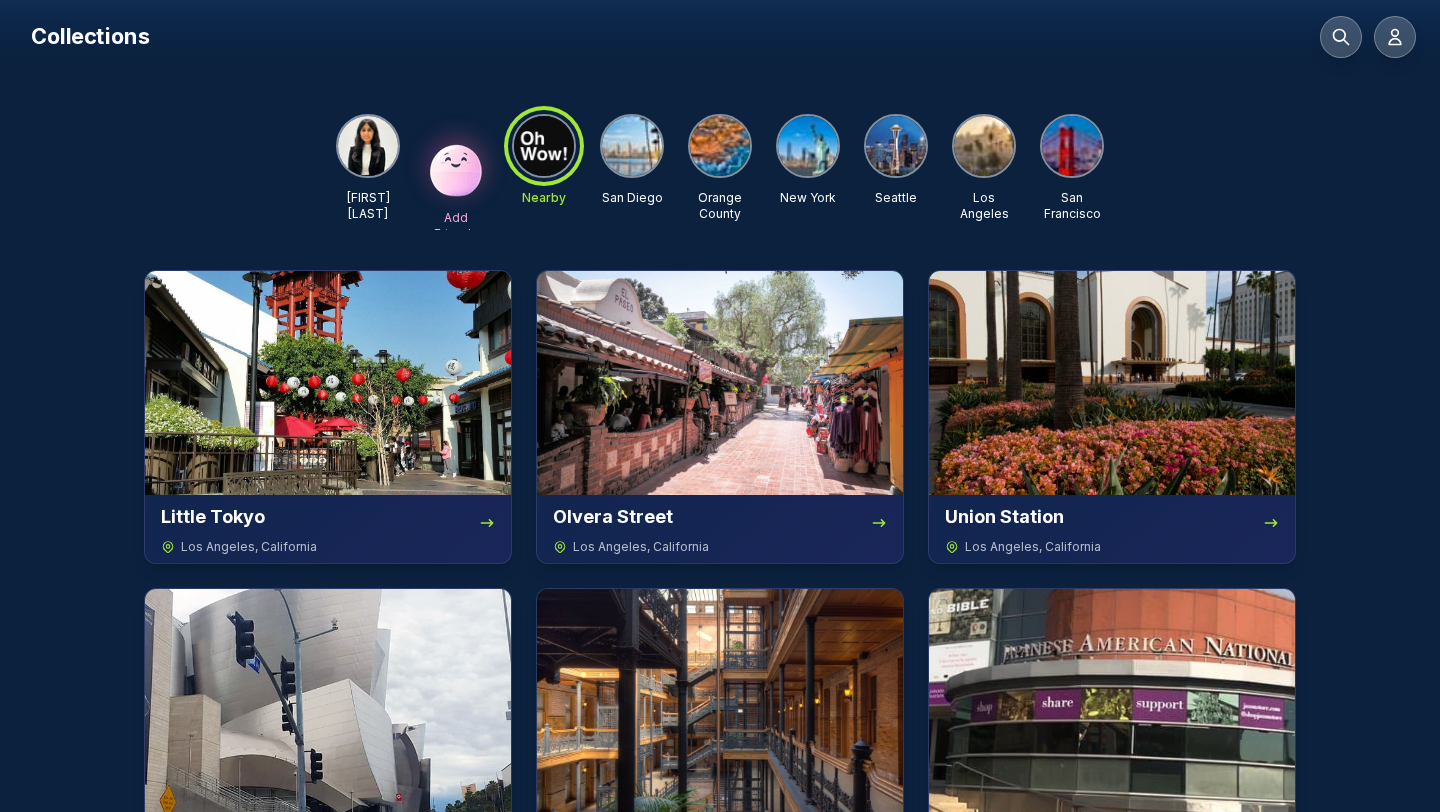 scroll, scrollTop: 0, scrollLeft: 0, axis: both 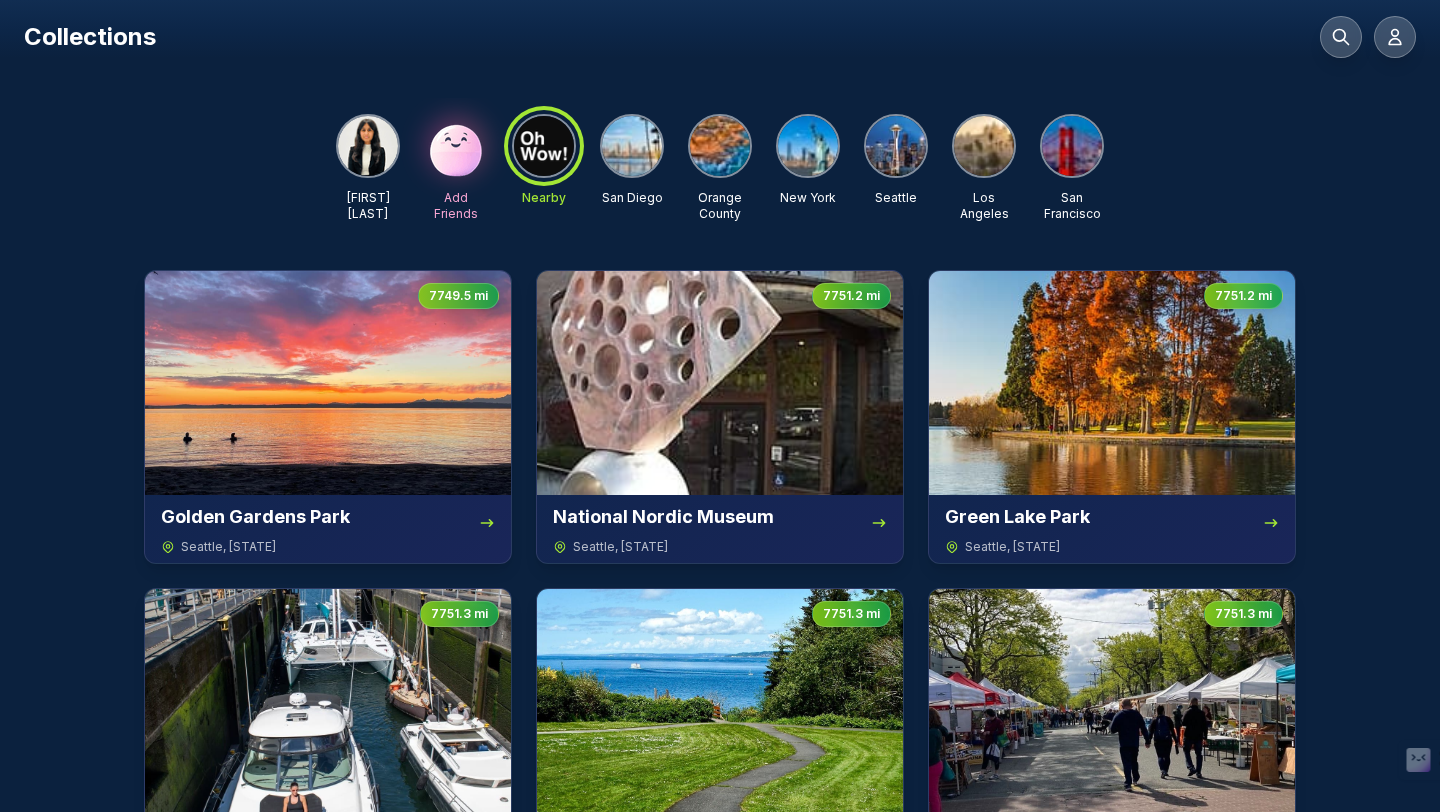 click at bounding box center [984, 146] 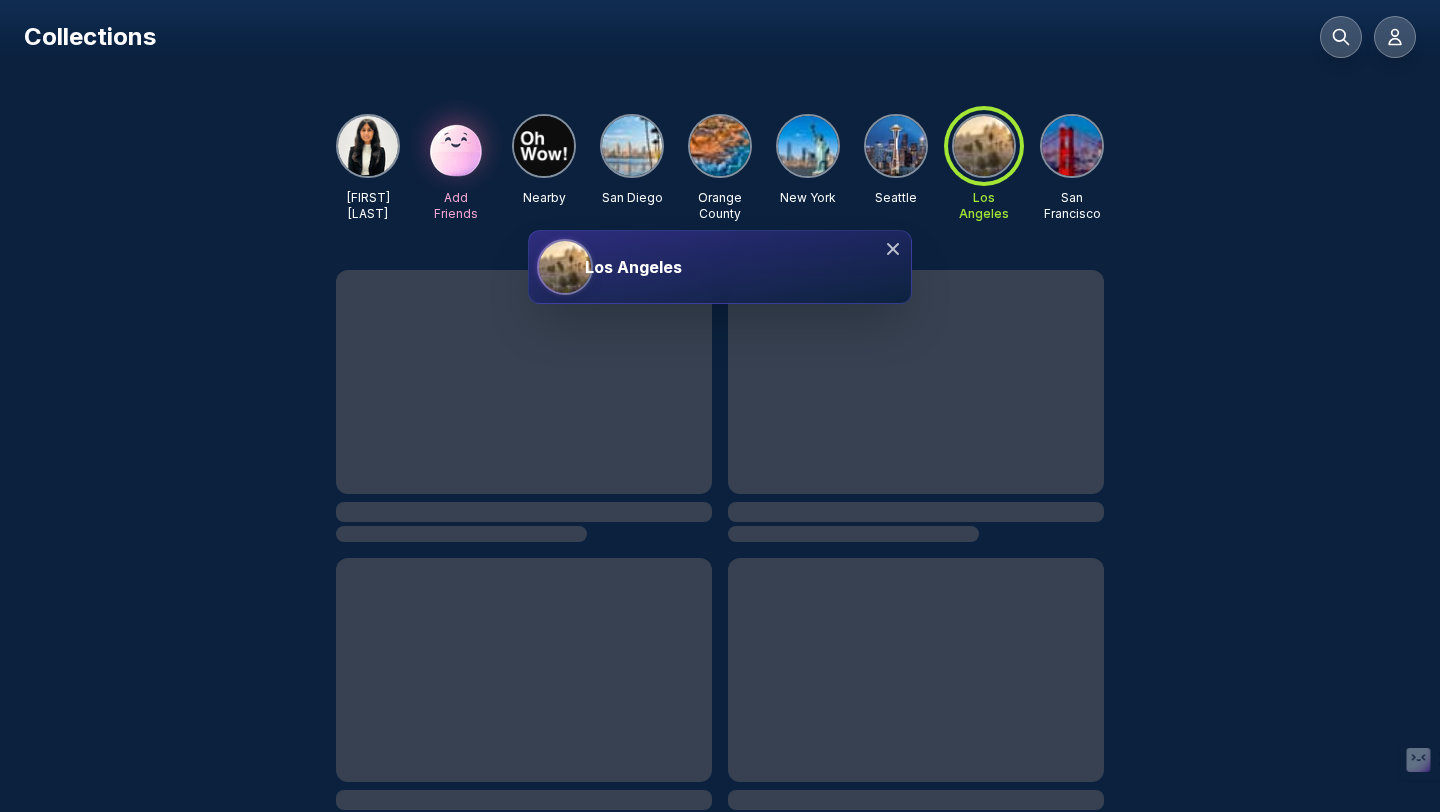 click on "Los Angeles" at bounding box center [734, 267] 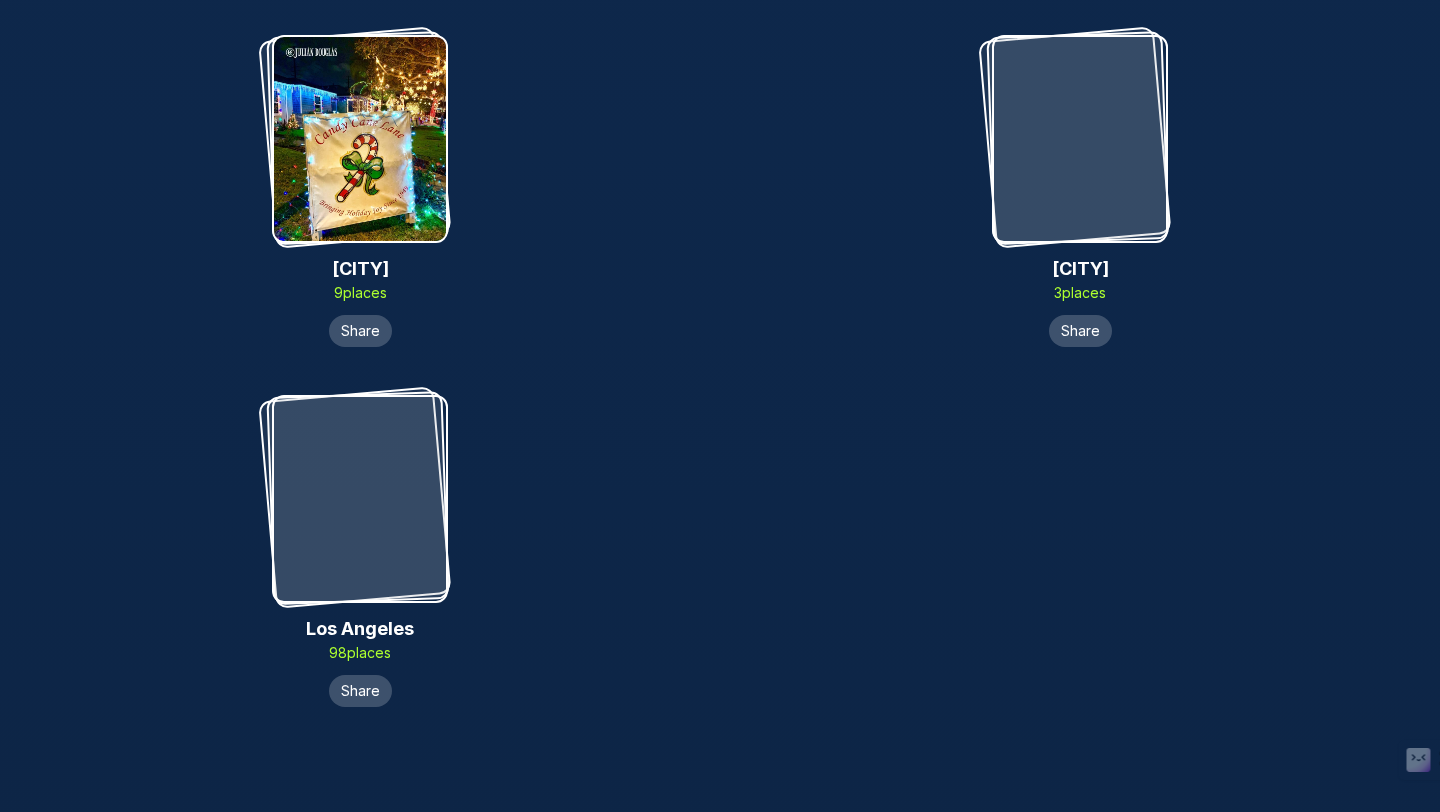 scroll, scrollTop: 7877, scrollLeft: 0, axis: vertical 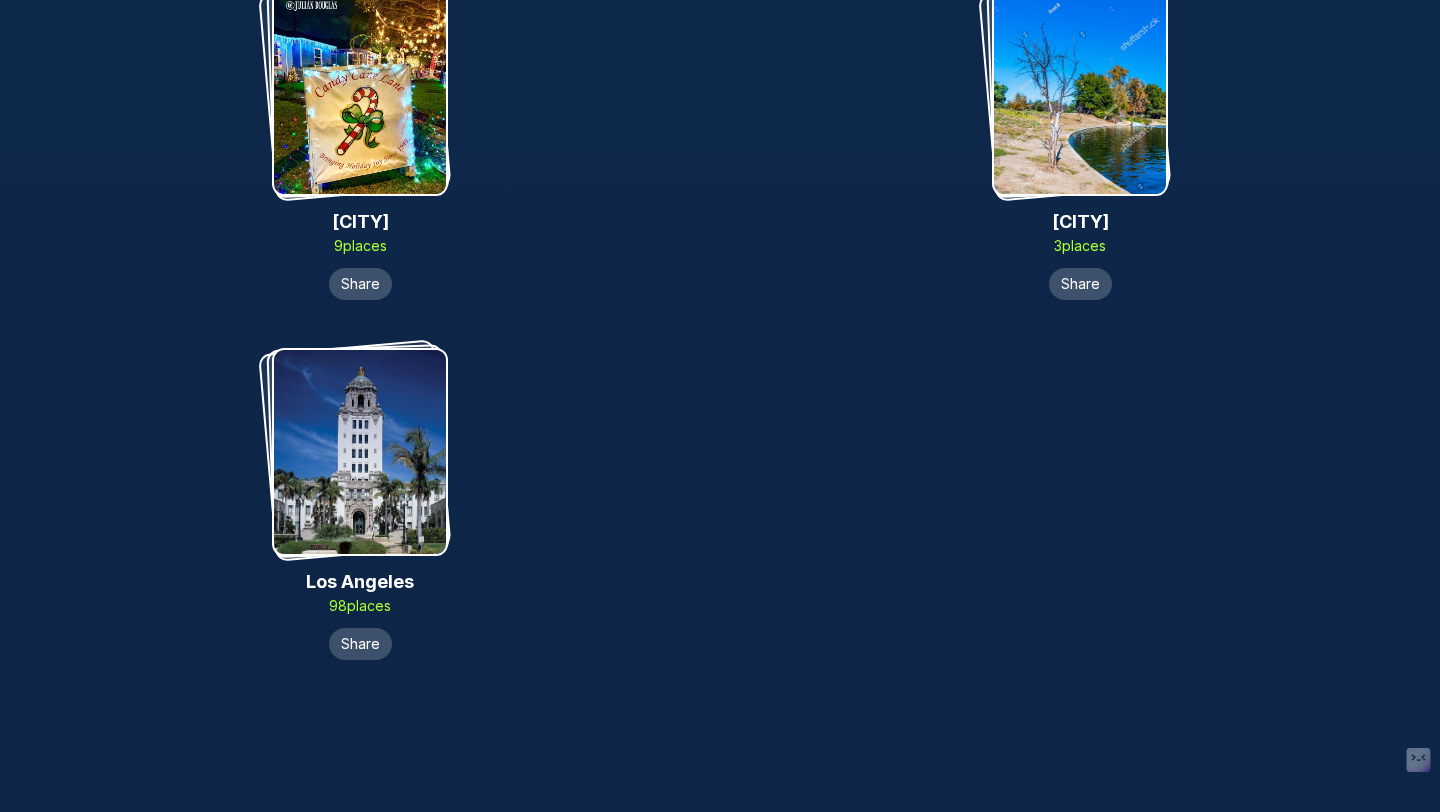 click at bounding box center (1080, 92) 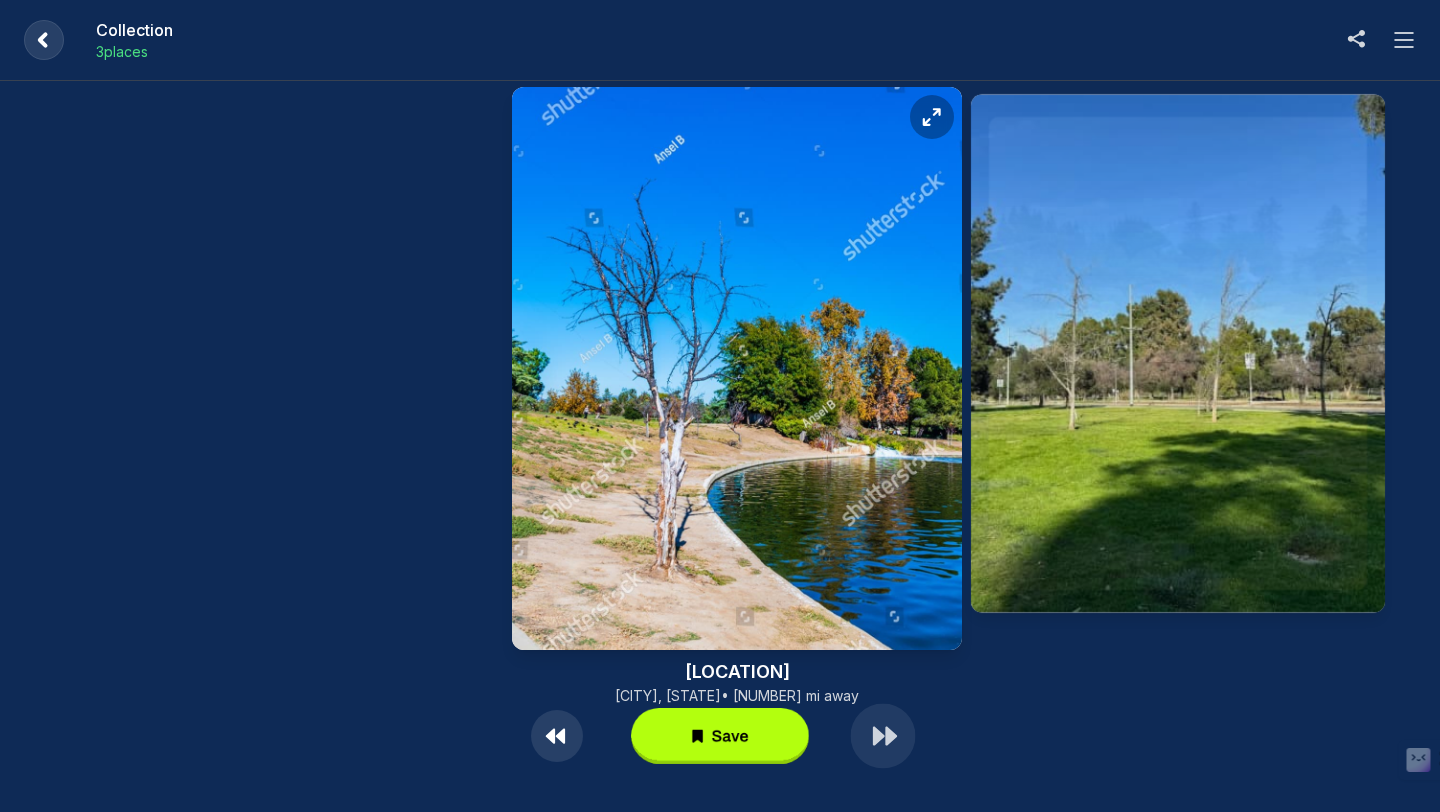 click 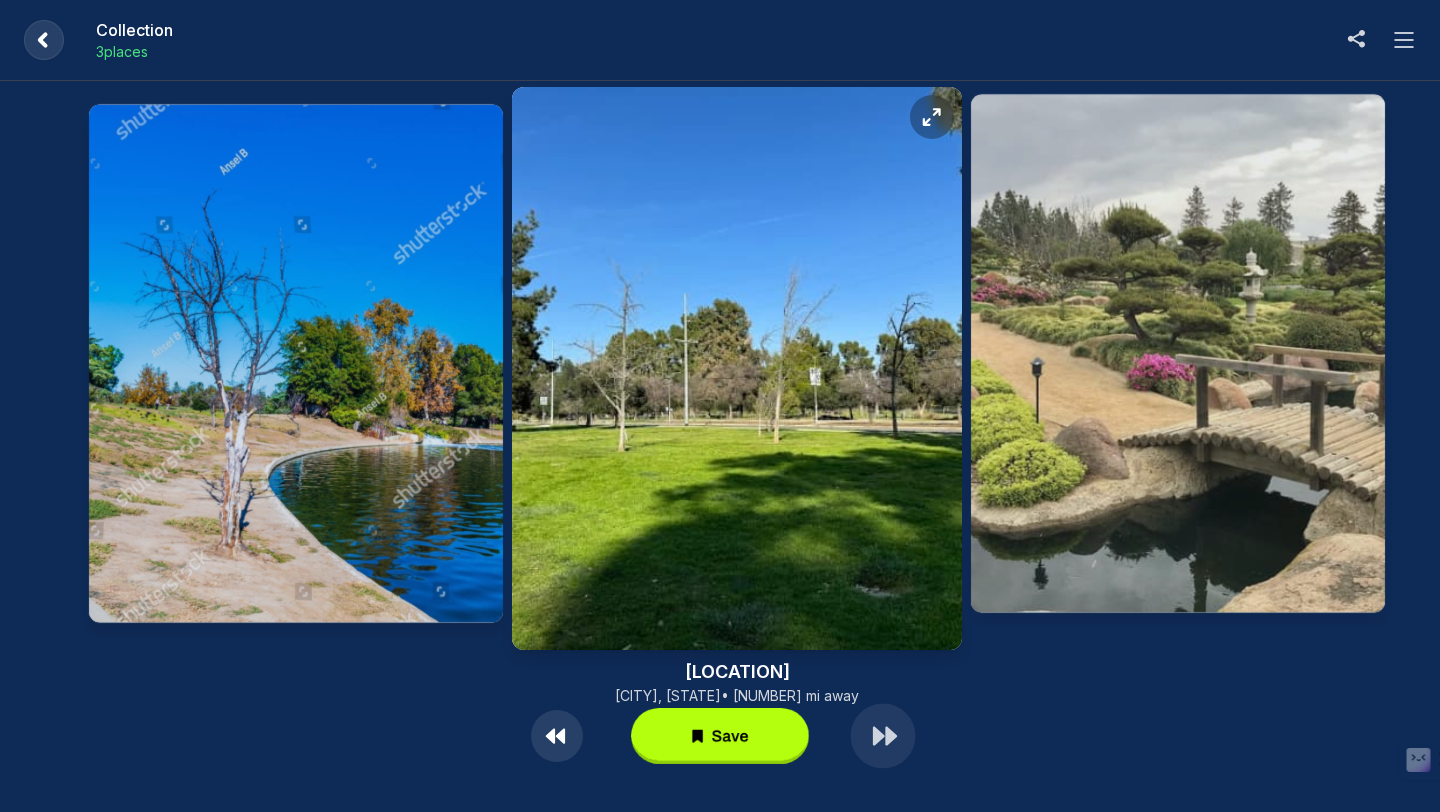 click 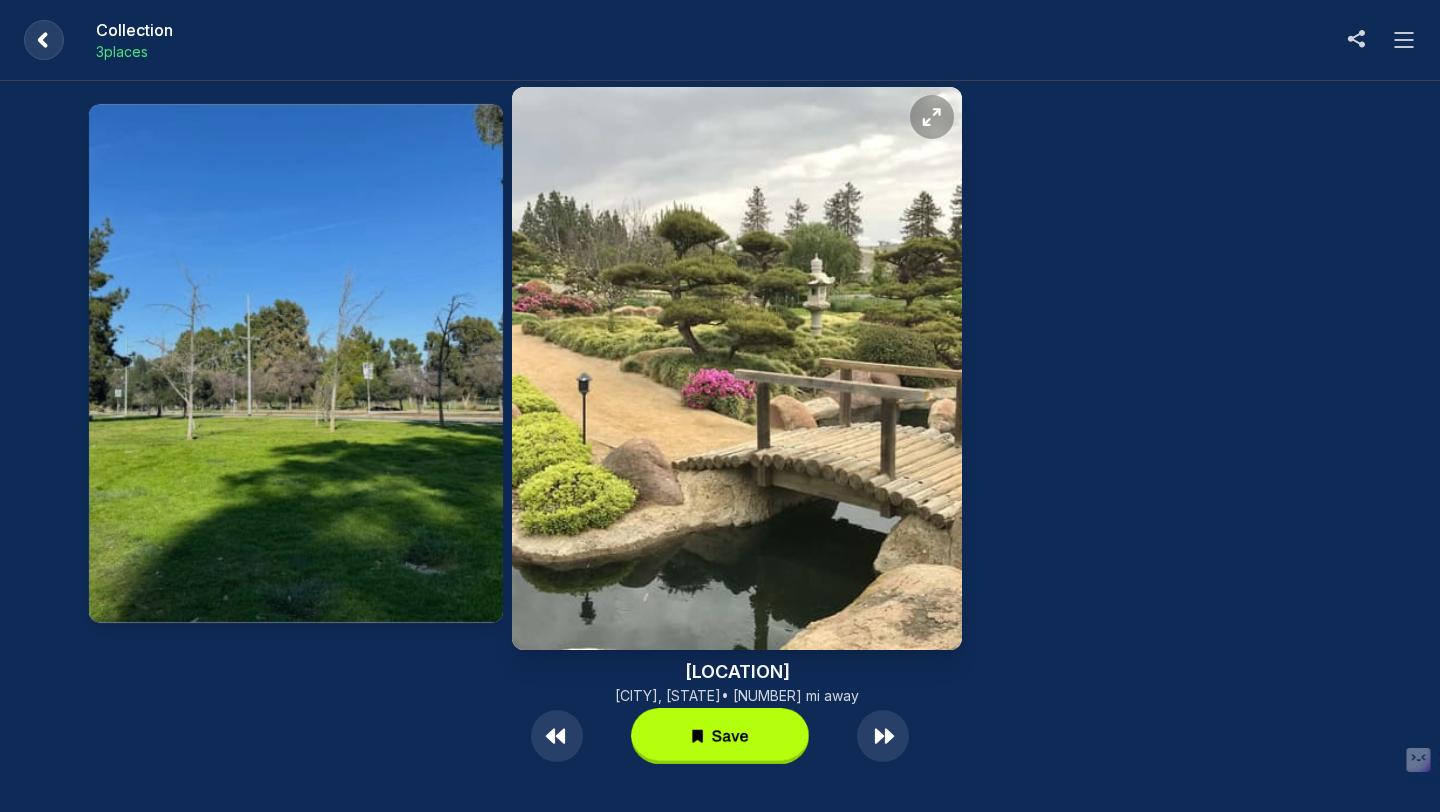 click at bounding box center (737, 368) 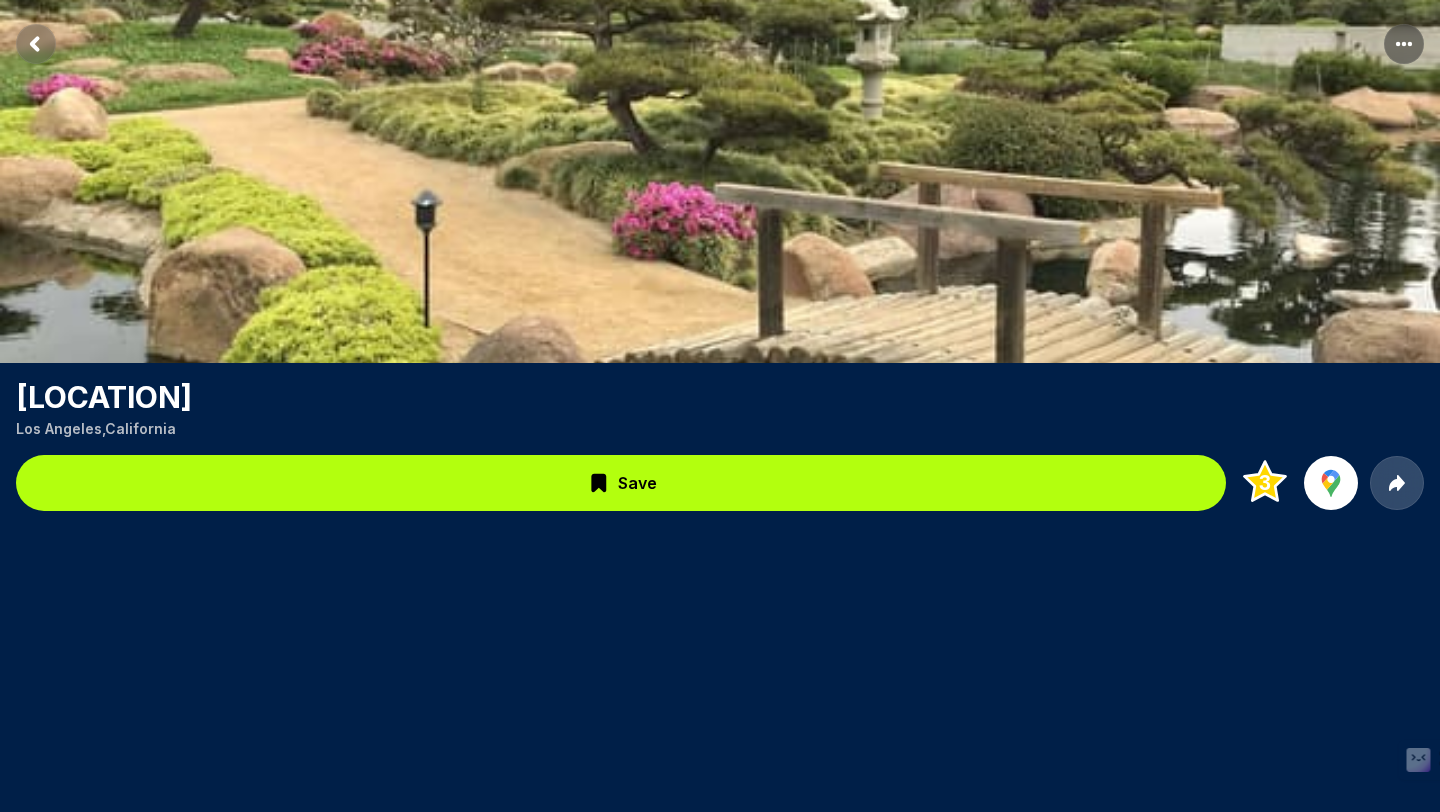 click 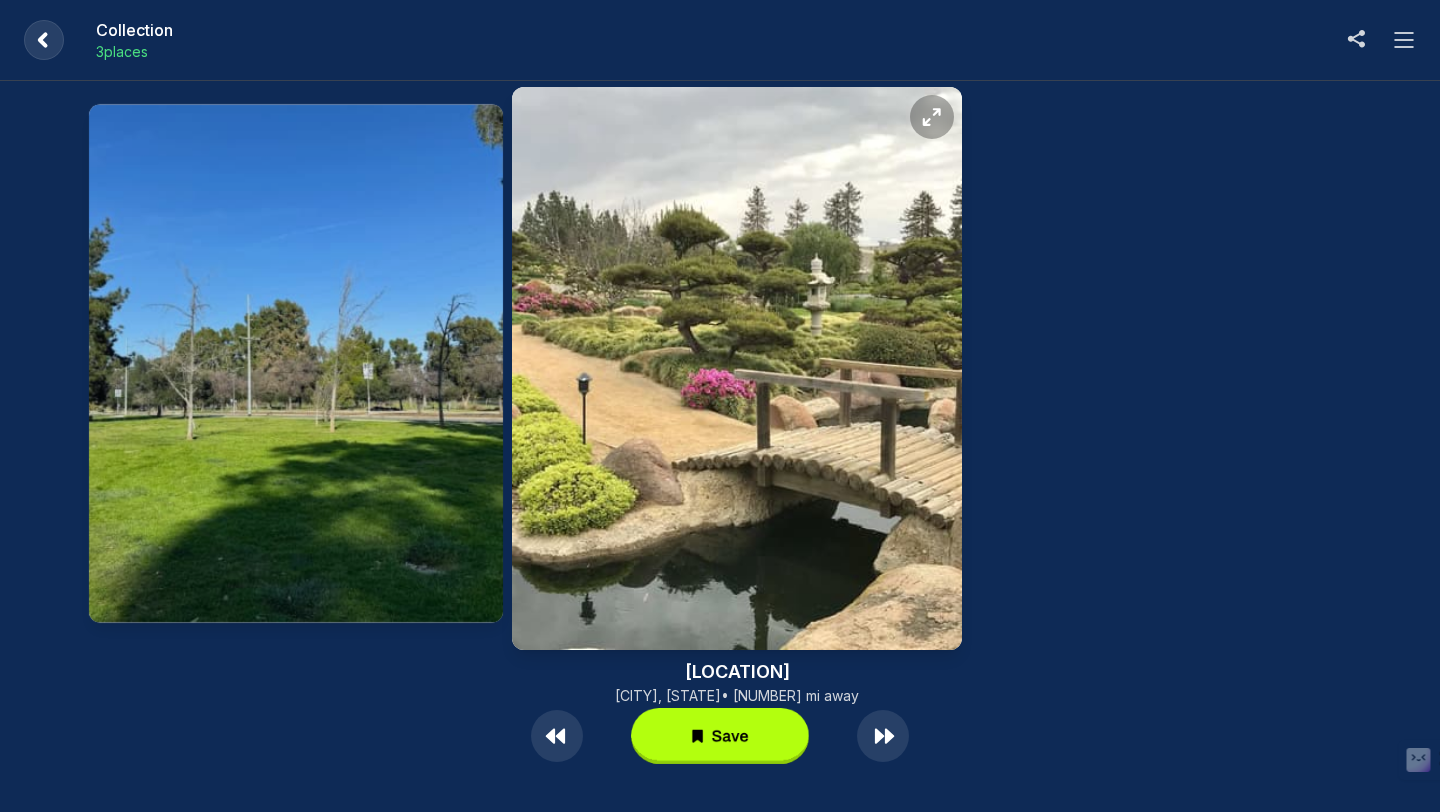 click 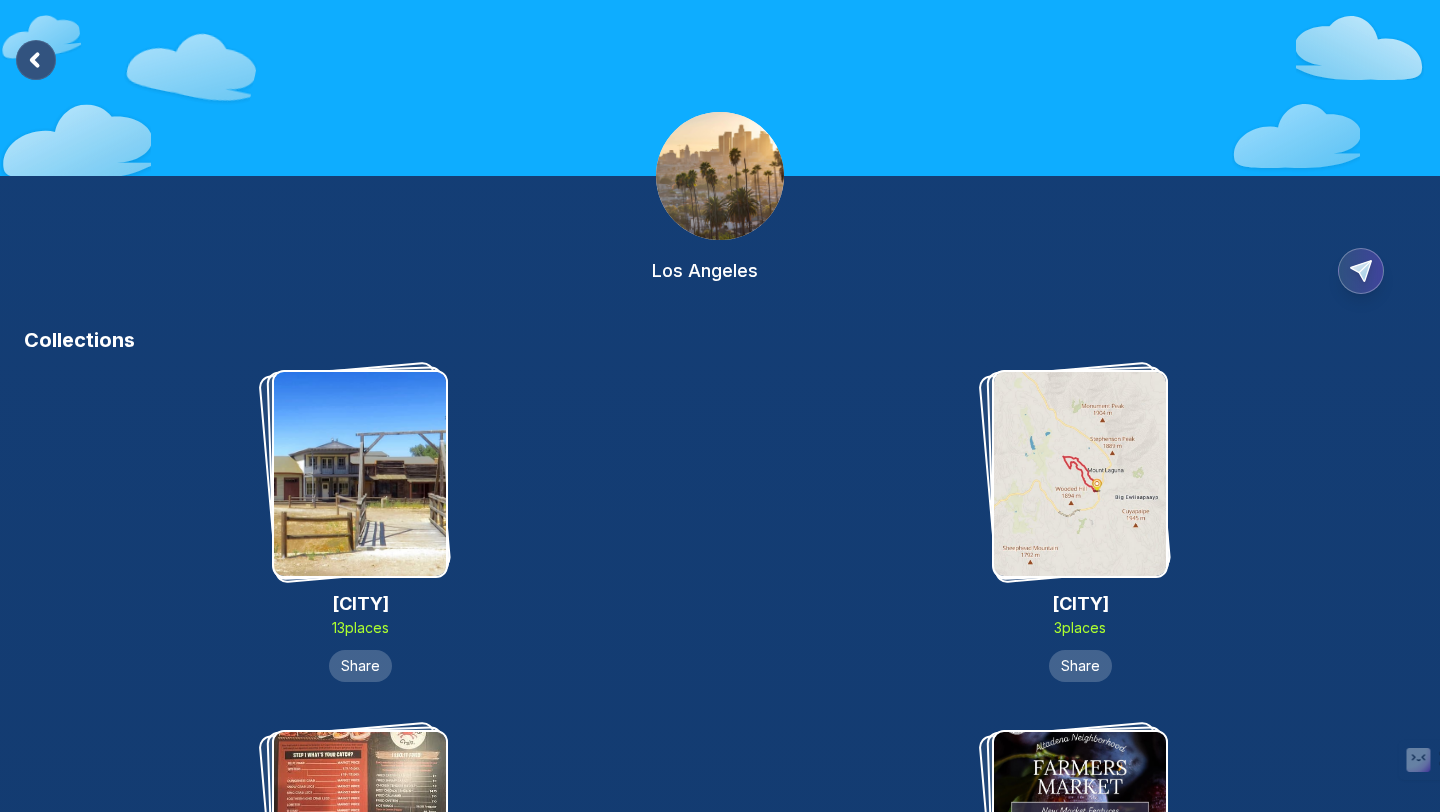 scroll, scrollTop: 7942, scrollLeft: 0, axis: vertical 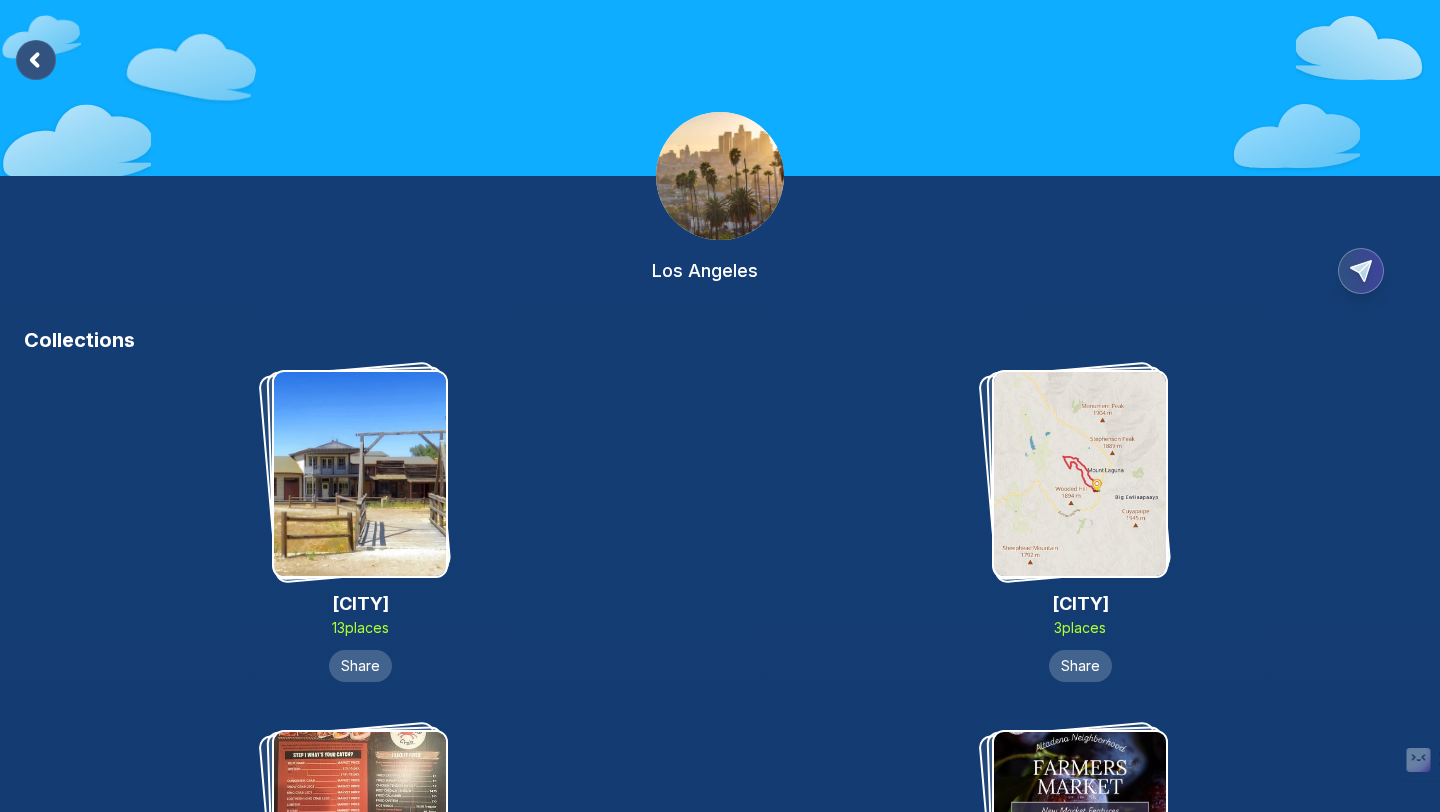 click 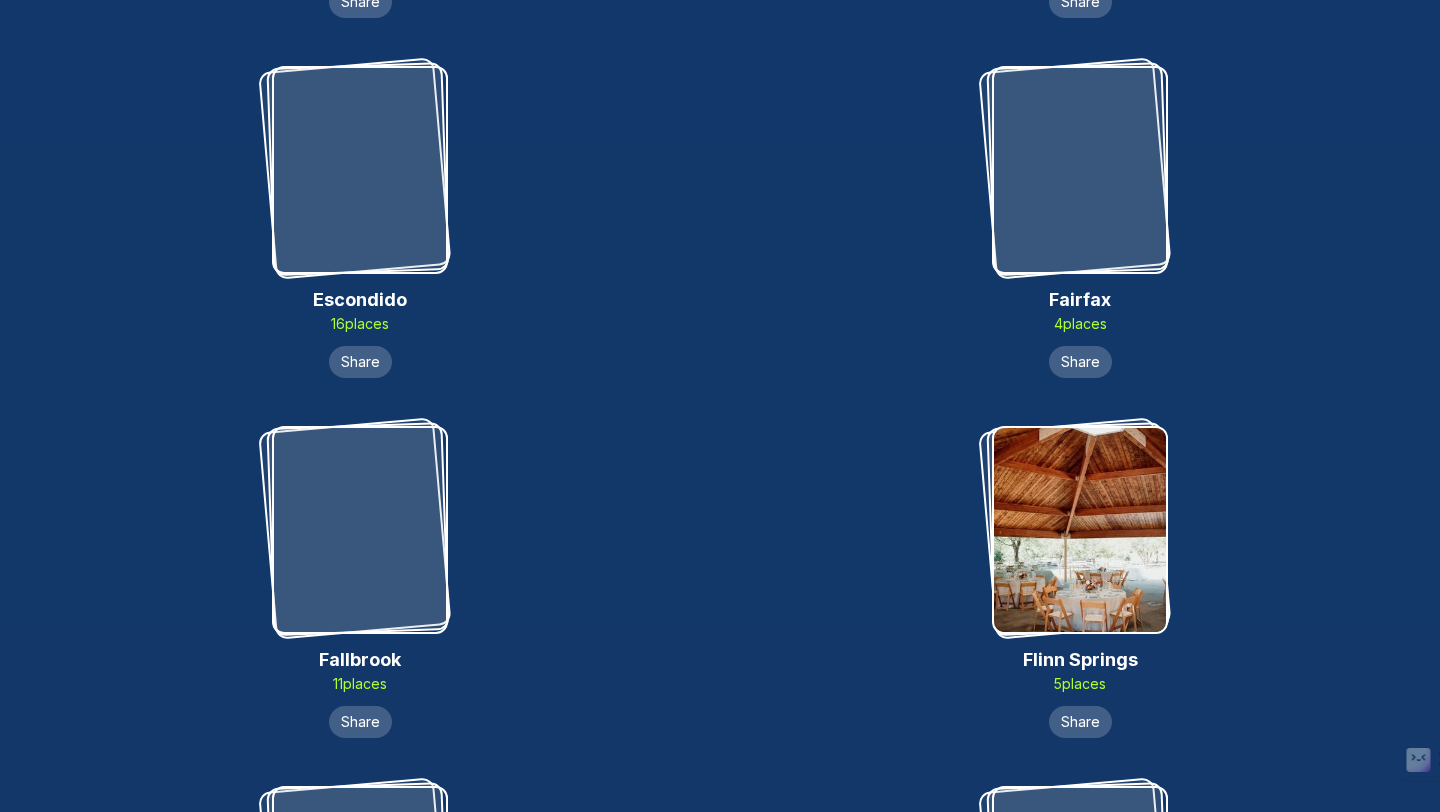 scroll, scrollTop: 5740, scrollLeft: 0, axis: vertical 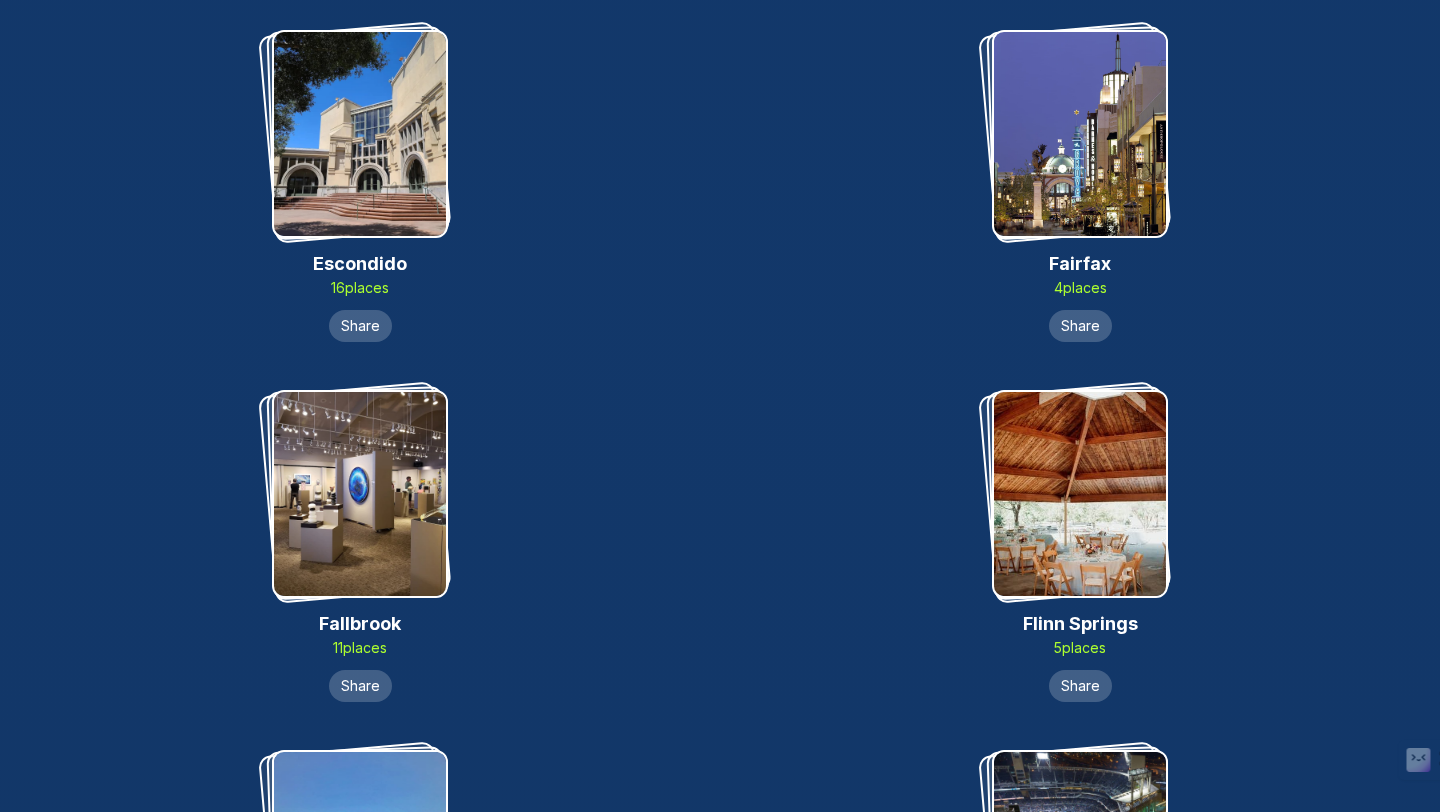 click at bounding box center (1080, 134) 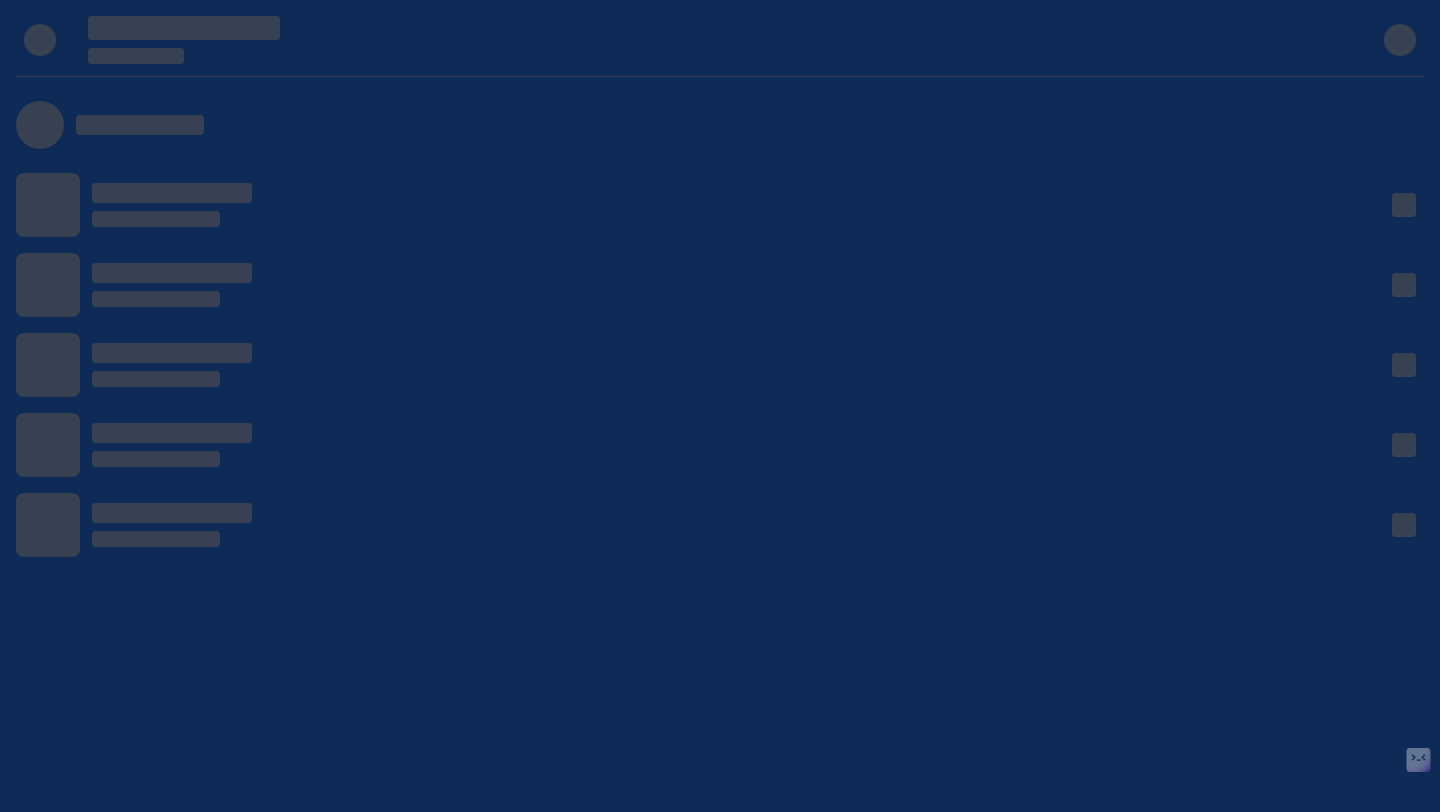scroll, scrollTop: 0, scrollLeft: 0, axis: both 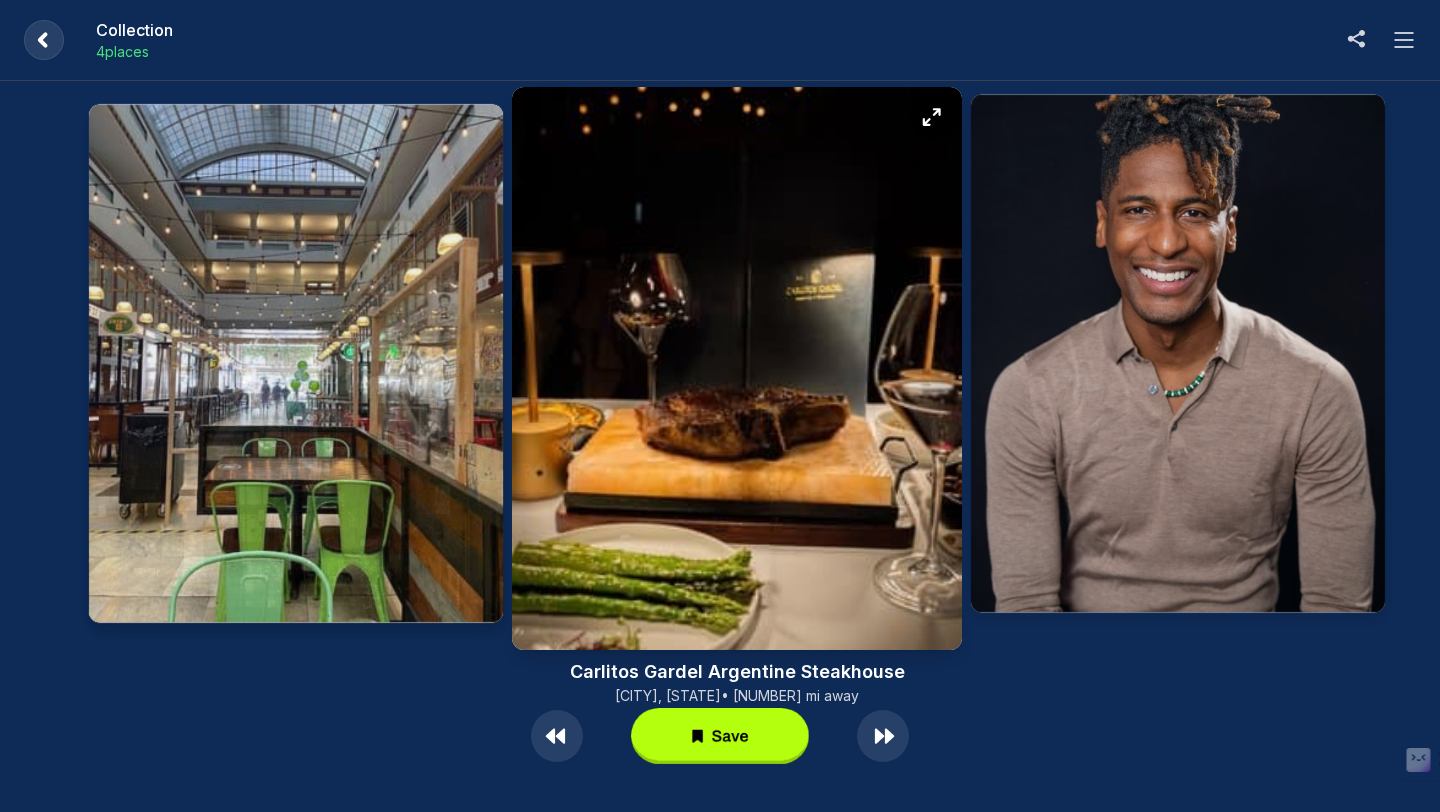 click 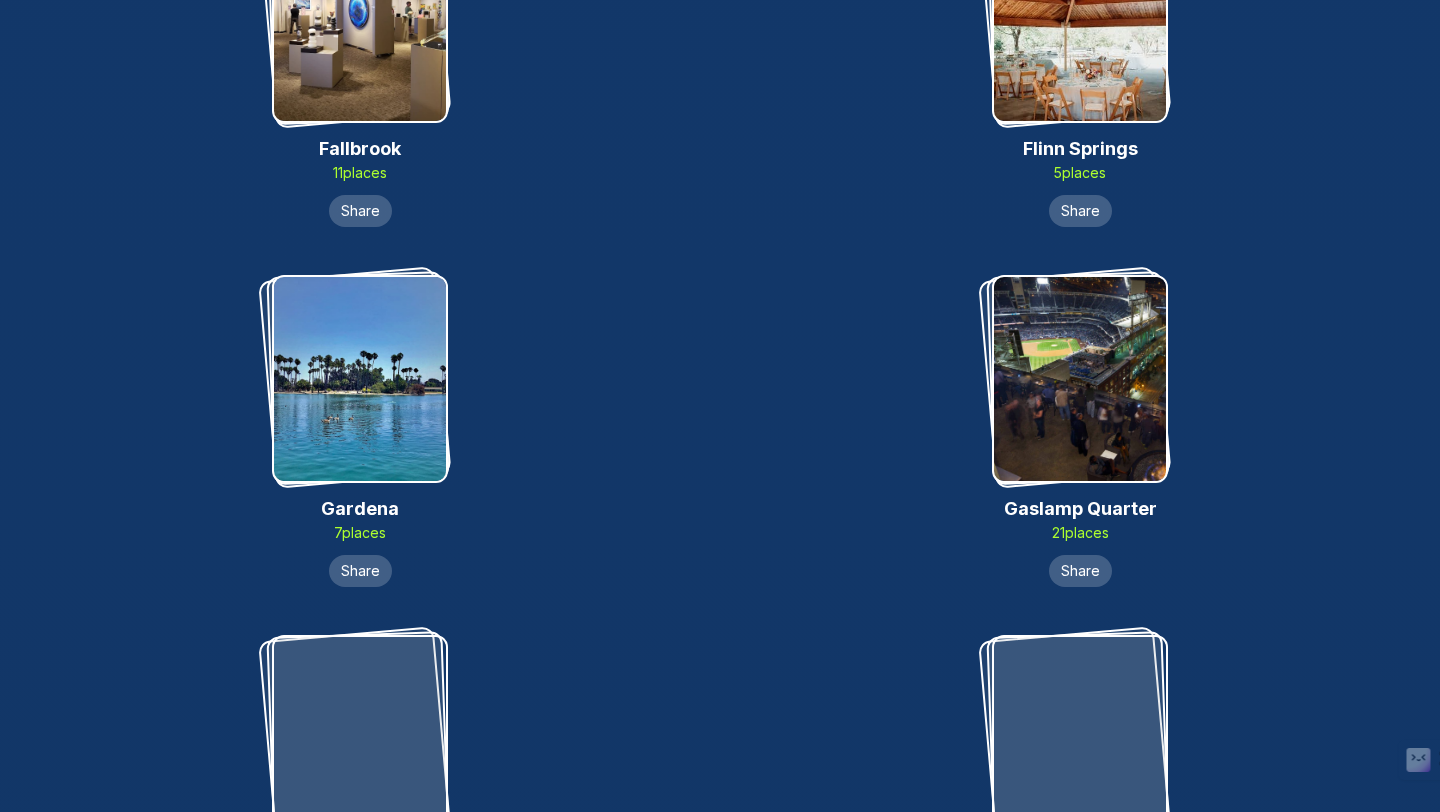 scroll, scrollTop: 6219, scrollLeft: 0, axis: vertical 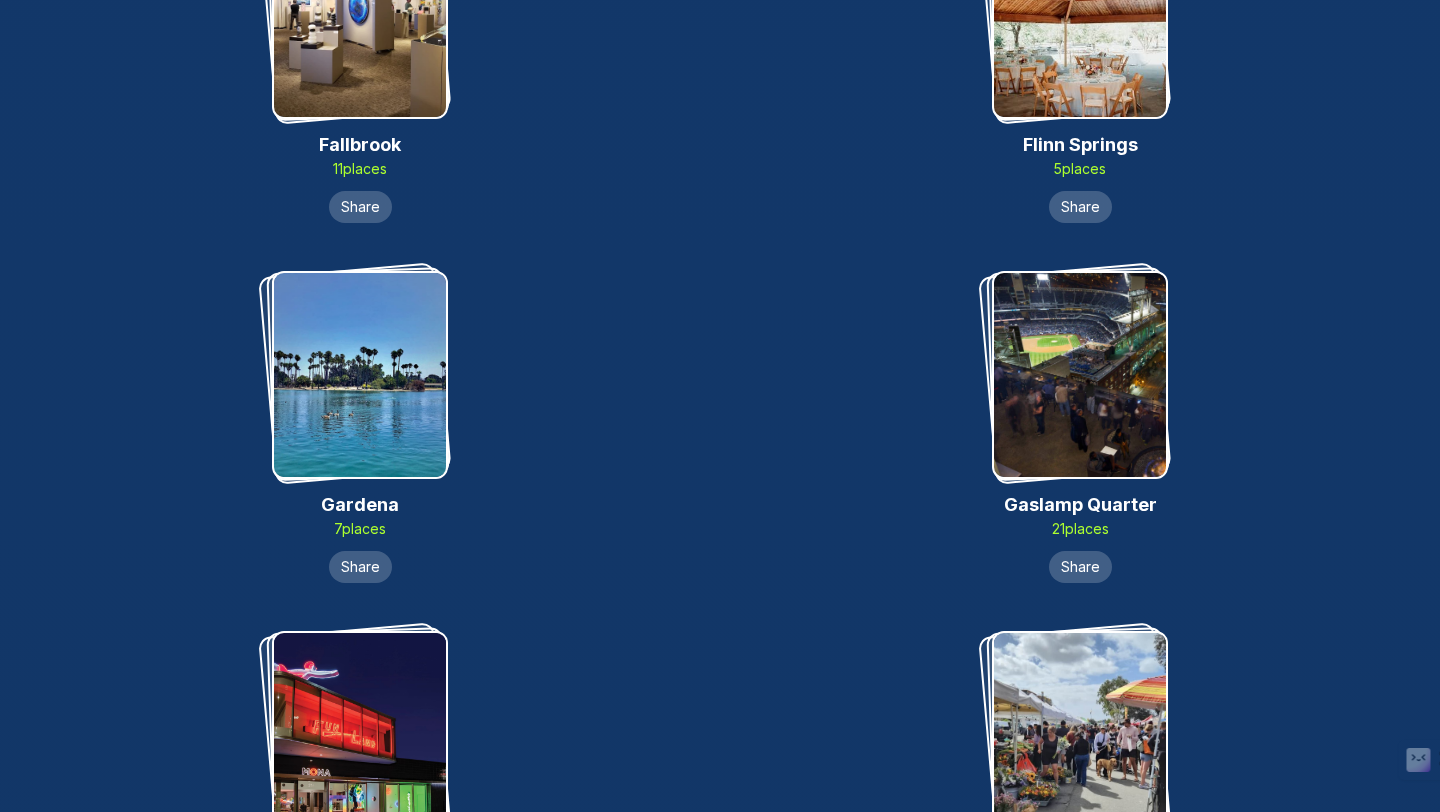 click at bounding box center (360, 375) 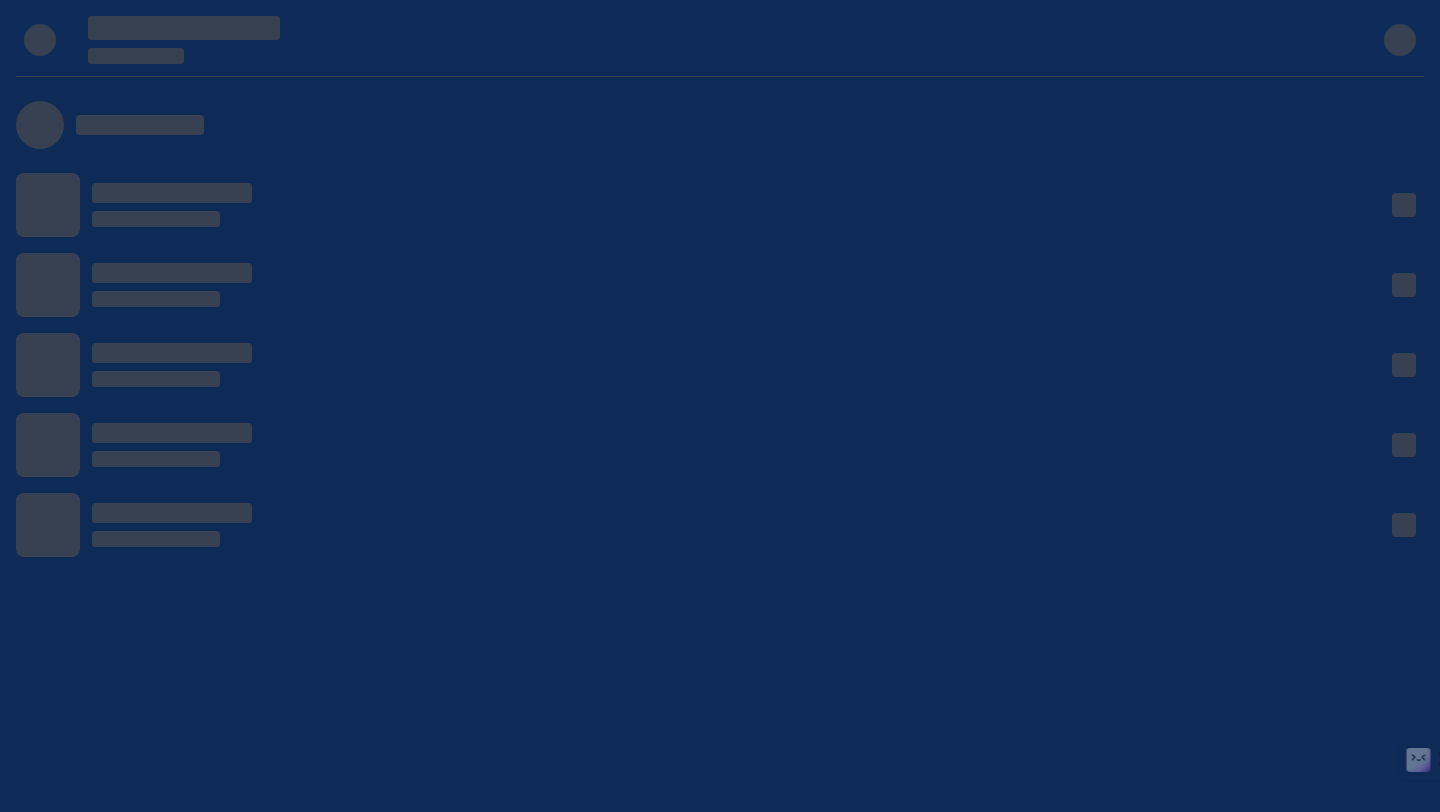 scroll, scrollTop: 0, scrollLeft: 0, axis: both 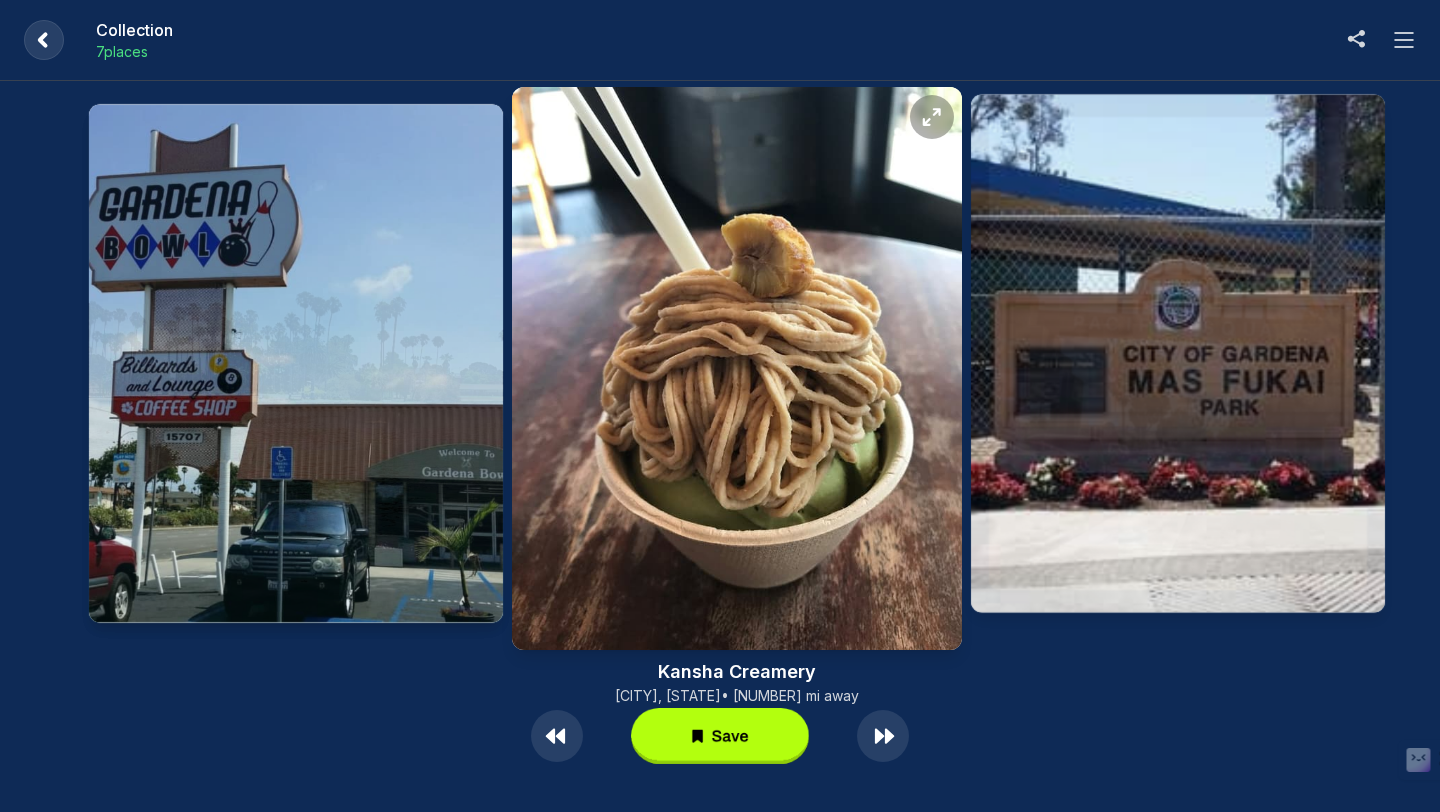 click 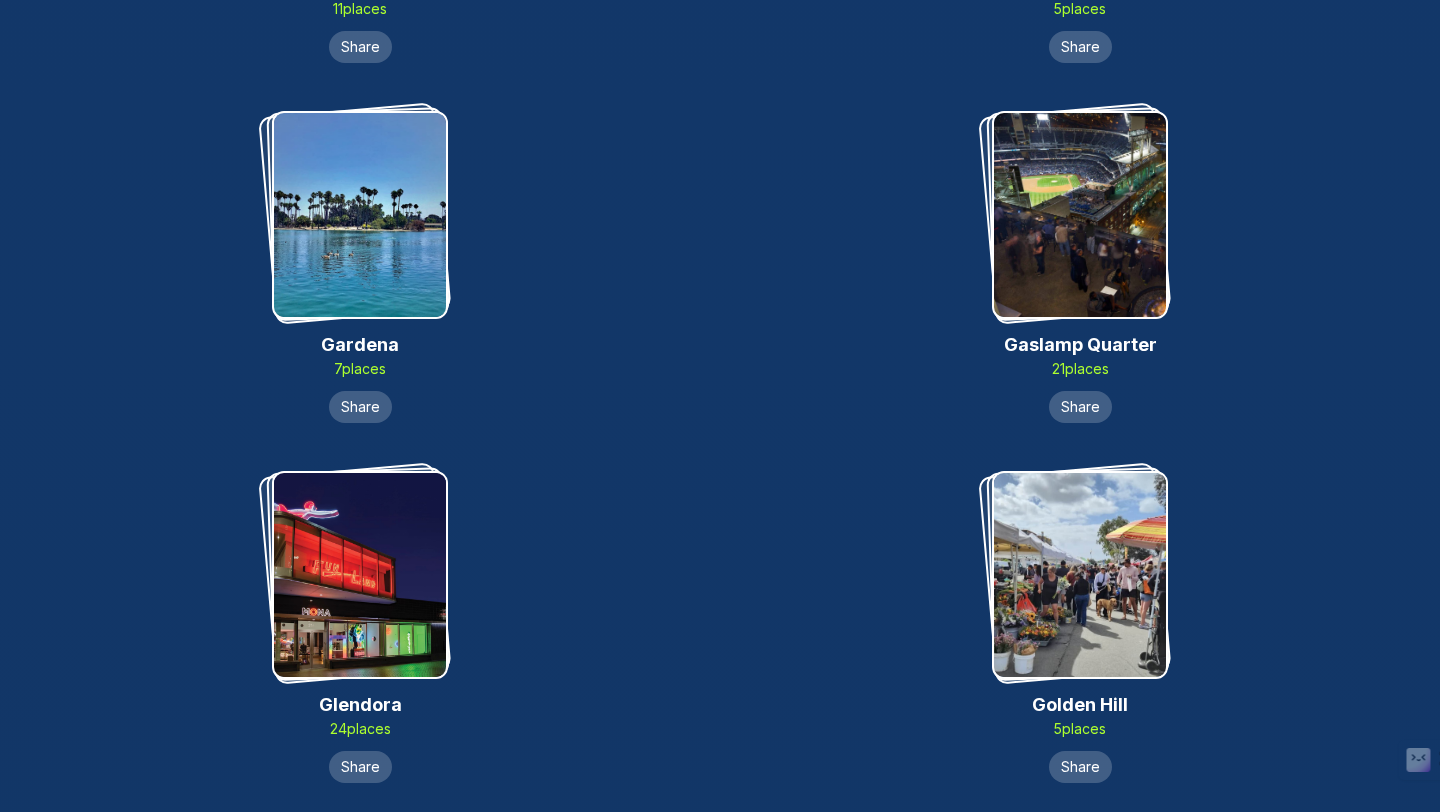 scroll, scrollTop: 6386, scrollLeft: 0, axis: vertical 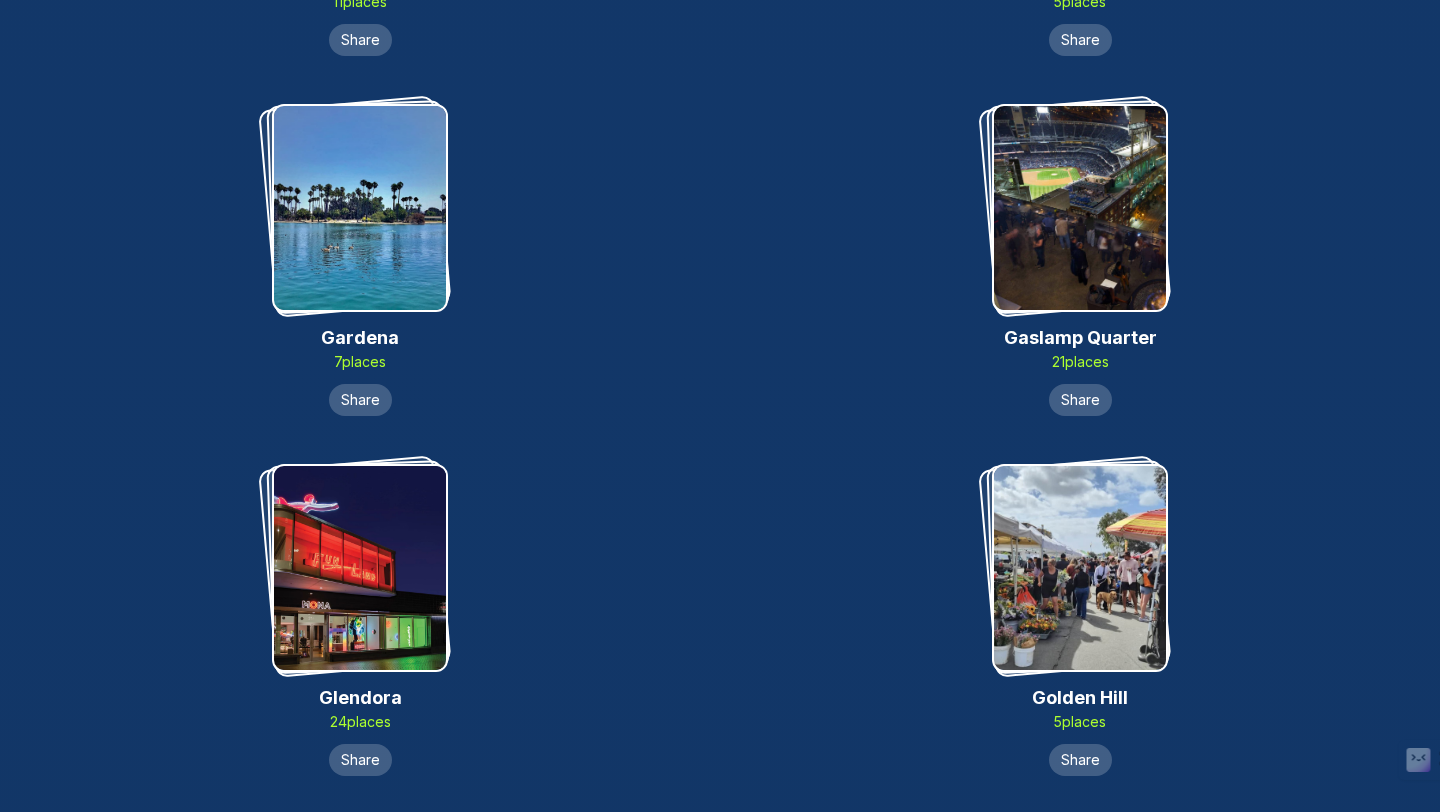 click at bounding box center (360, 568) 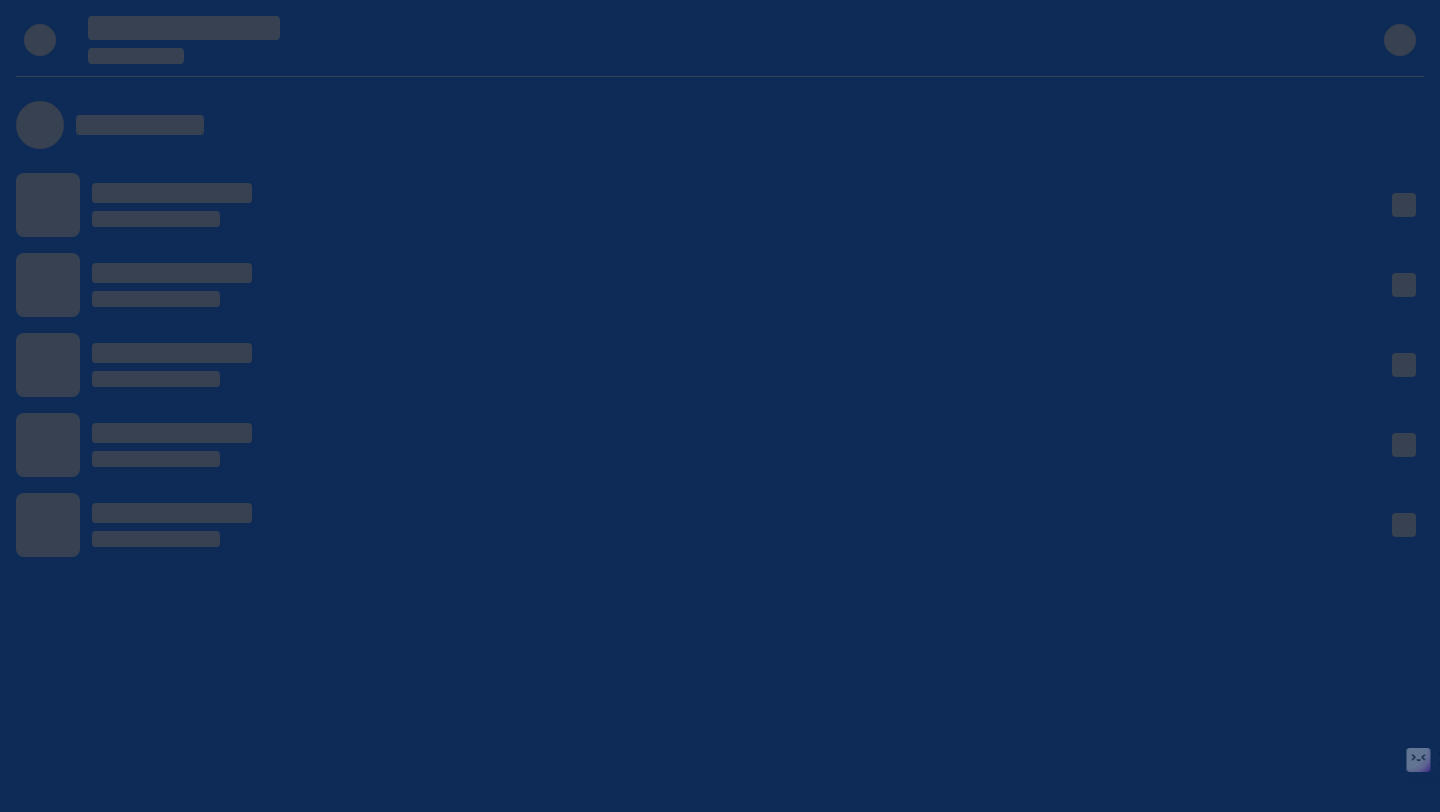 scroll, scrollTop: 0, scrollLeft: 0, axis: both 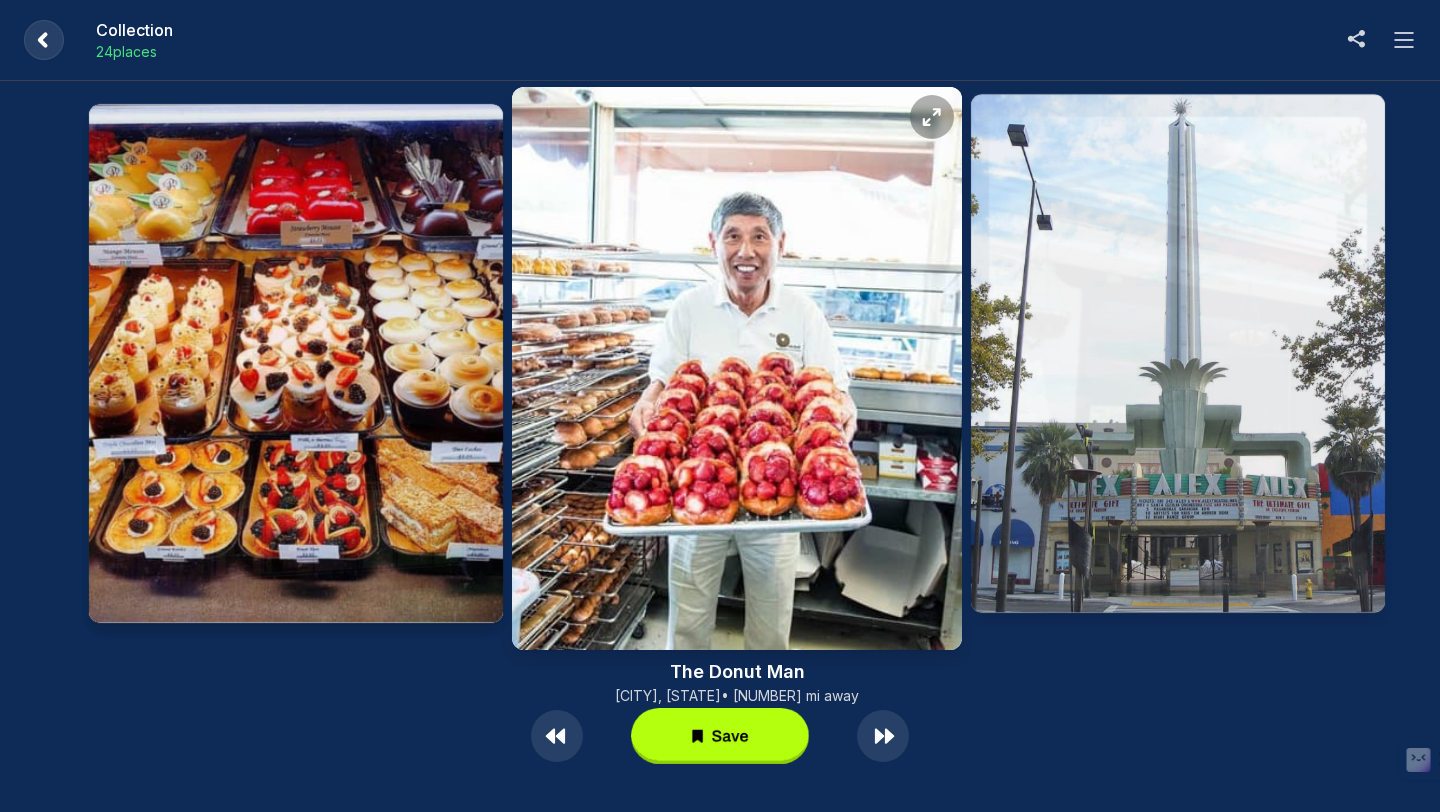 click 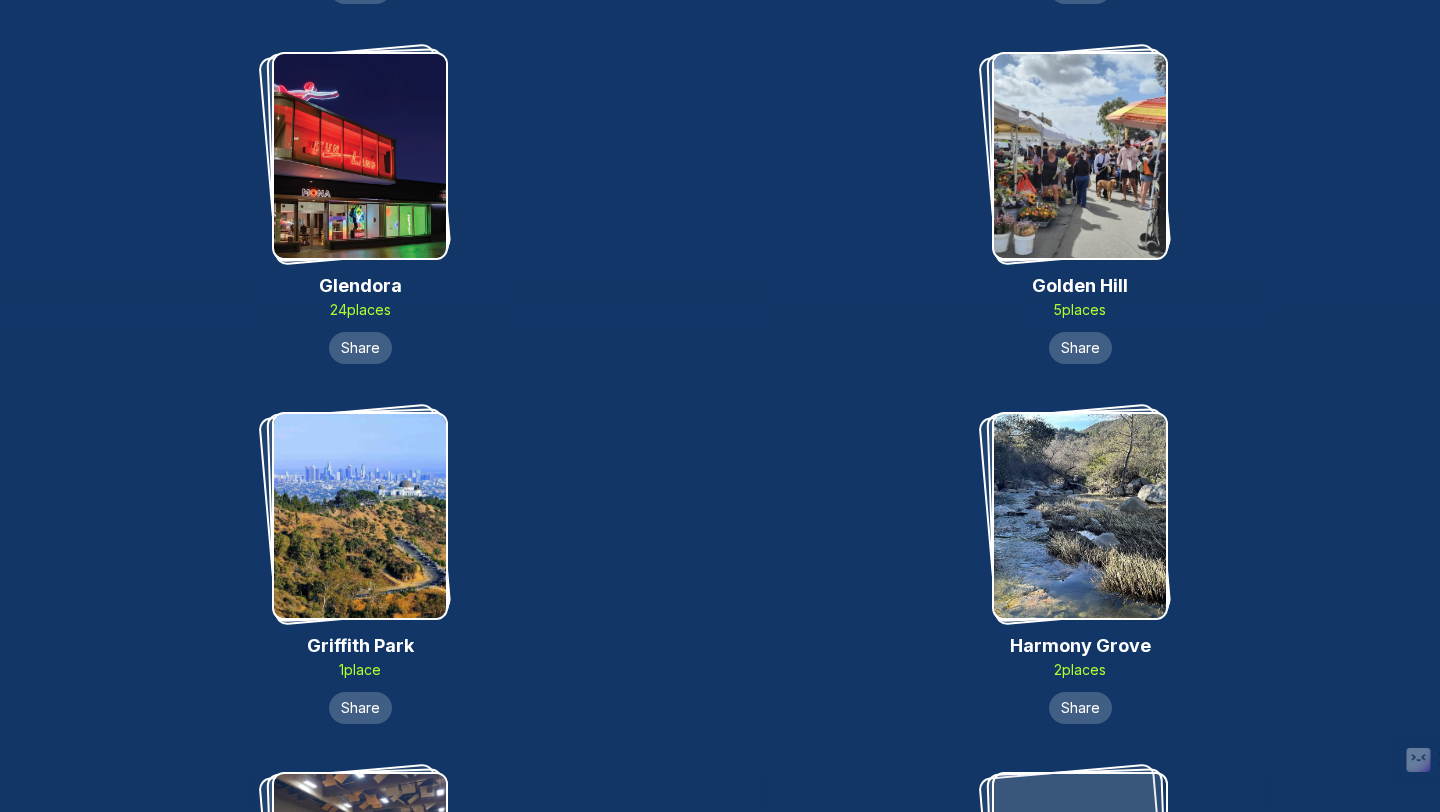 scroll, scrollTop: 6909, scrollLeft: 0, axis: vertical 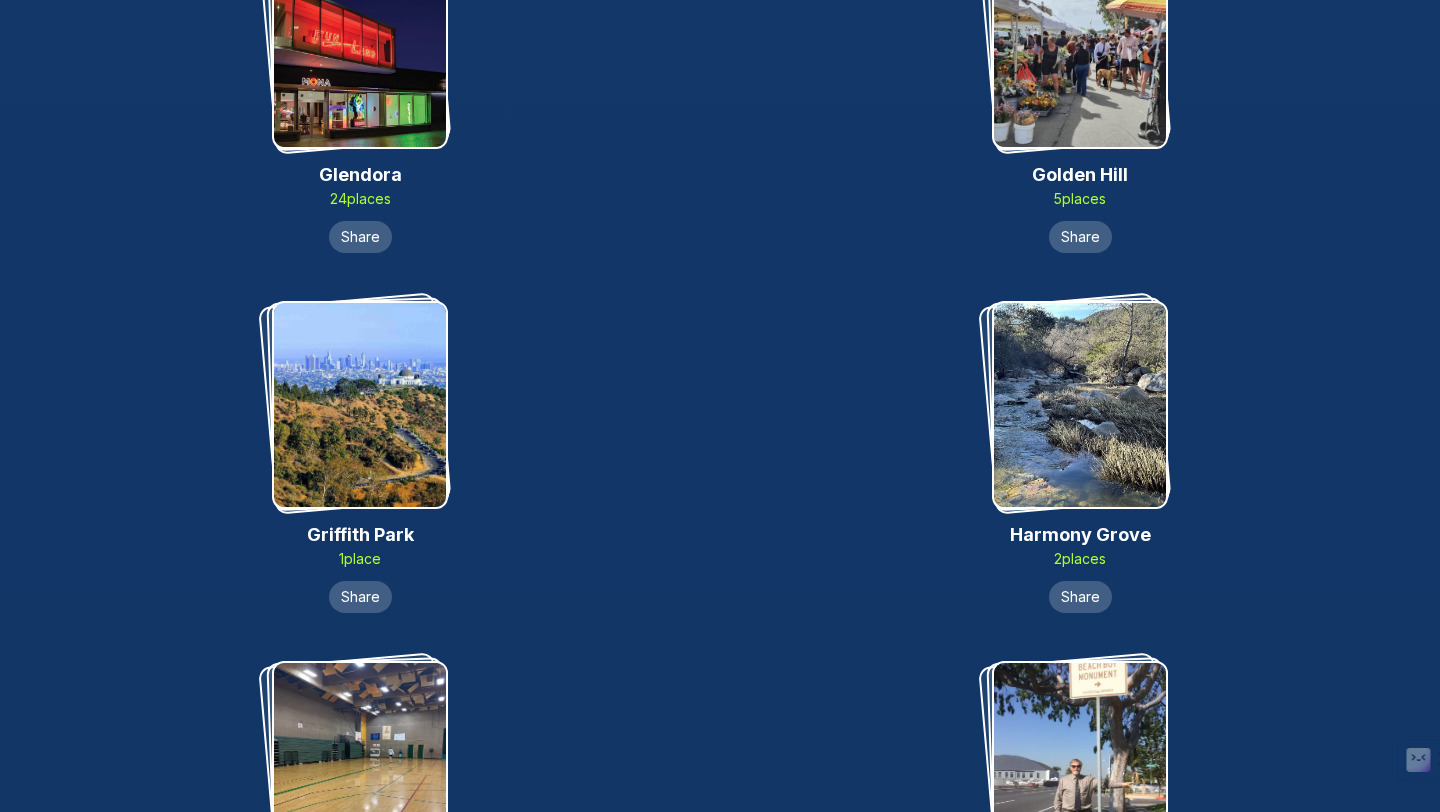 click at bounding box center (360, 405) 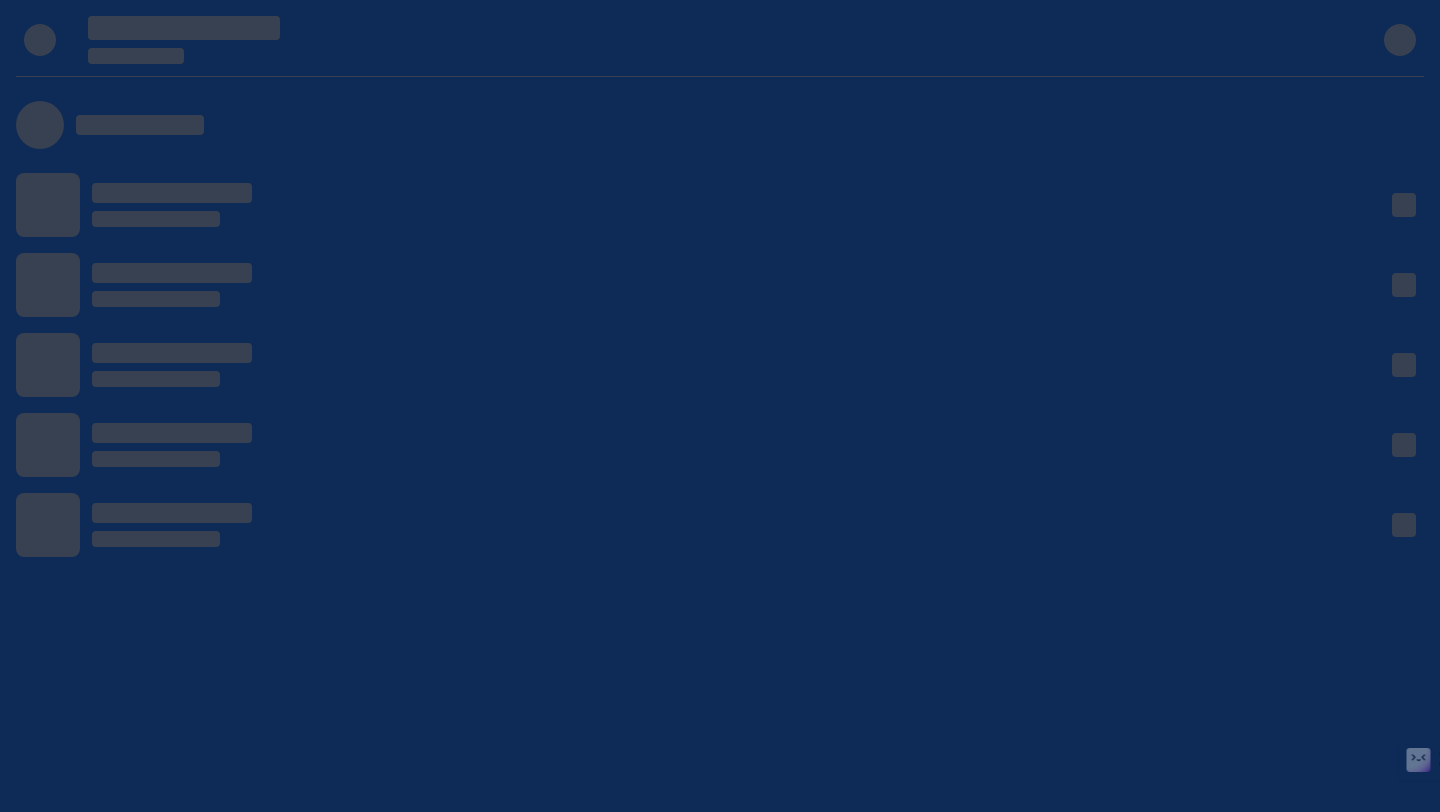 scroll, scrollTop: 0, scrollLeft: 0, axis: both 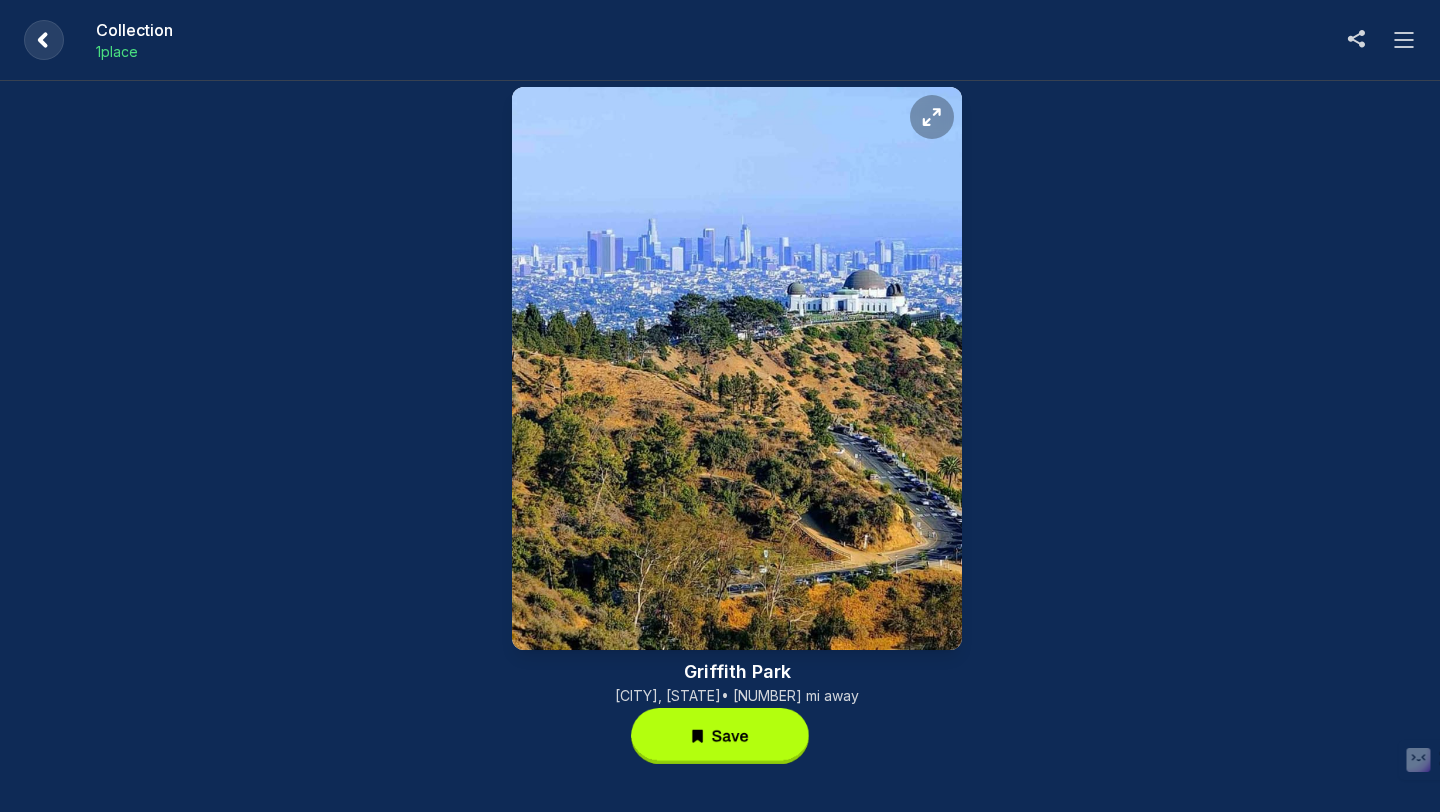 click 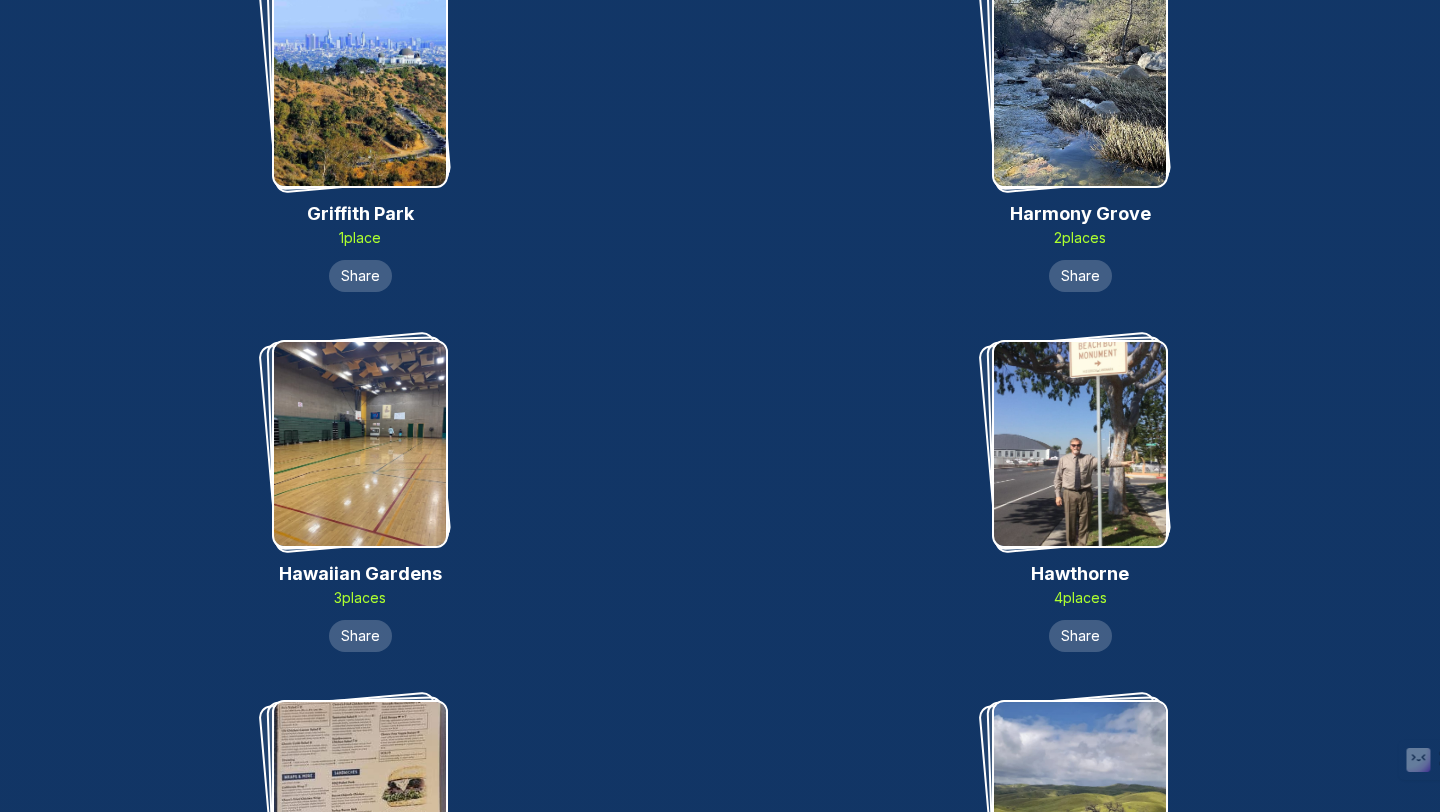scroll, scrollTop: 7231, scrollLeft: 0, axis: vertical 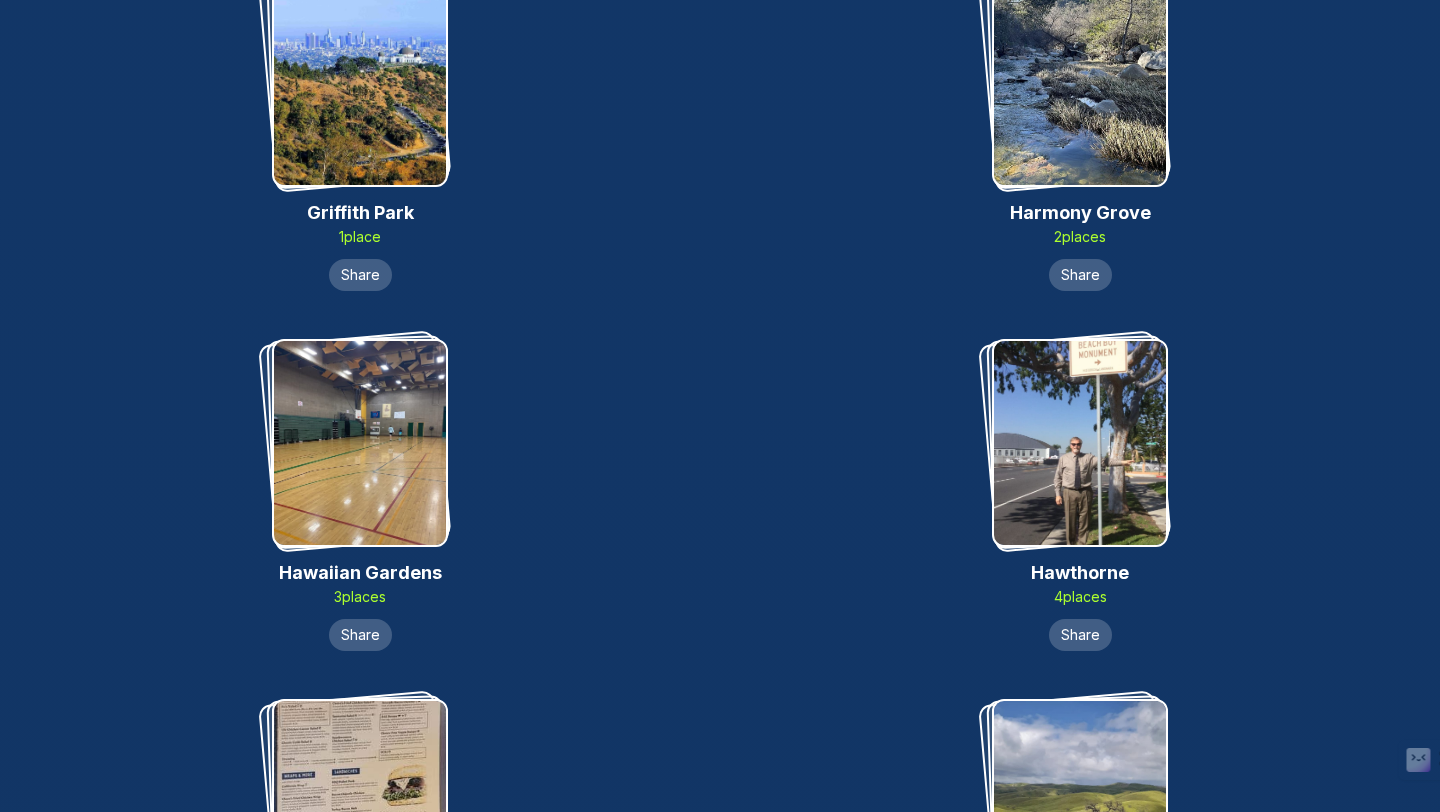 click at bounding box center [360, 443] 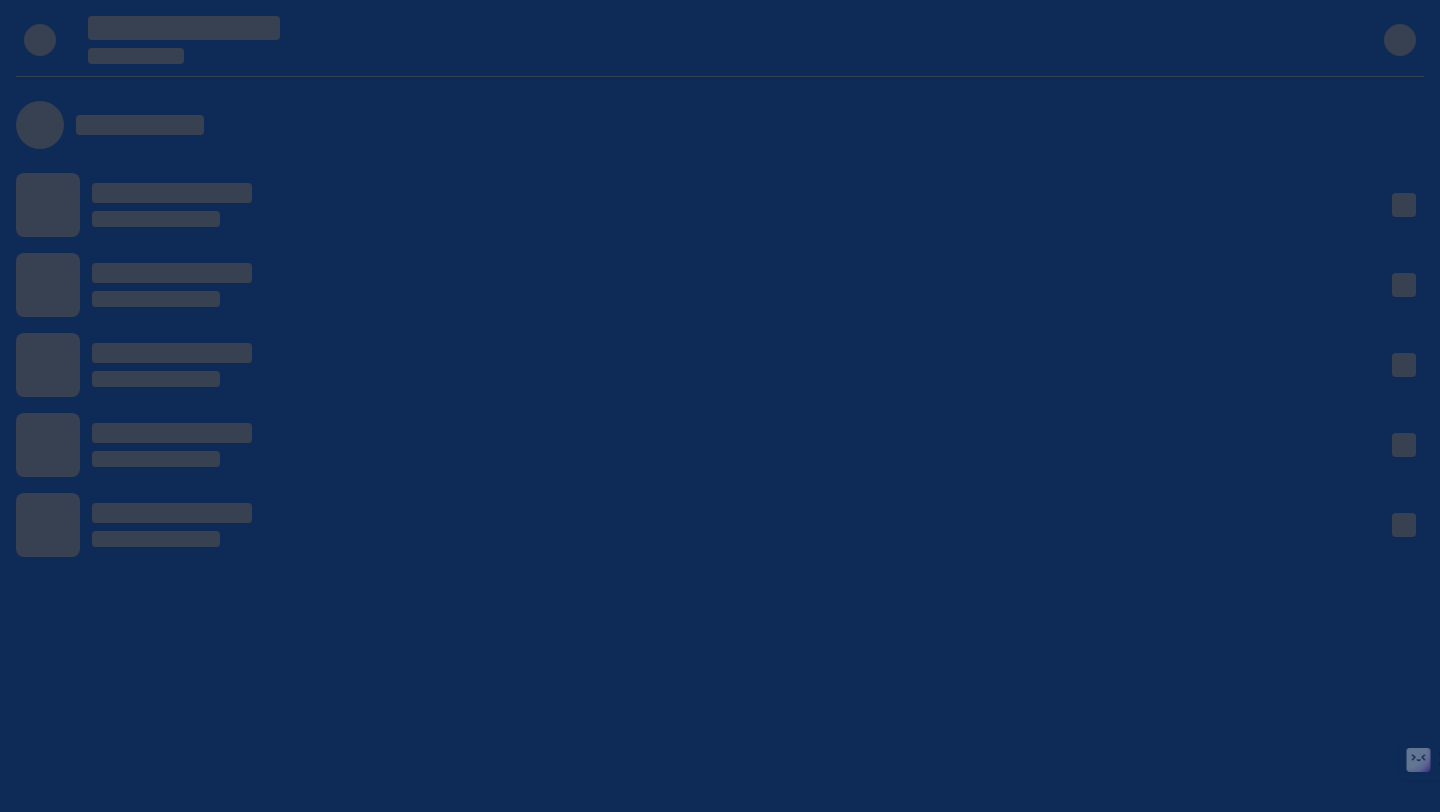 scroll, scrollTop: 0, scrollLeft: 0, axis: both 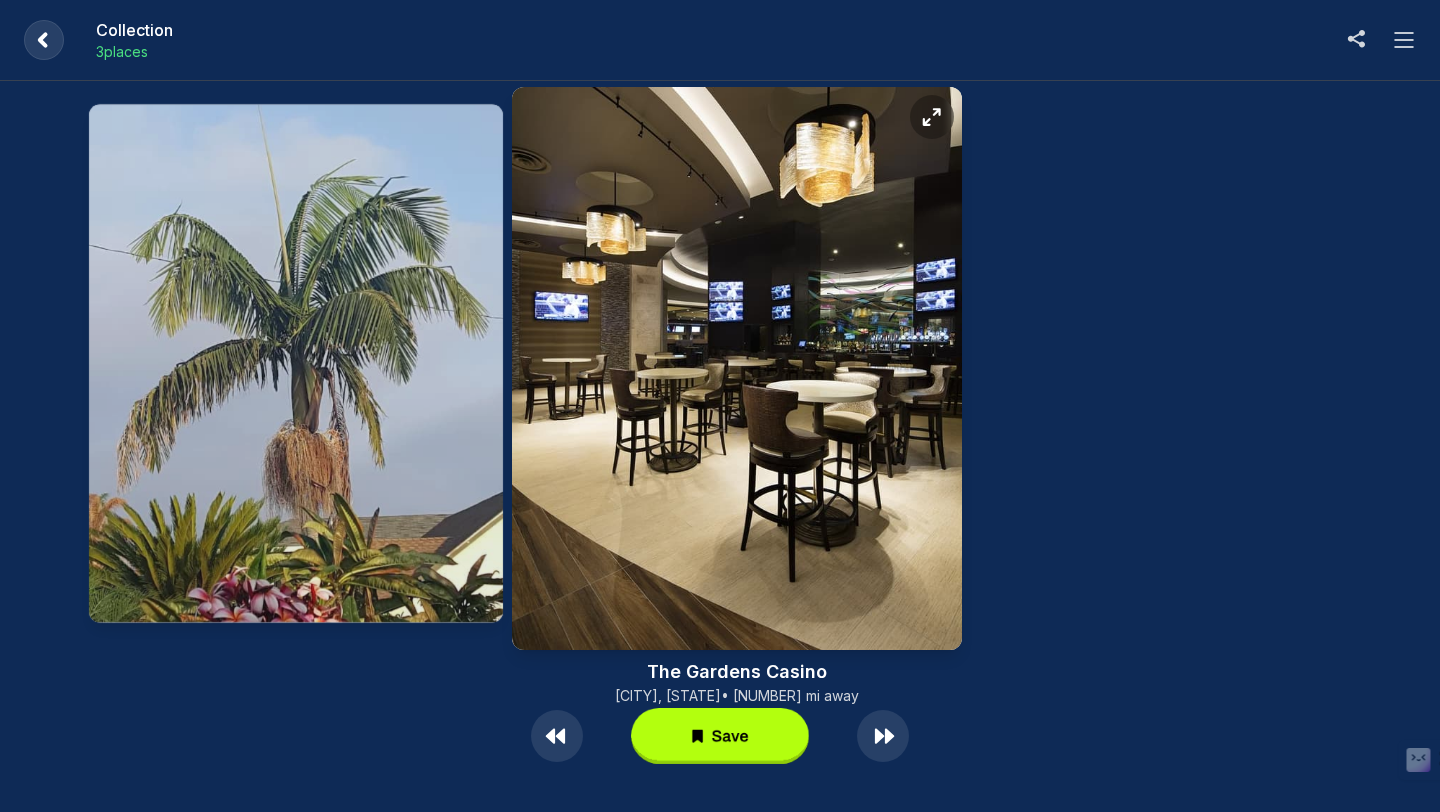 click 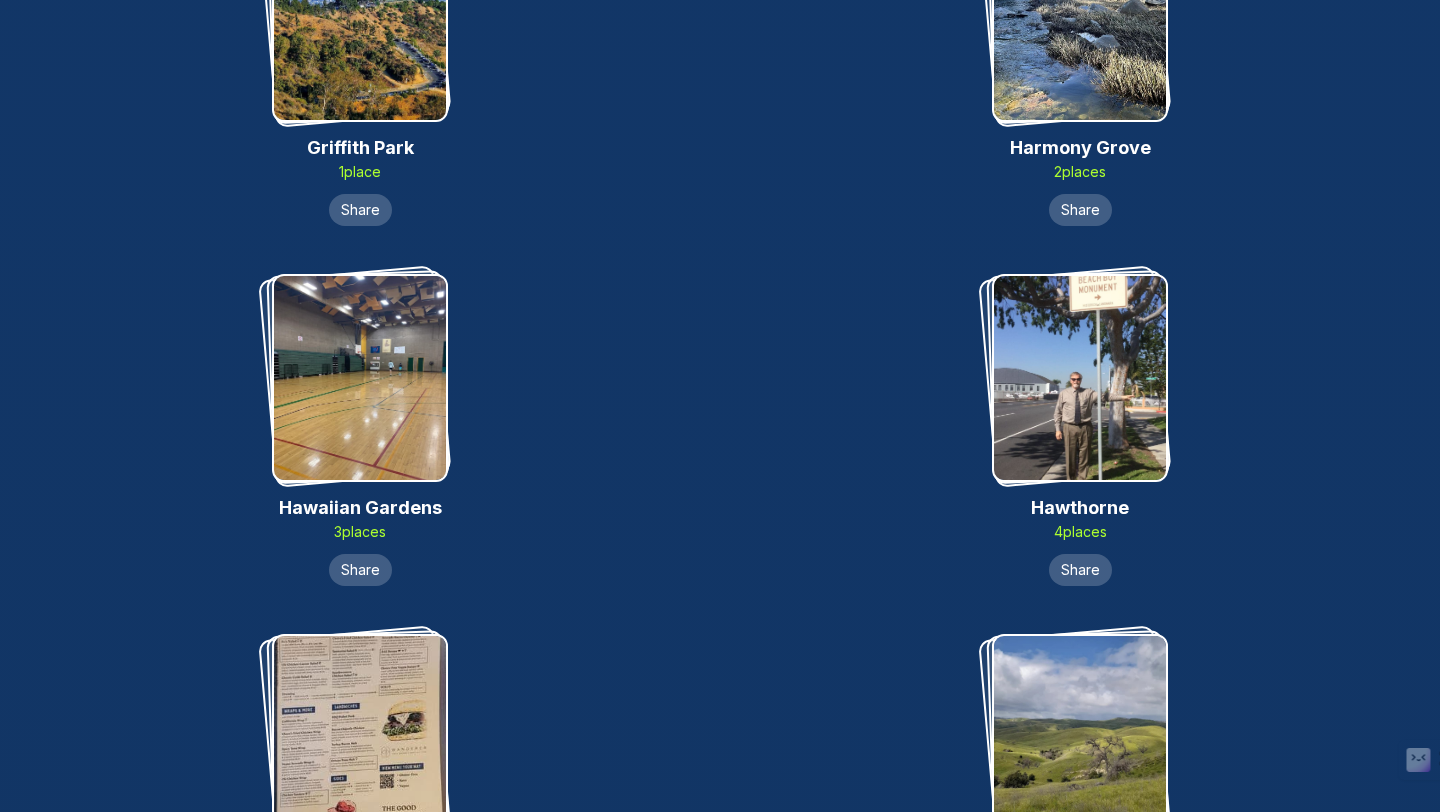 scroll, scrollTop: 7324, scrollLeft: 0, axis: vertical 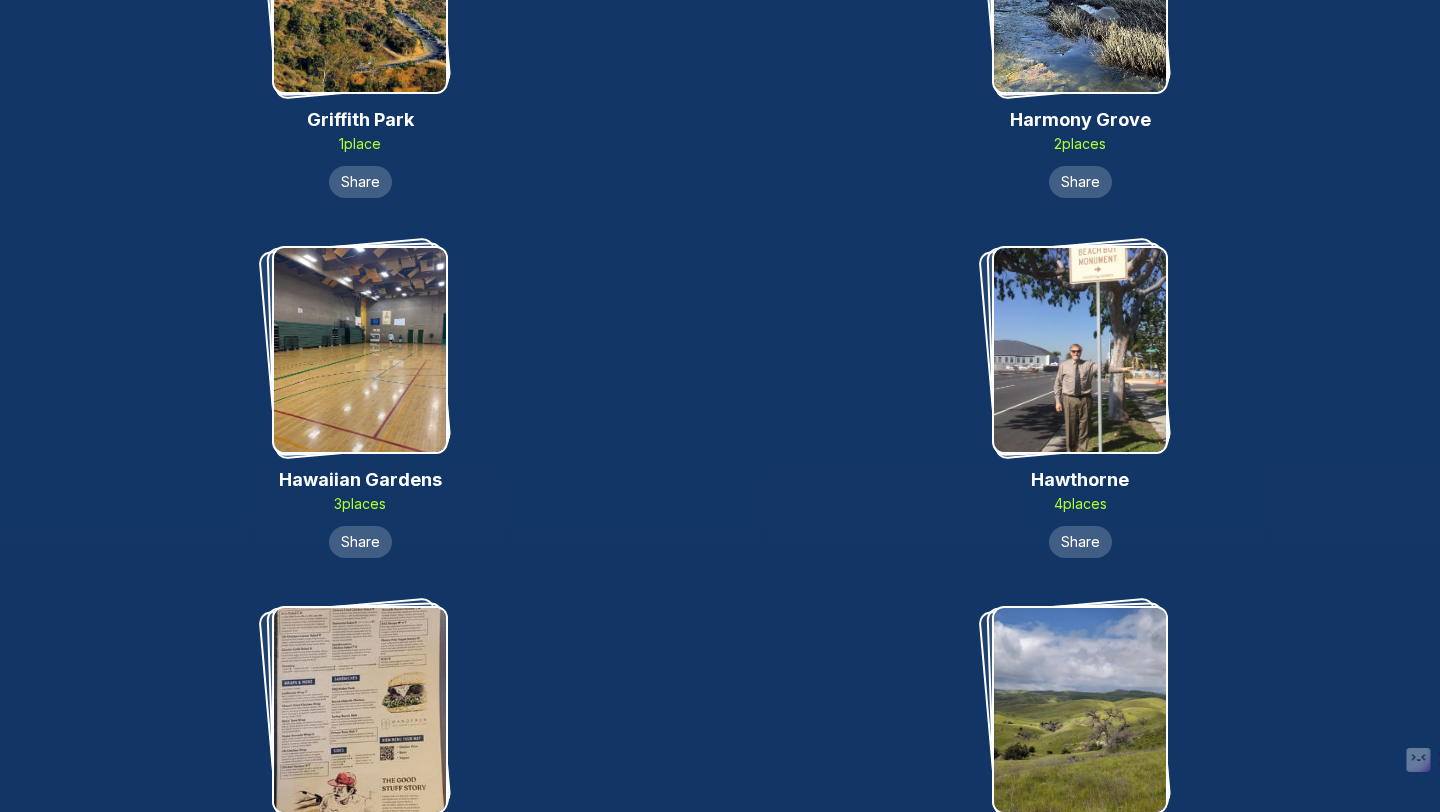 click at bounding box center (1080, 350) 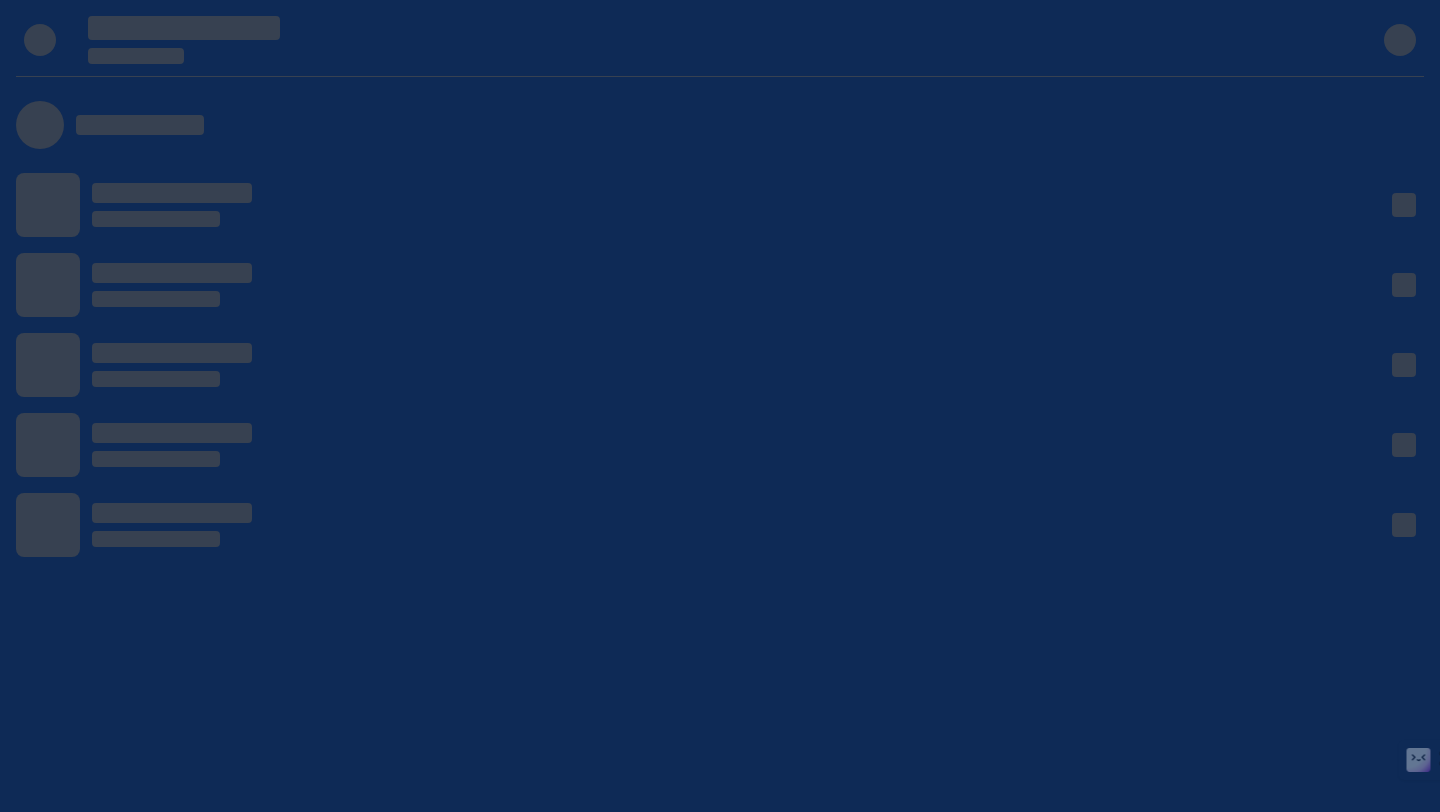 scroll, scrollTop: 0, scrollLeft: 0, axis: both 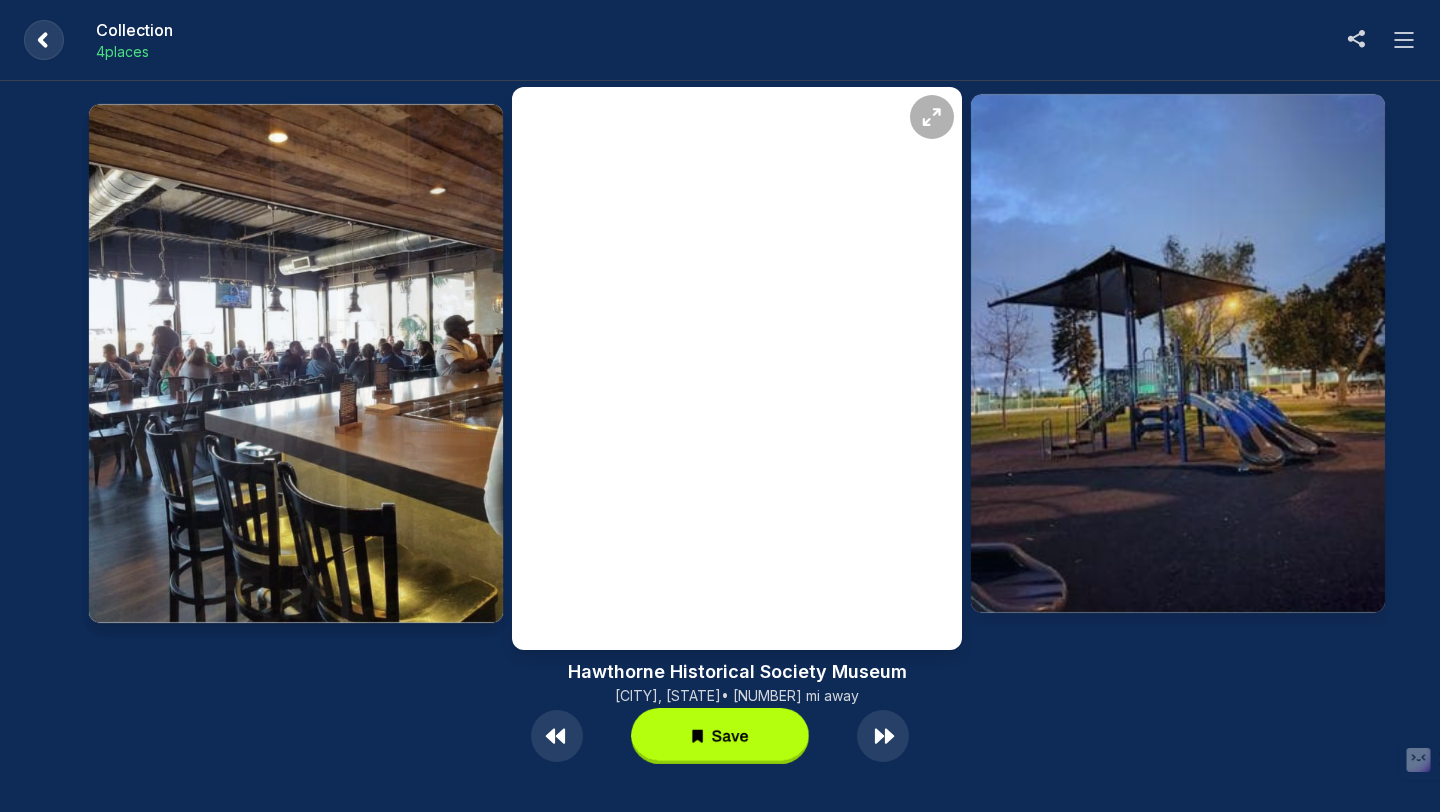 click 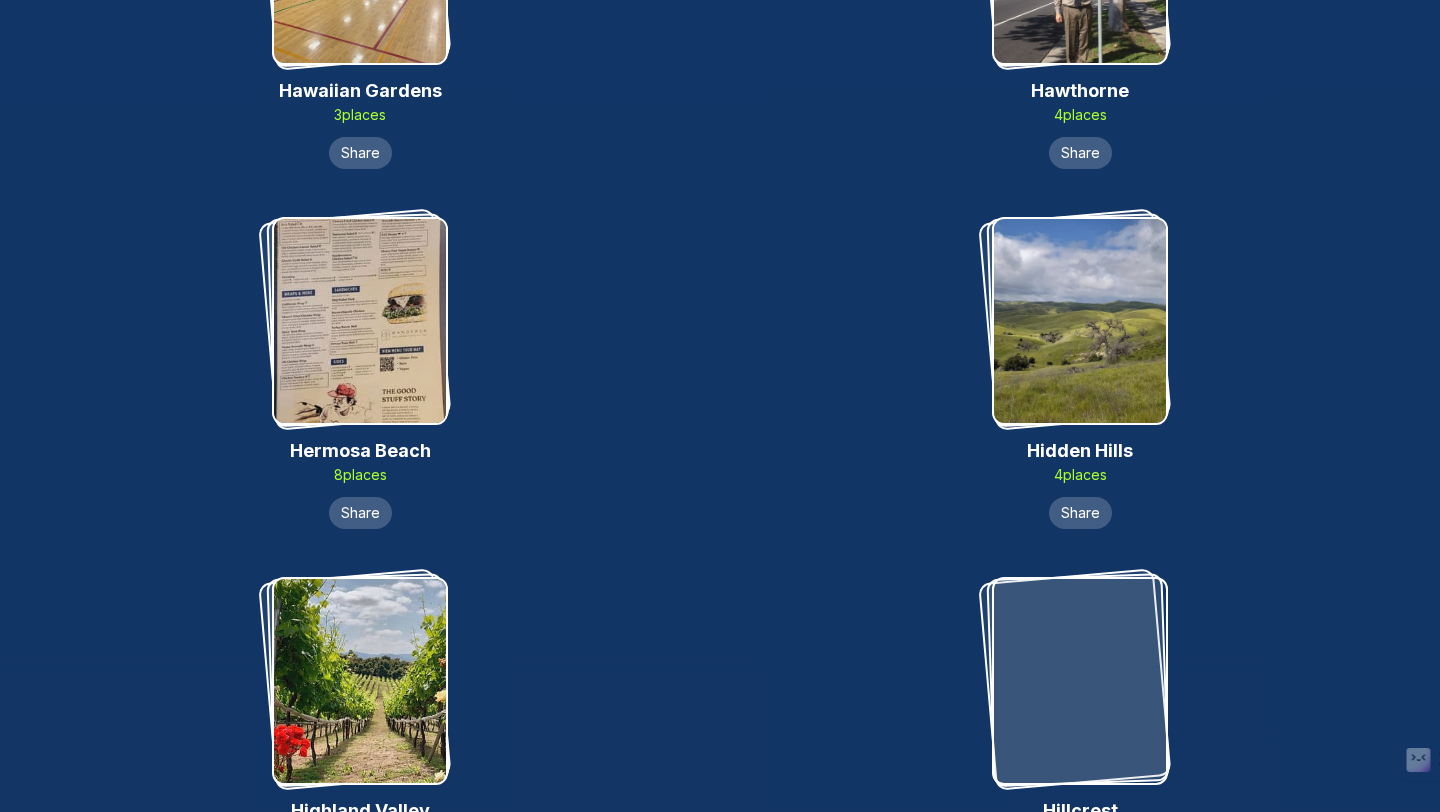 scroll, scrollTop: 7722, scrollLeft: 0, axis: vertical 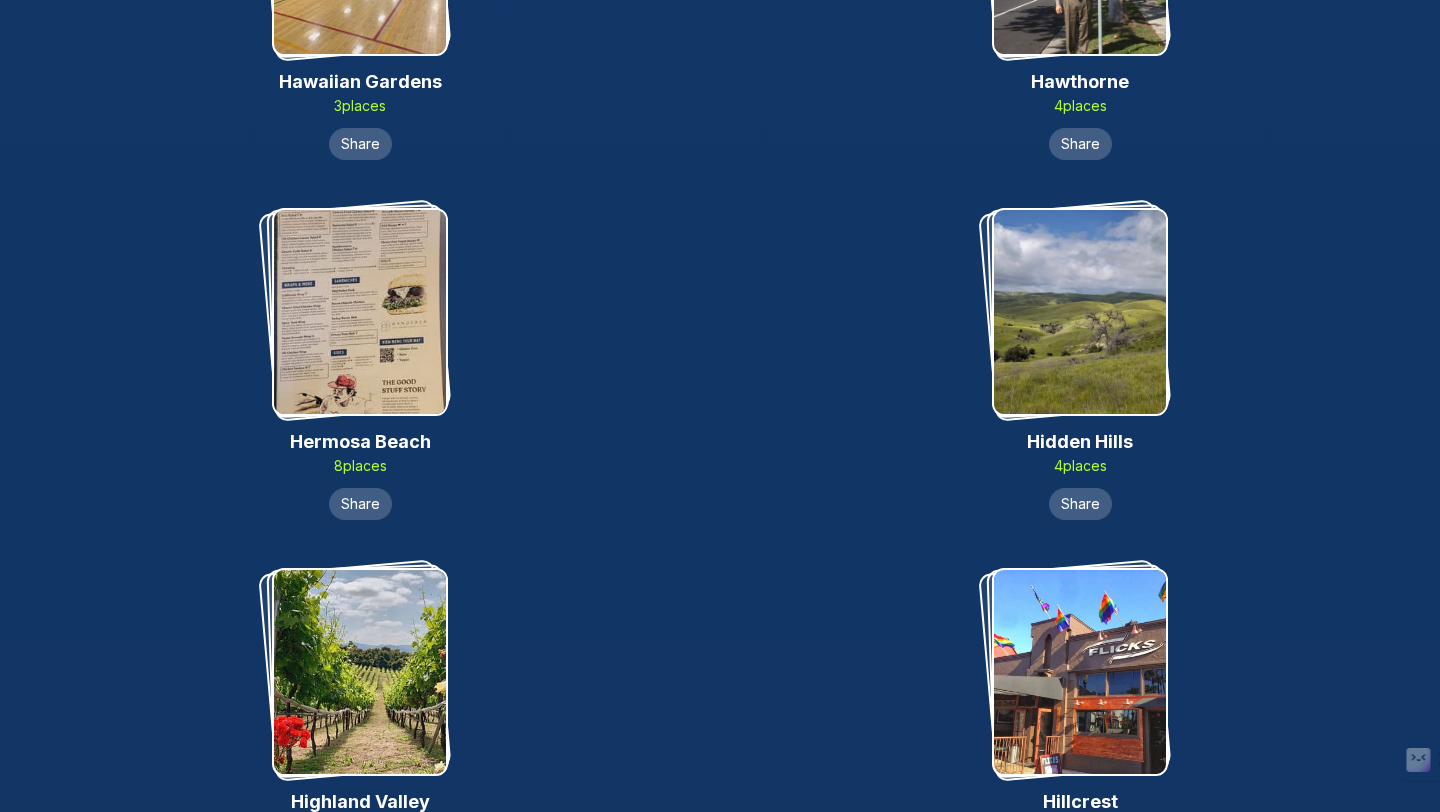 click at bounding box center [360, 312] 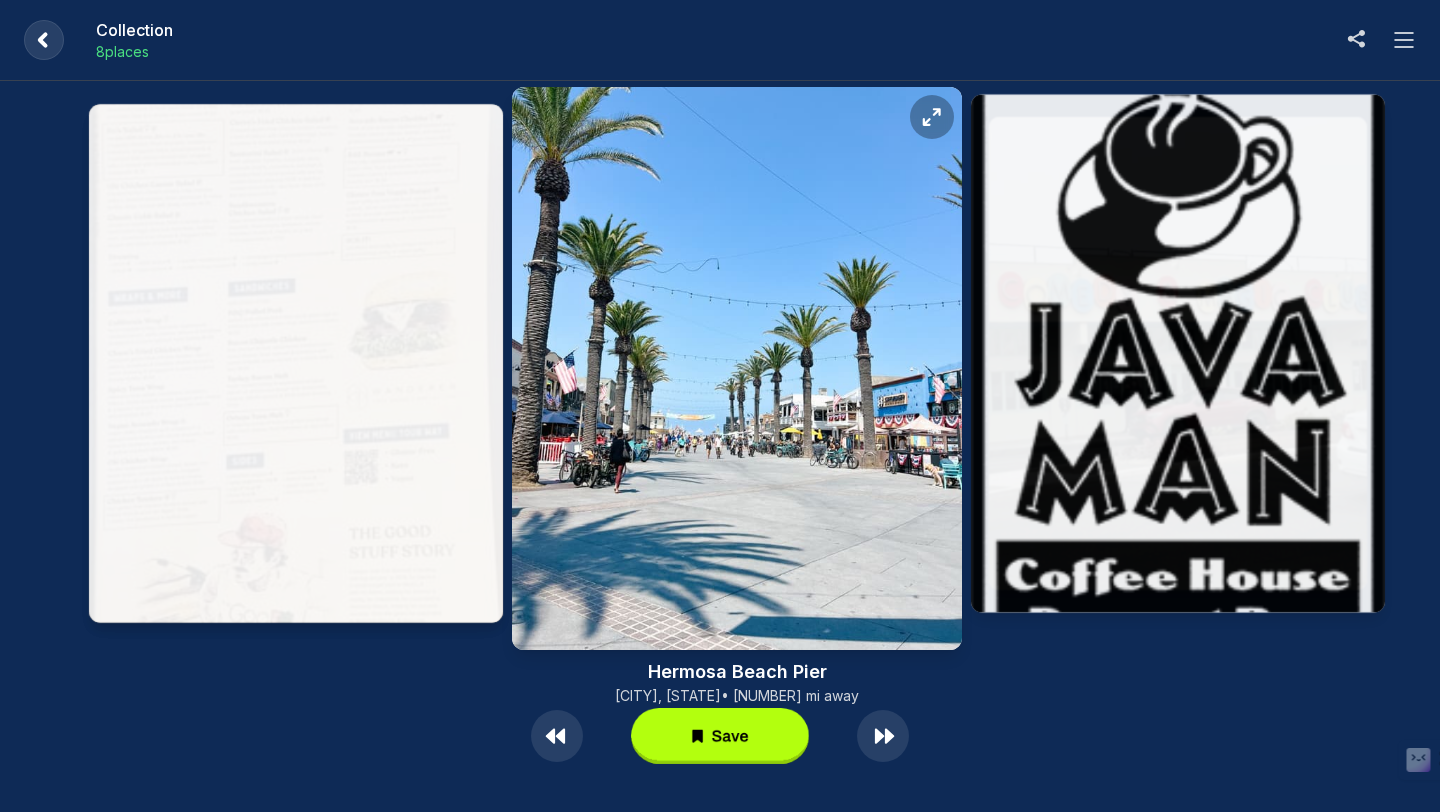 click 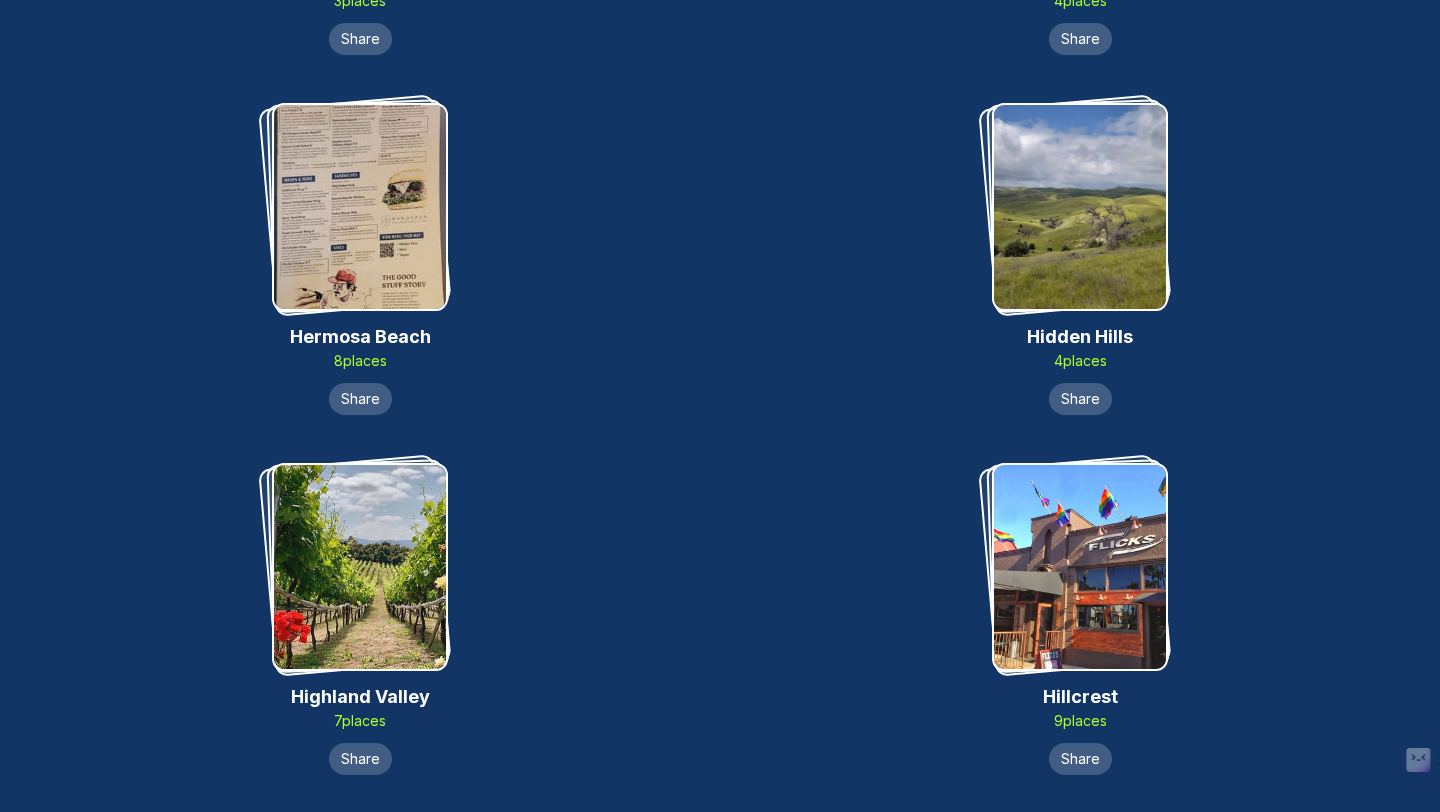 scroll, scrollTop: 7829, scrollLeft: 0, axis: vertical 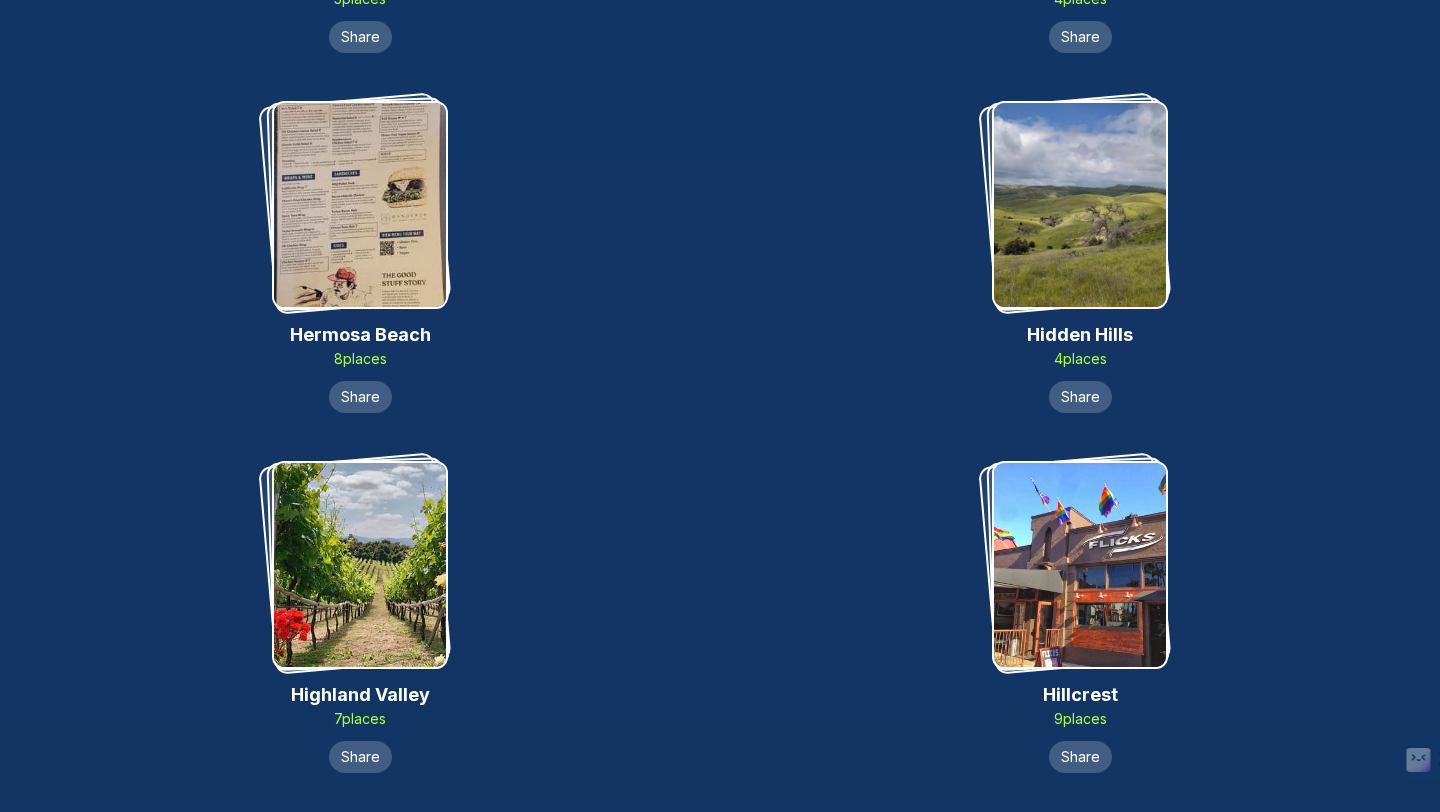 click at bounding box center [1080, 205] 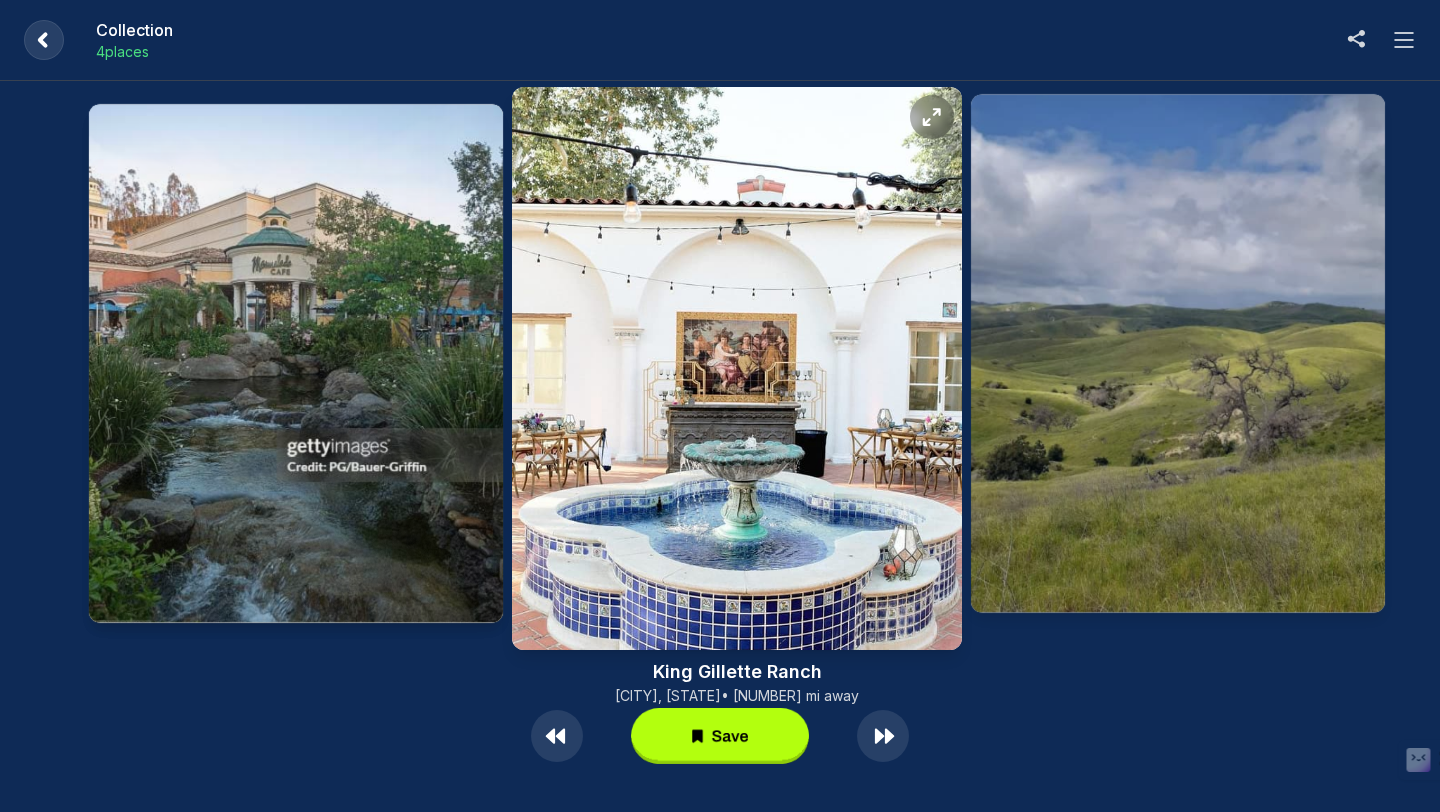 click 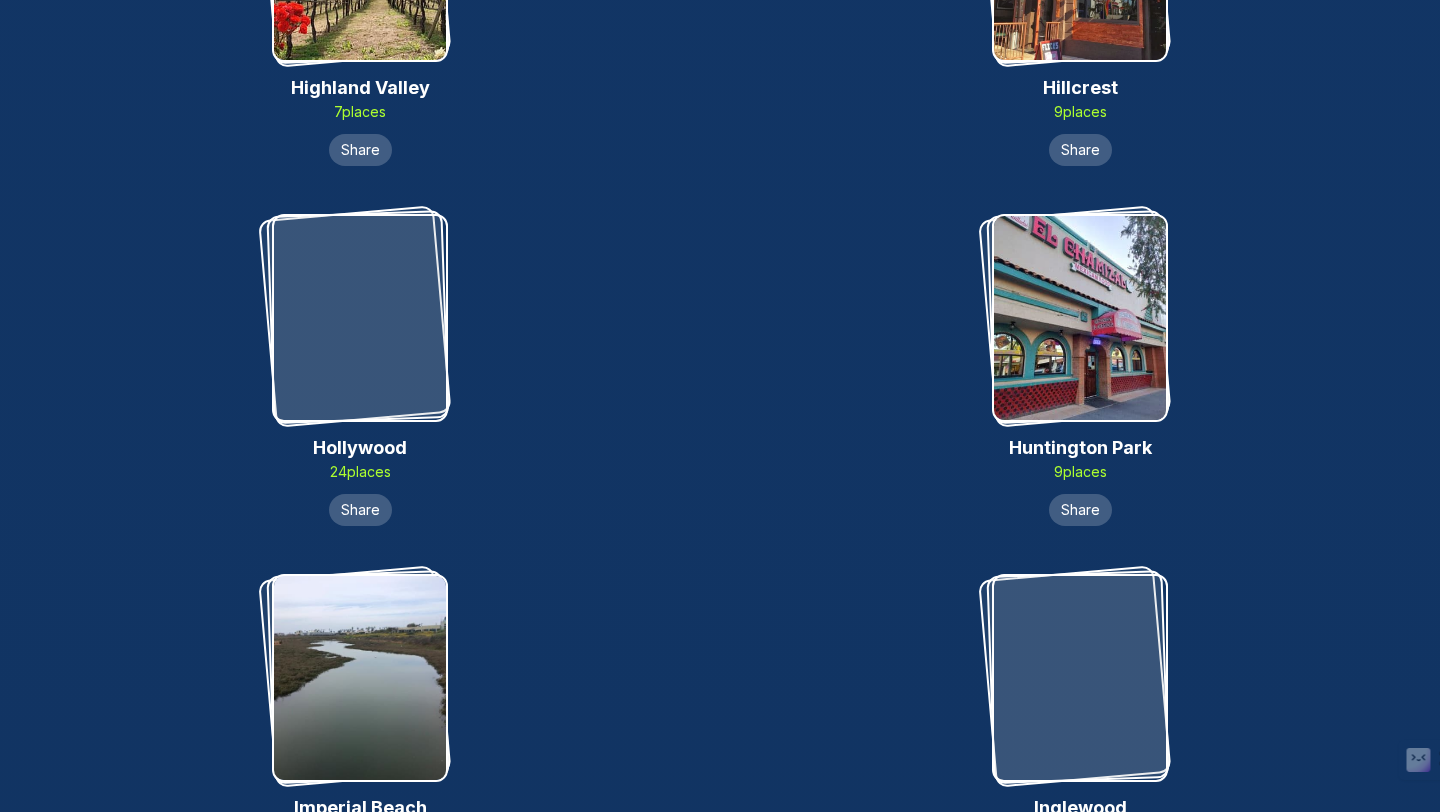 scroll, scrollTop: 8451, scrollLeft: 0, axis: vertical 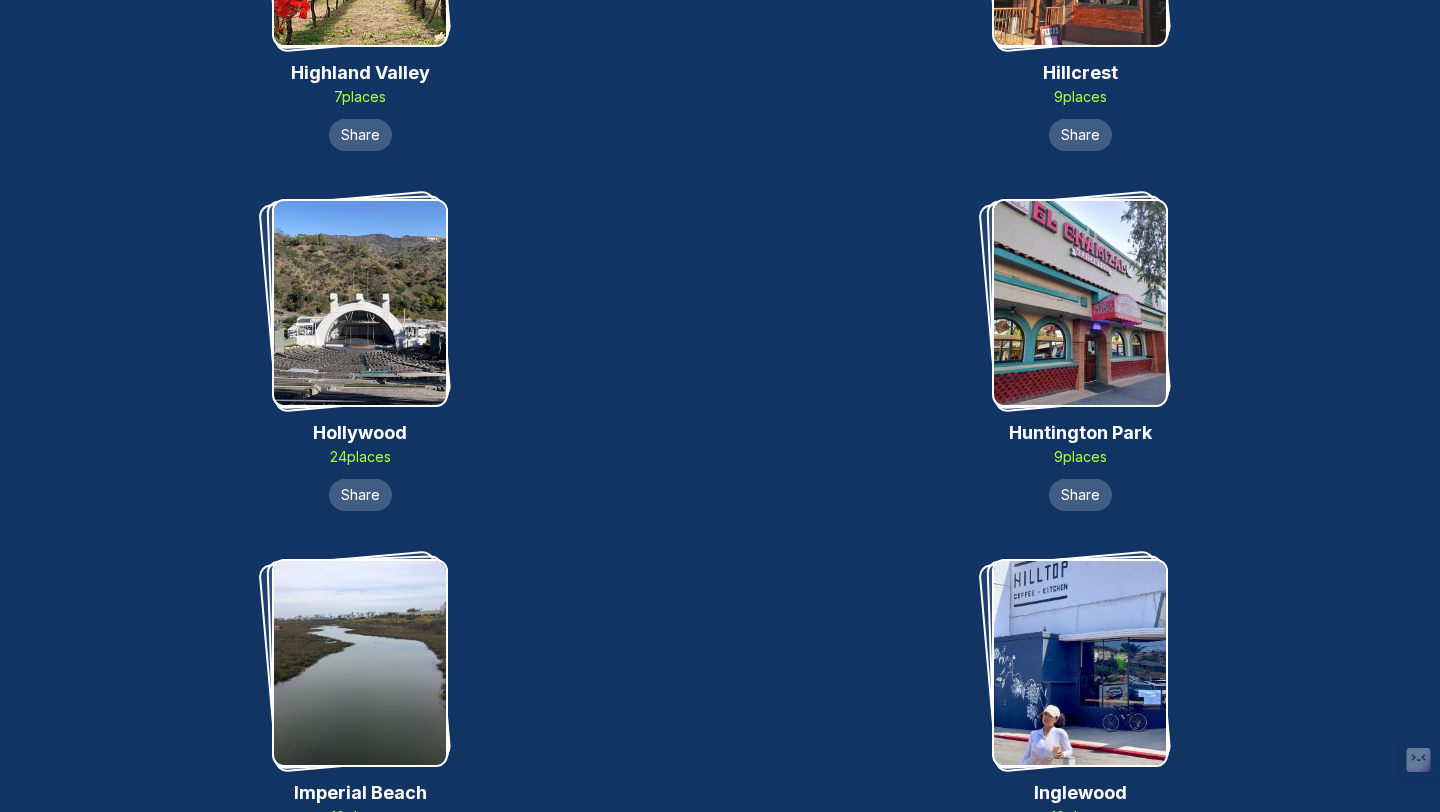 click at bounding box center [360, 303] 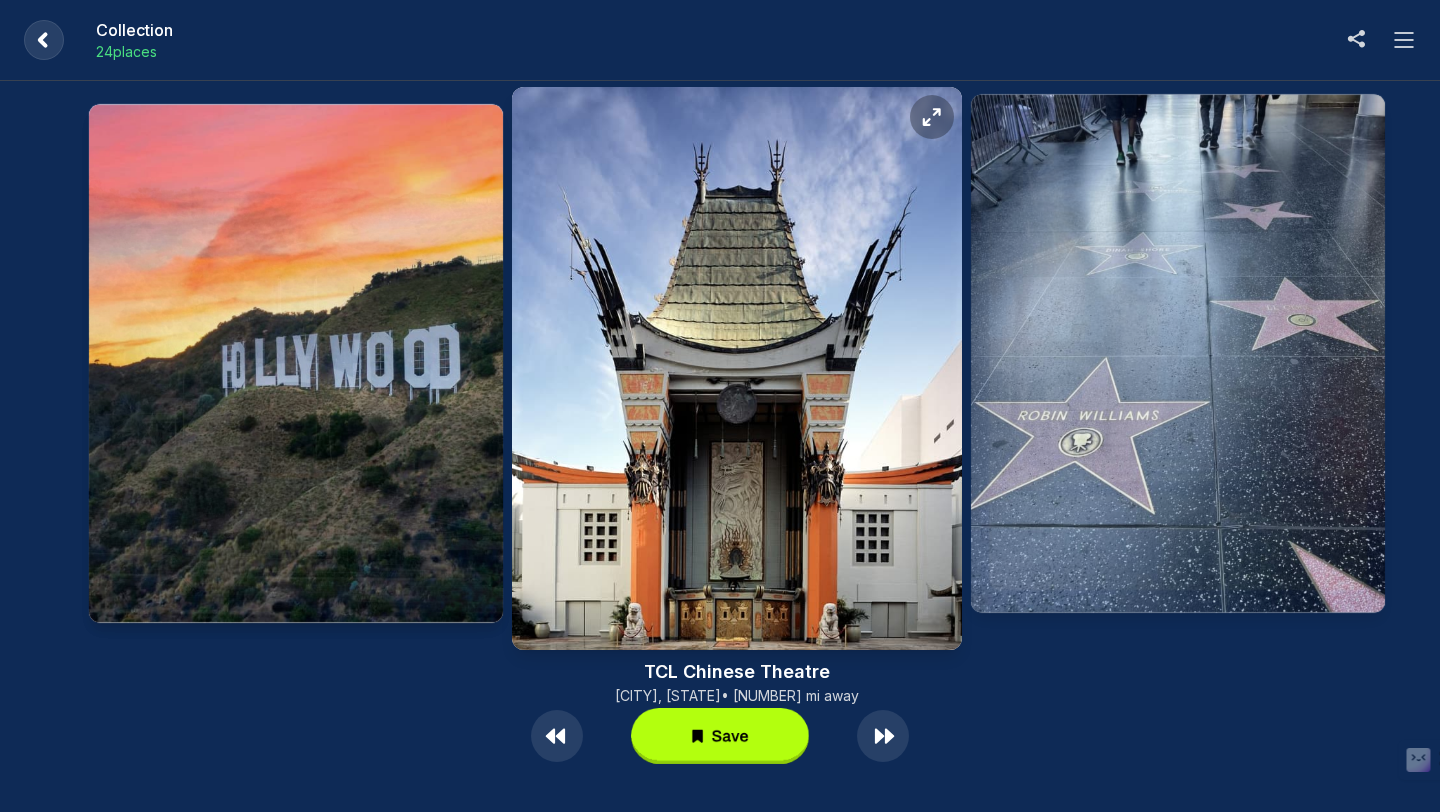 click 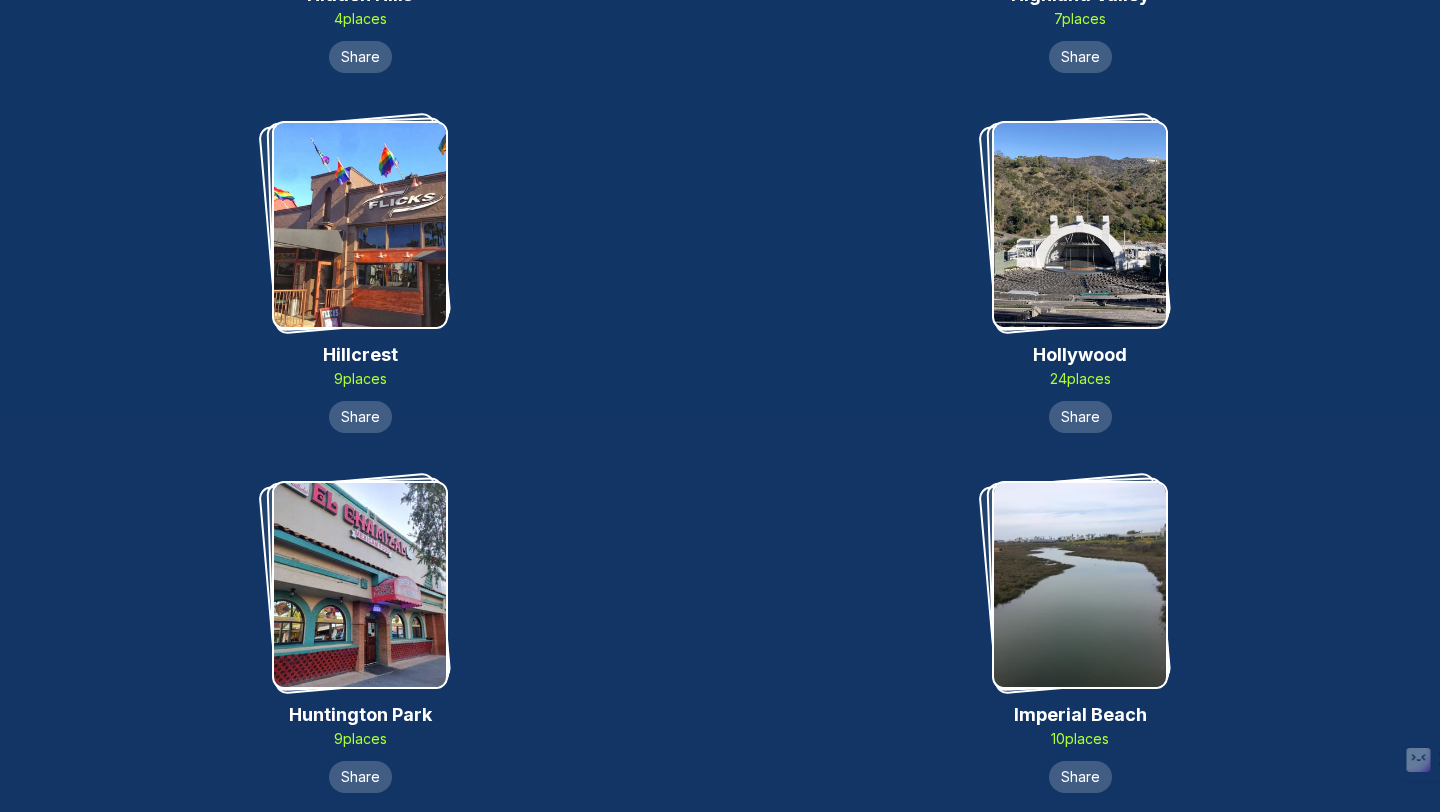 scroll, scrollTop: 7094, scrollLeft: 0, axis: vertical 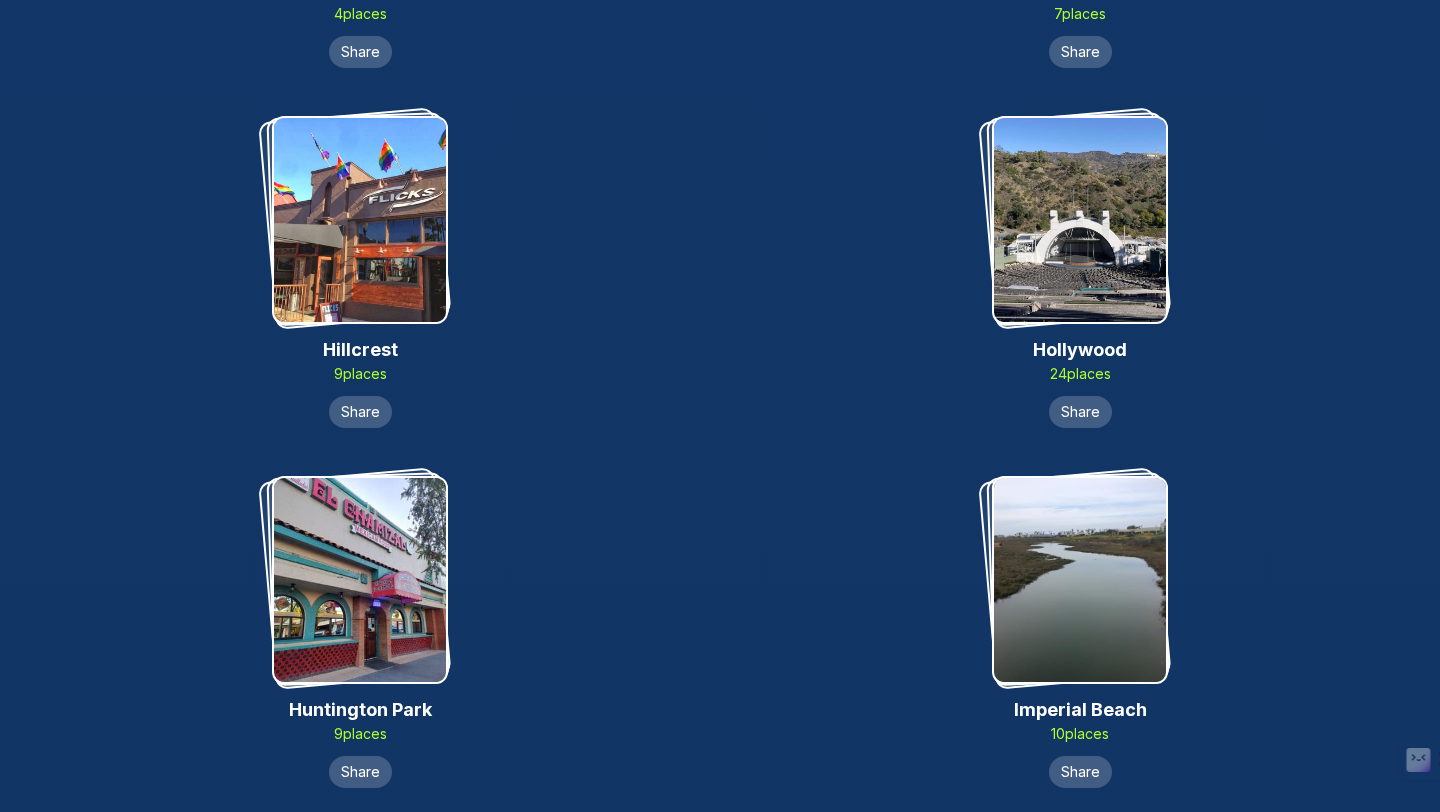 click at bounding box center (360, 580) 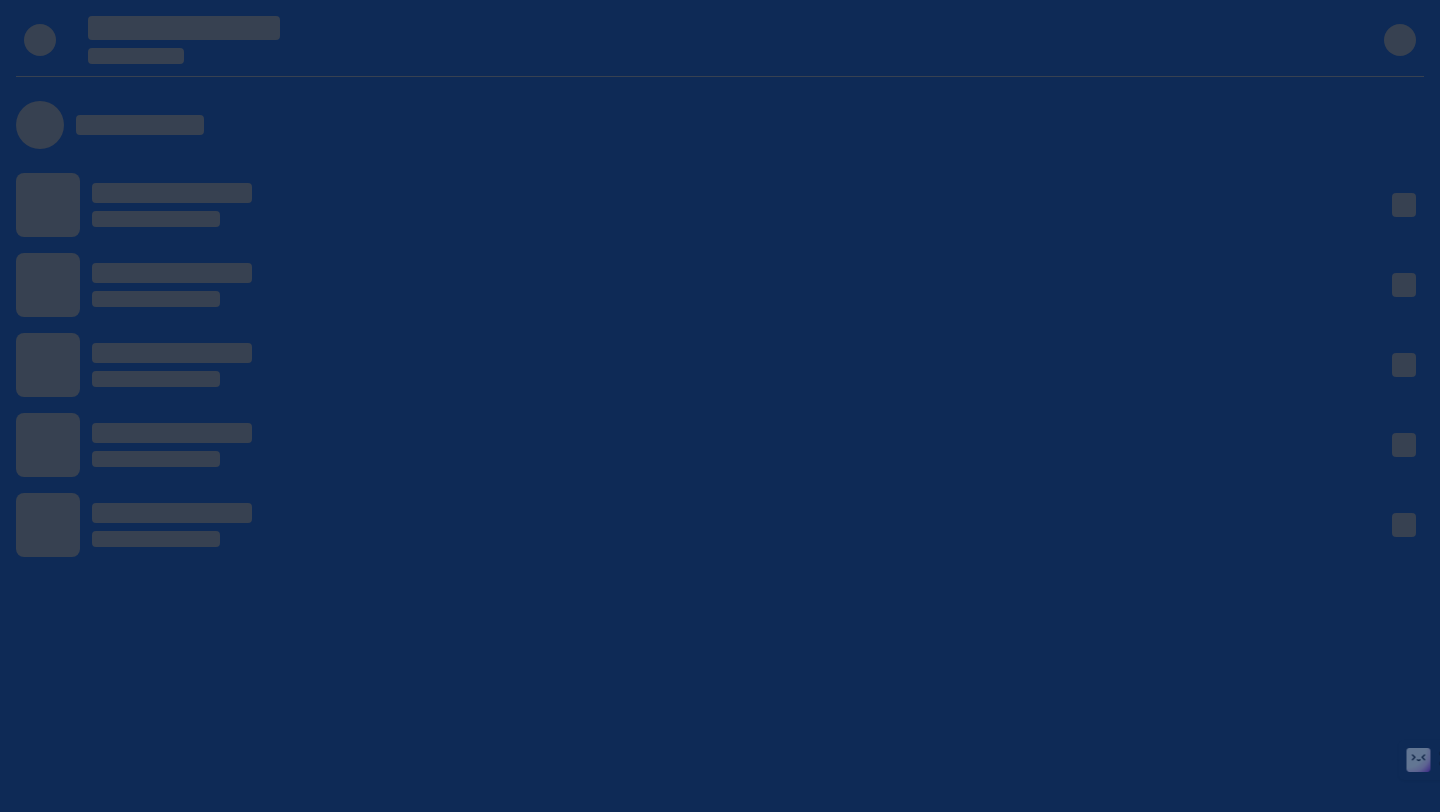 scroll, scrollTop: 0, scrollLeft: 0, axis: both 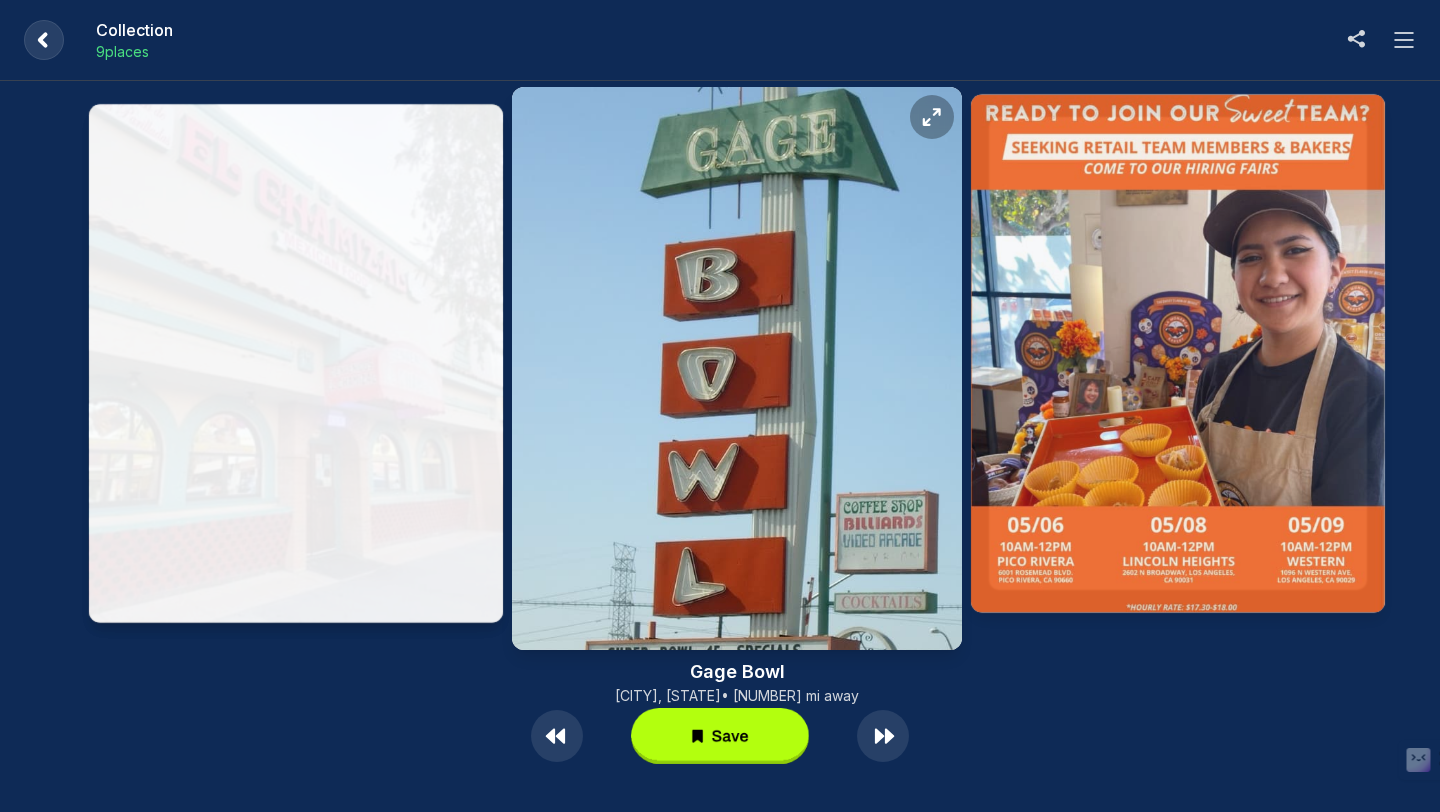 click 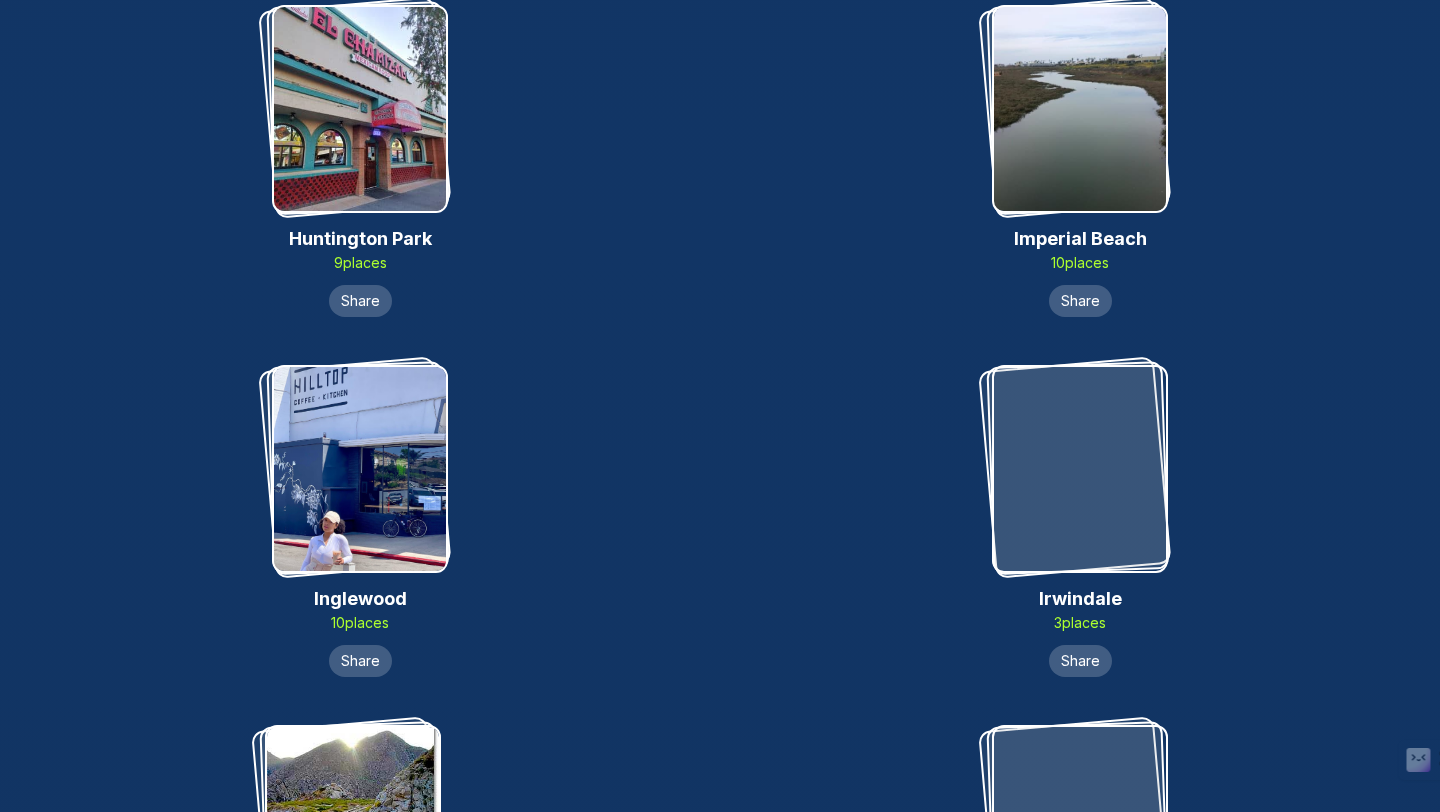 scroll, scrollTop: 7616, scrollLeft: 0, axis: vertical 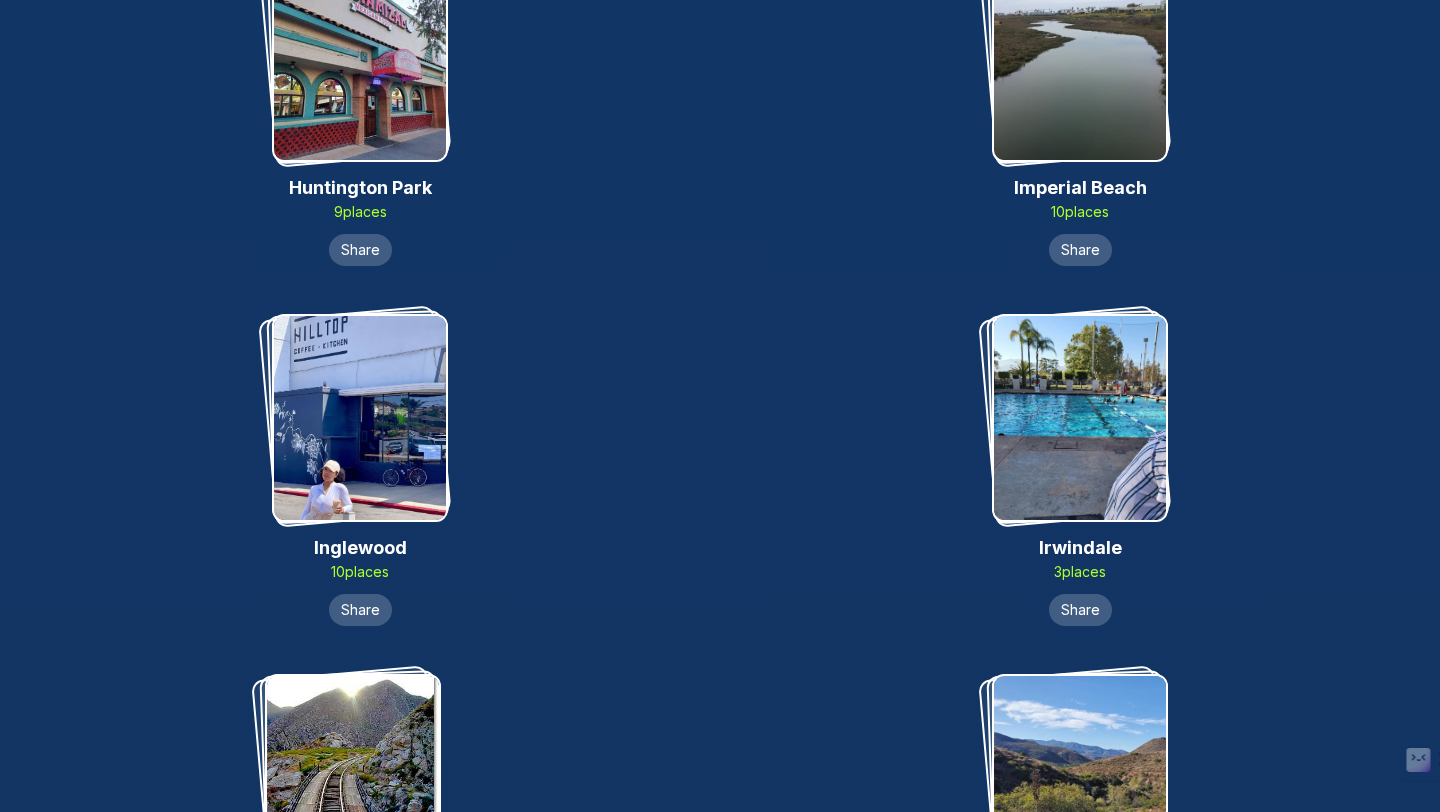 click at bounding box center [360, 418] 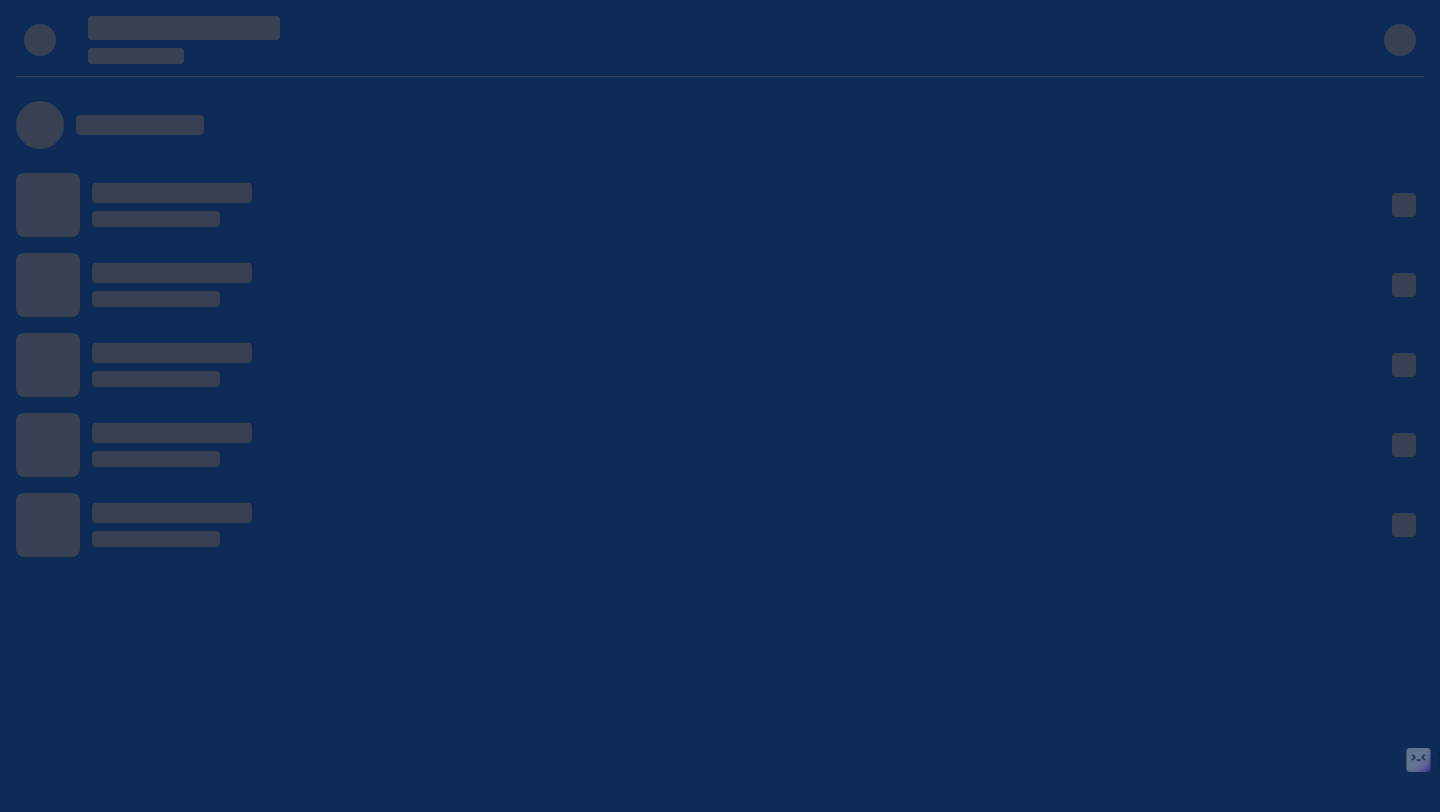 scroll, scrollTop: 0, scrollLeft: 0, axis: both 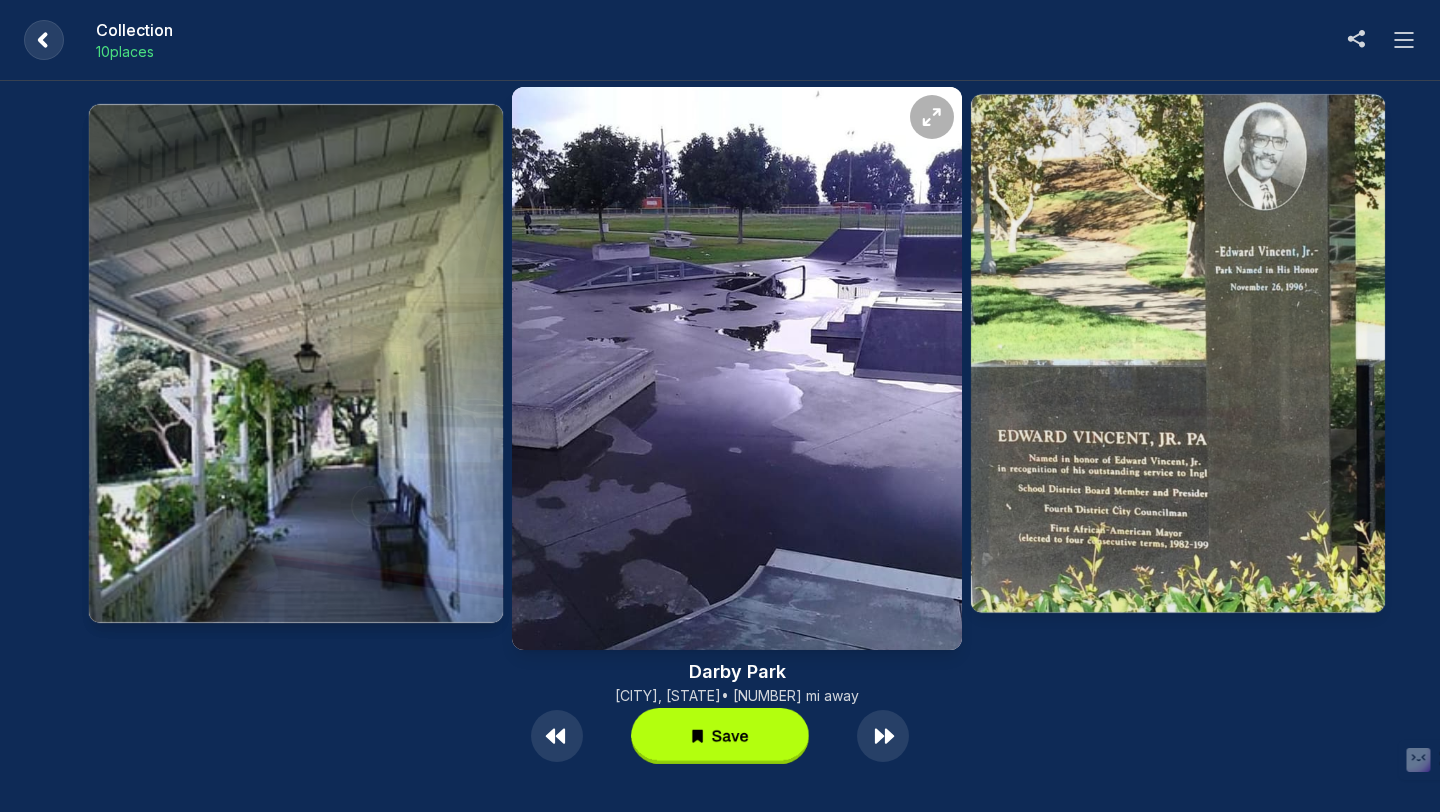 click 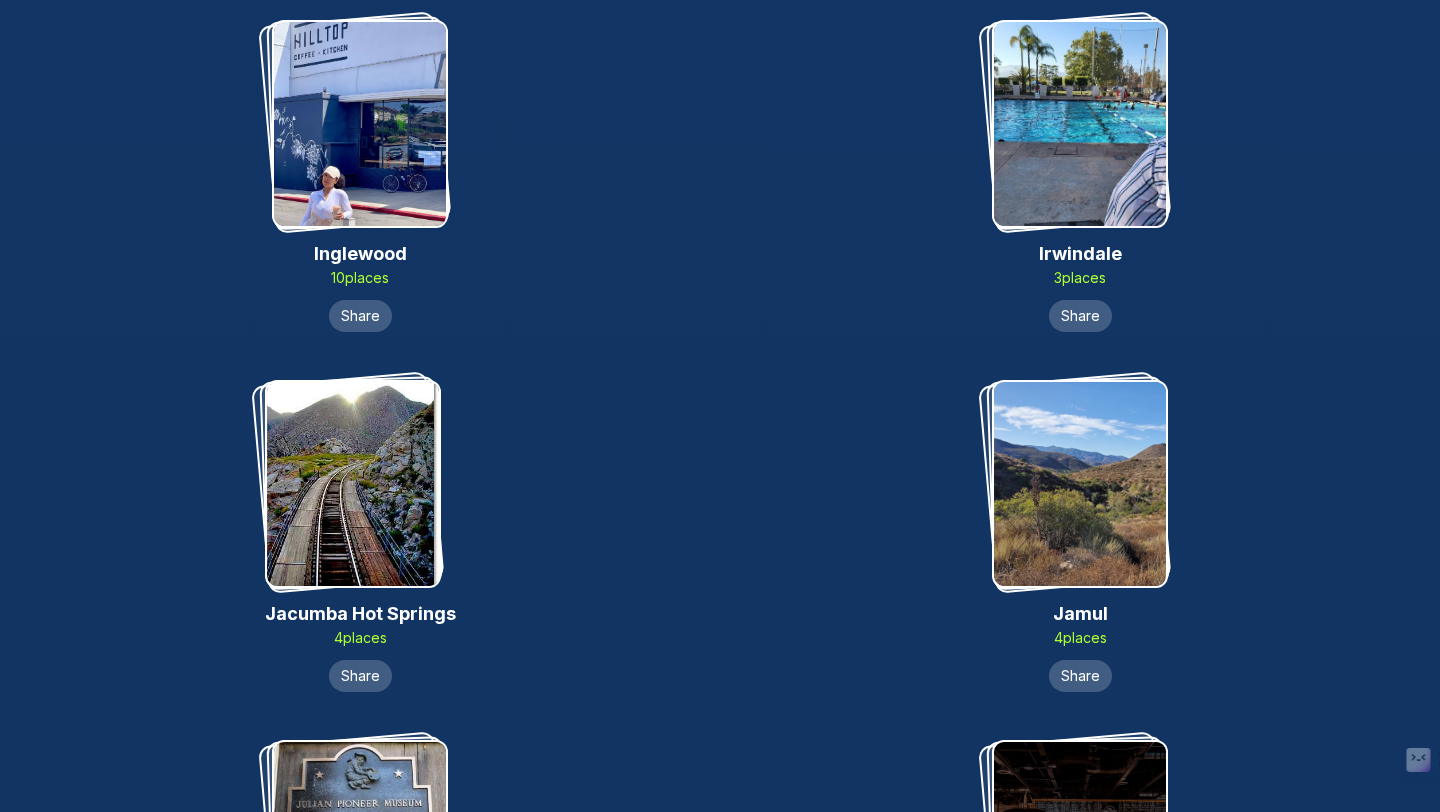 scroll, scrollTop: 7917, scrollLeft: 0, axis: vertical 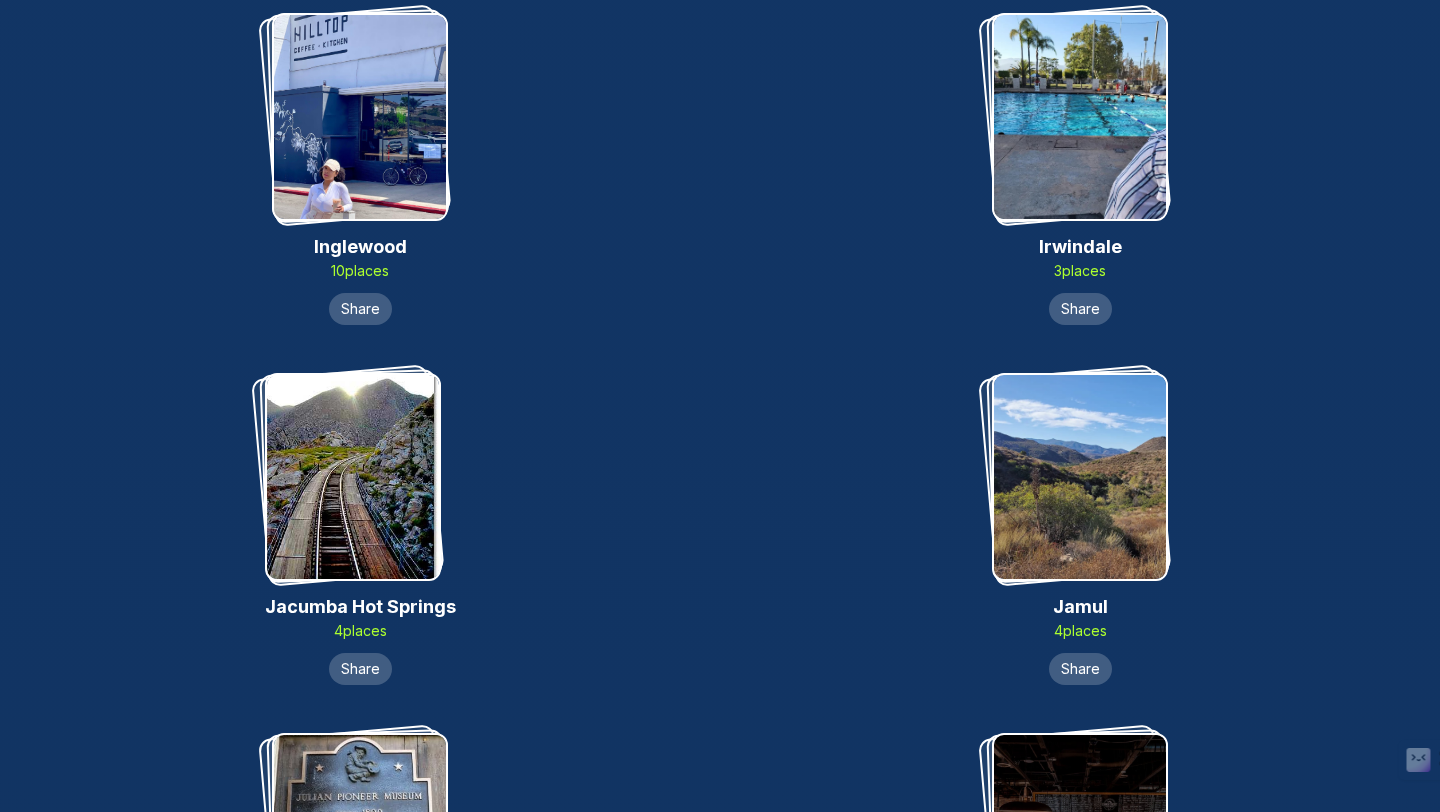 click at bounding box center [1080, 117] 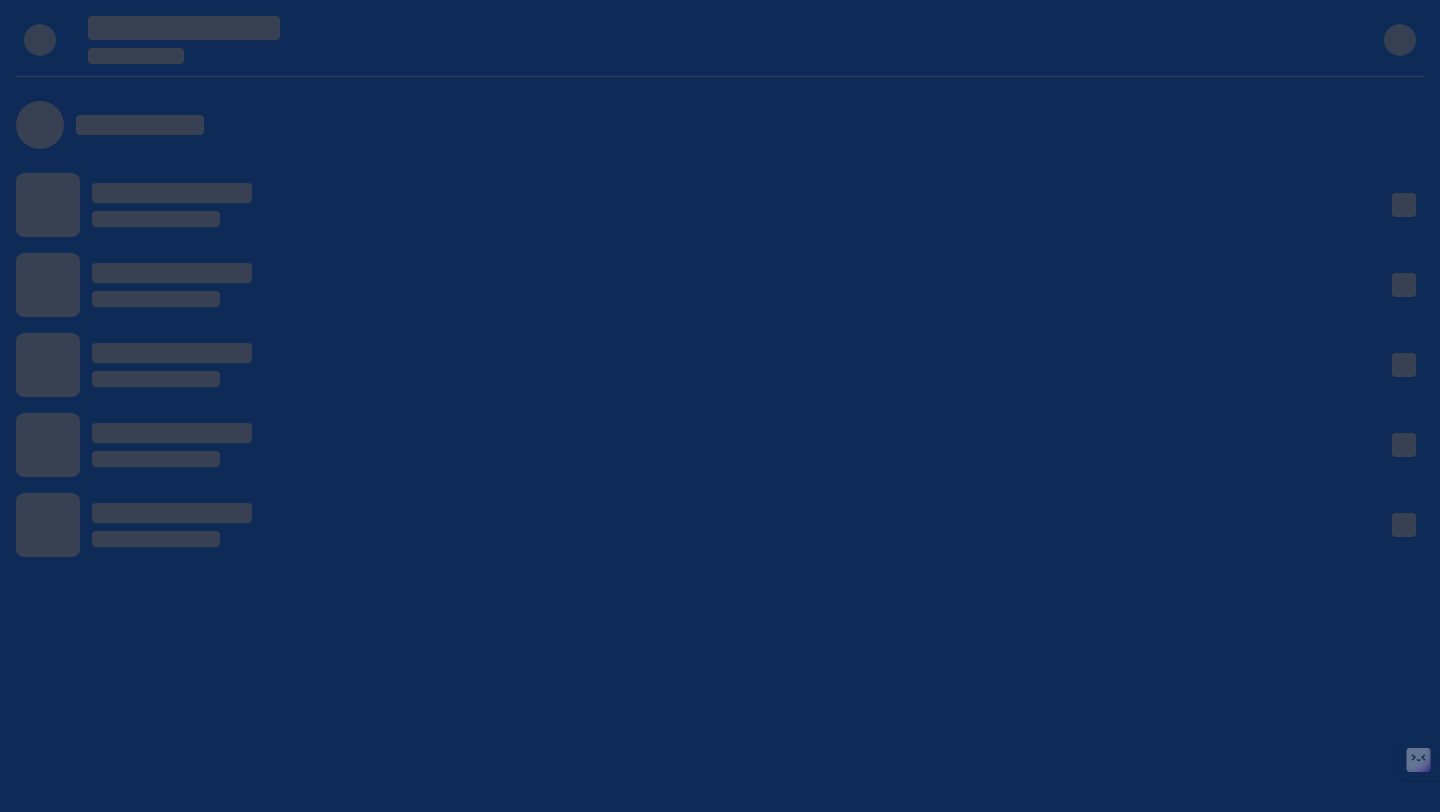 scroll, scrollTop: 0, scrollLeft: 0, axis: both 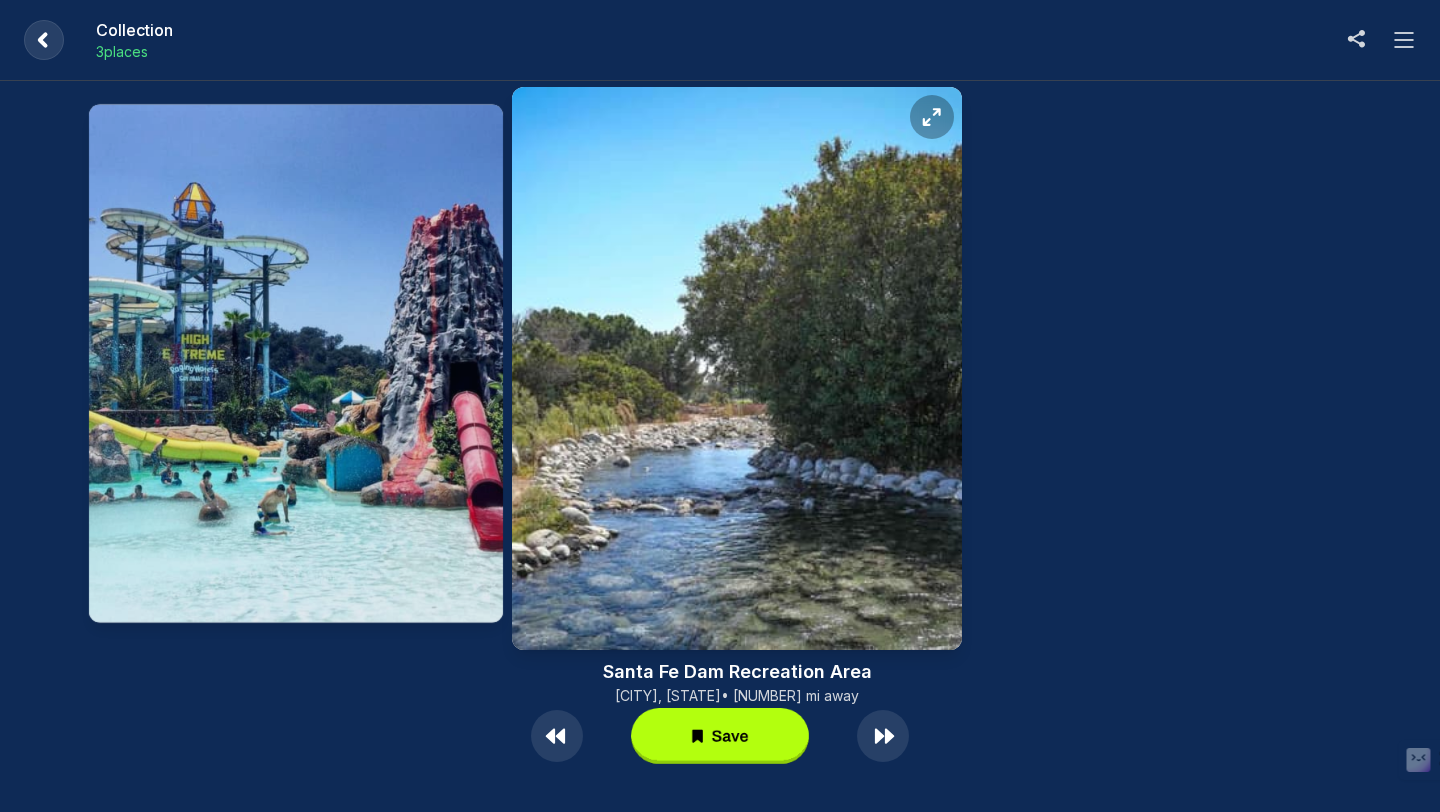 click 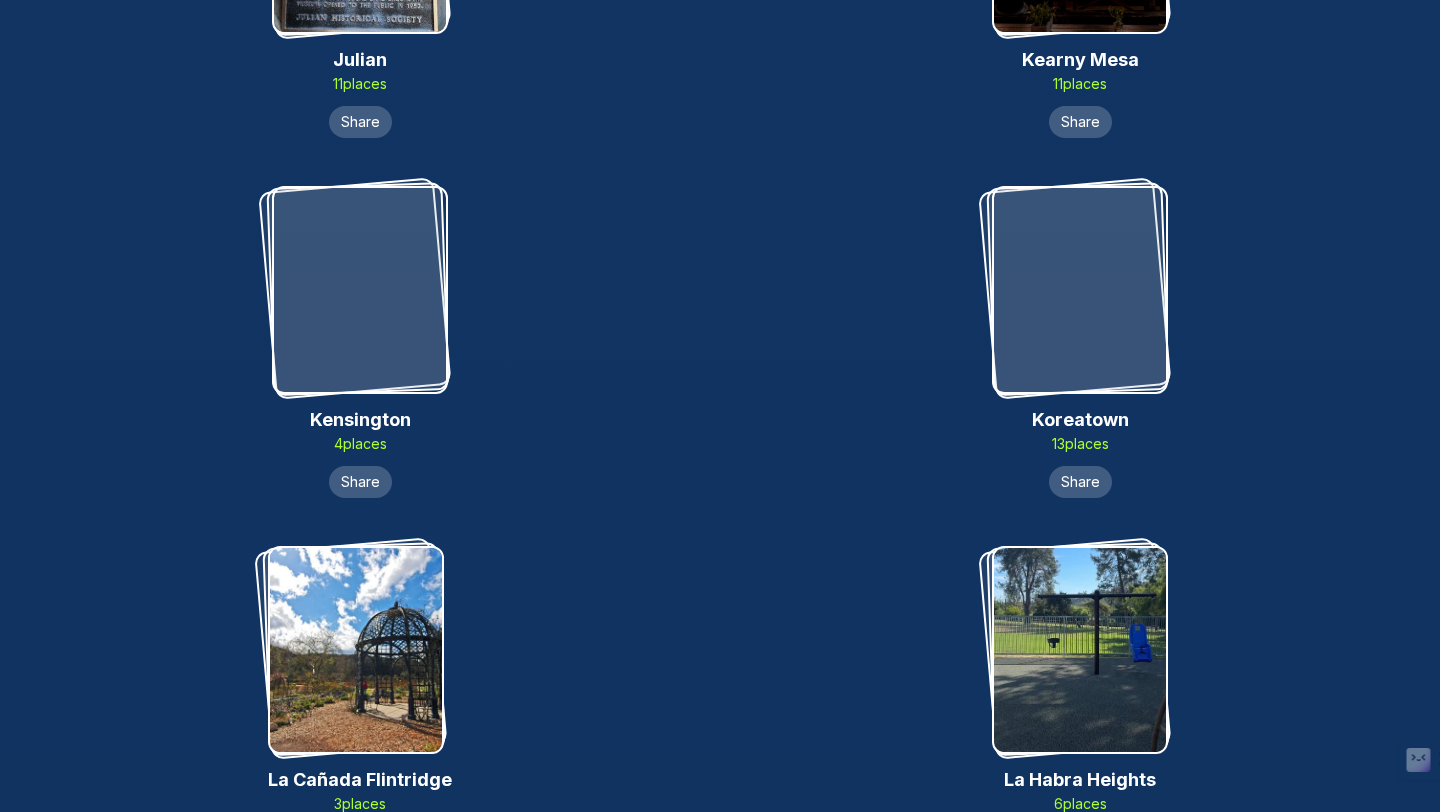 scroll, scrollTop: 8831, scrollLeft: 0, axis: vertical 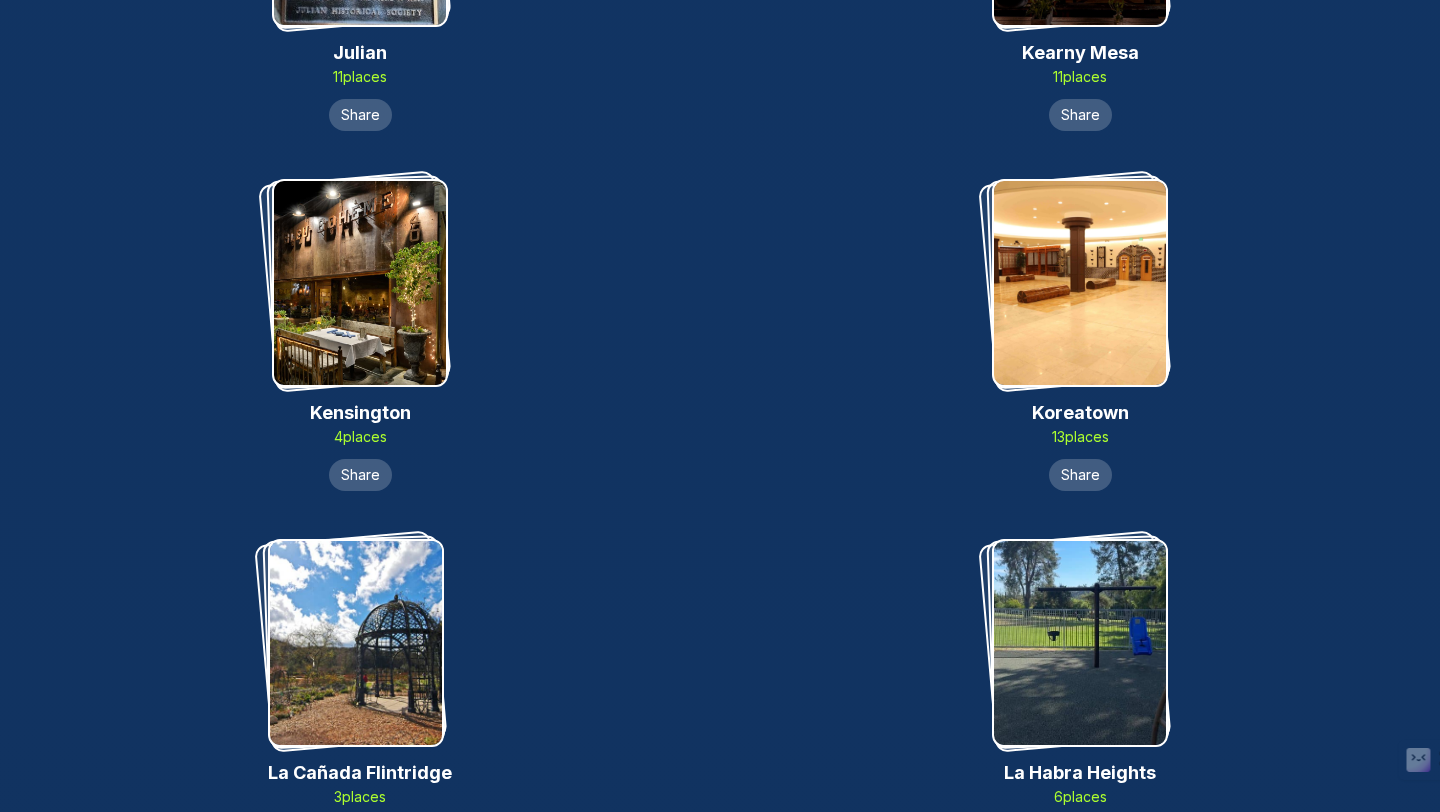 click at bounding box center [1080, 283] 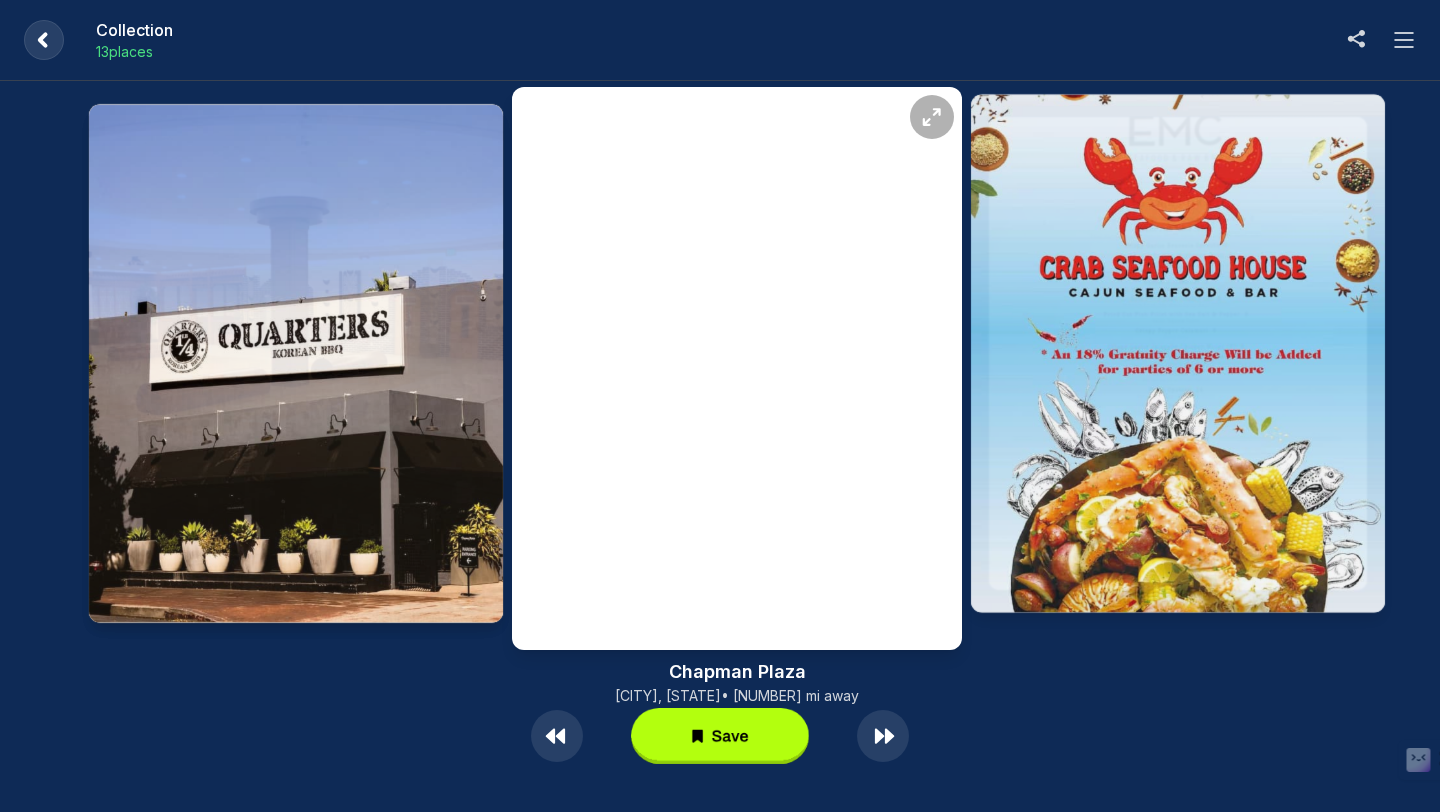 click 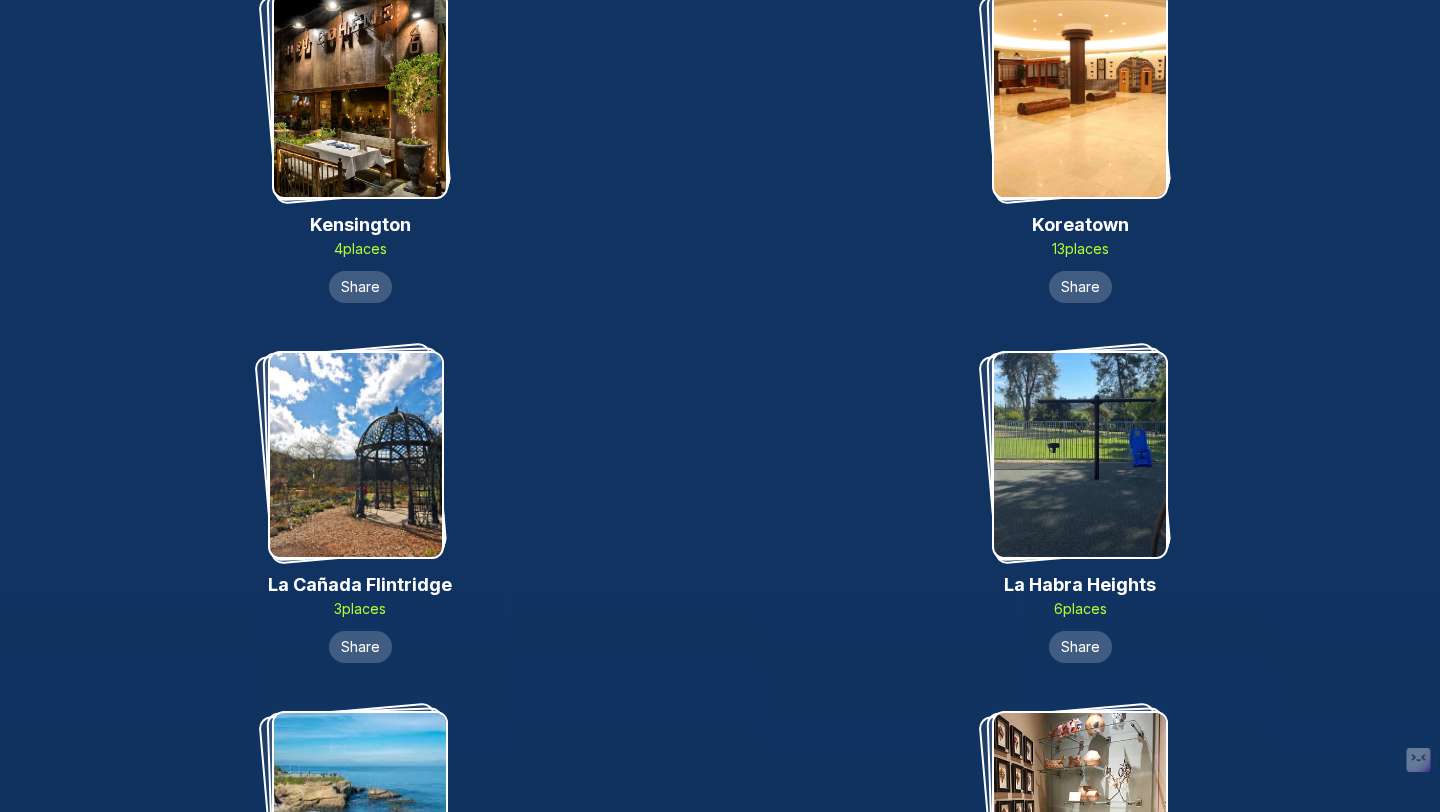scroll, scrollTop: 9021, scrollLeft: 0, axis: vertical 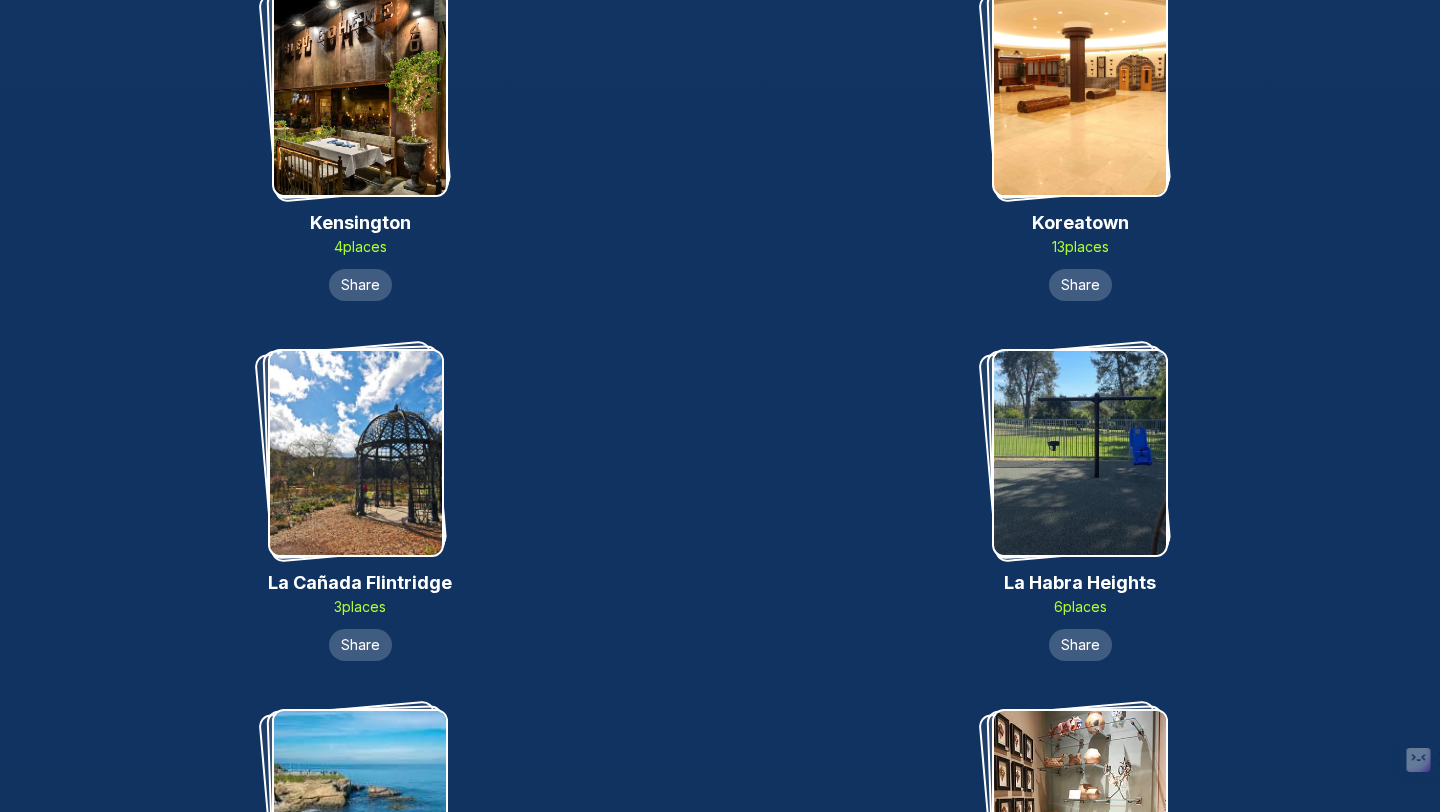 click at bounding box center (356, 453) 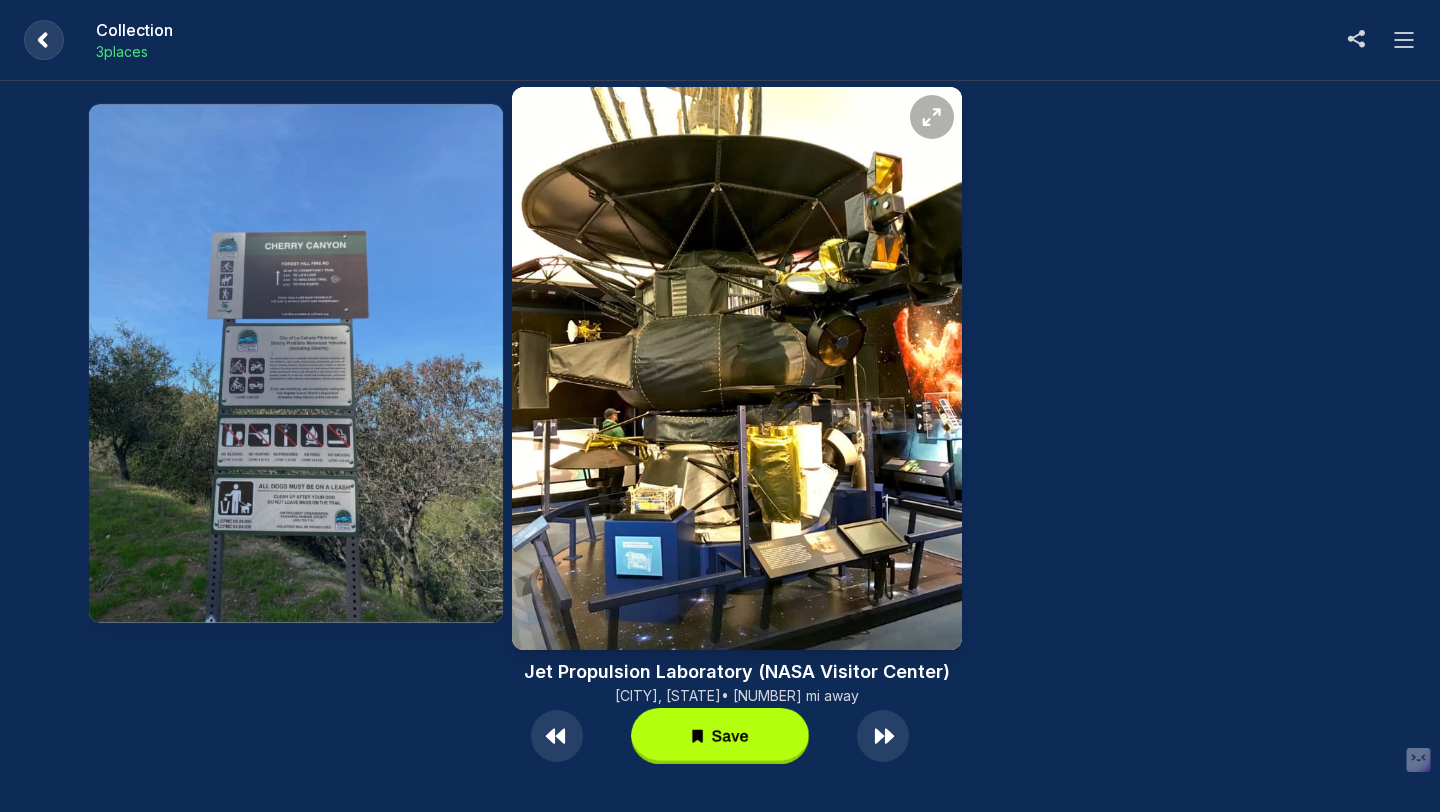 click 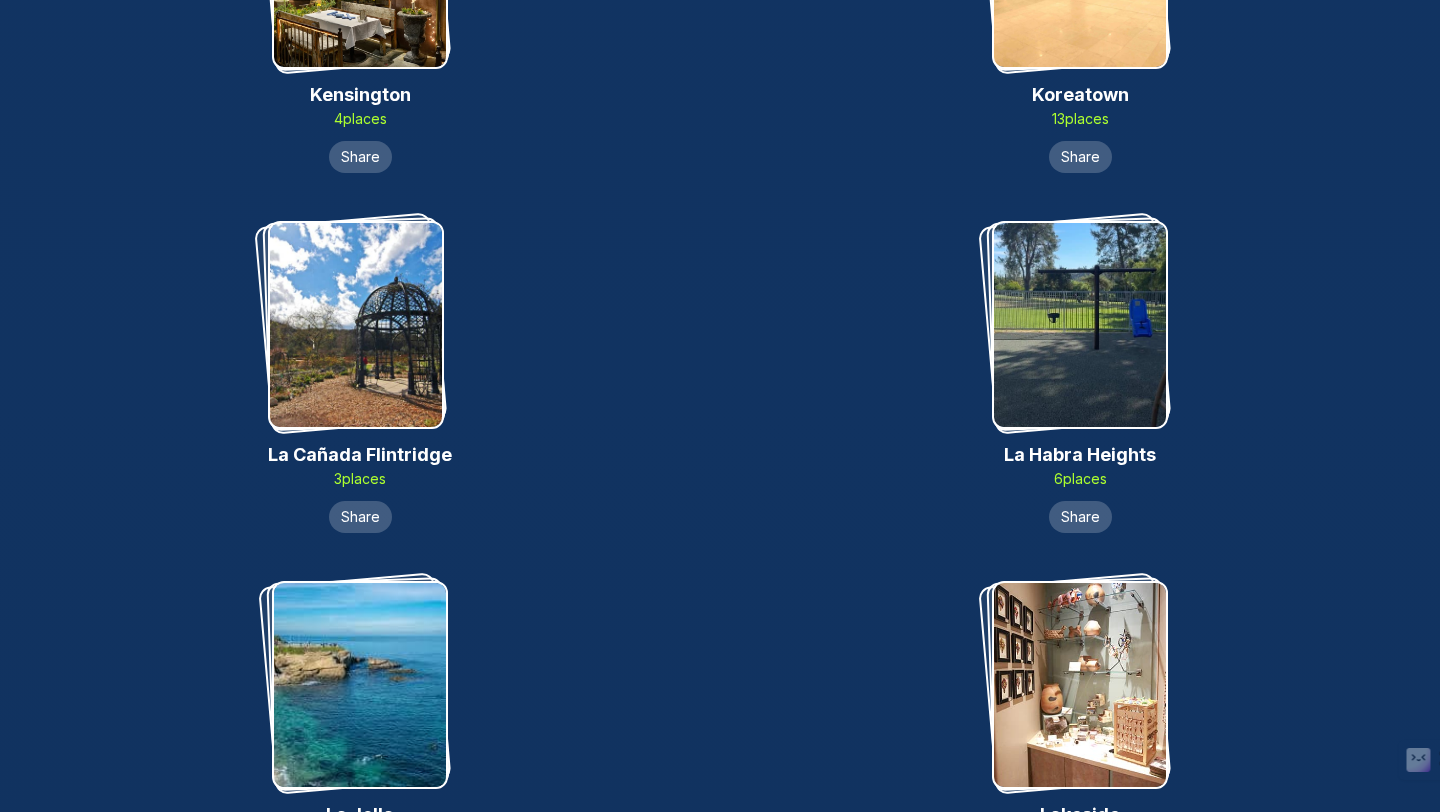 scroll, scrollTop: 9225, scrollLeft: 0, axis: vertical 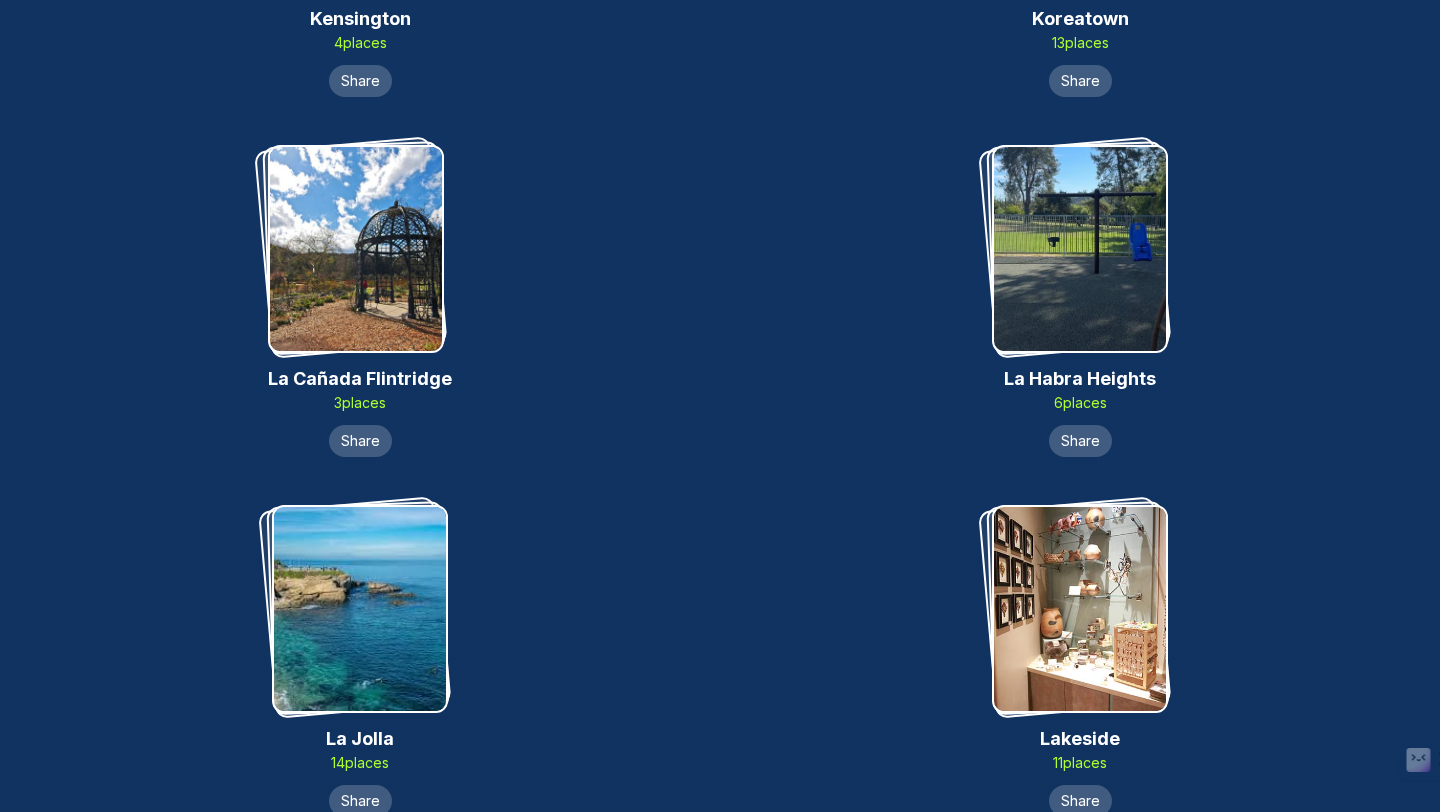 click at bounding box center (1080, 249) 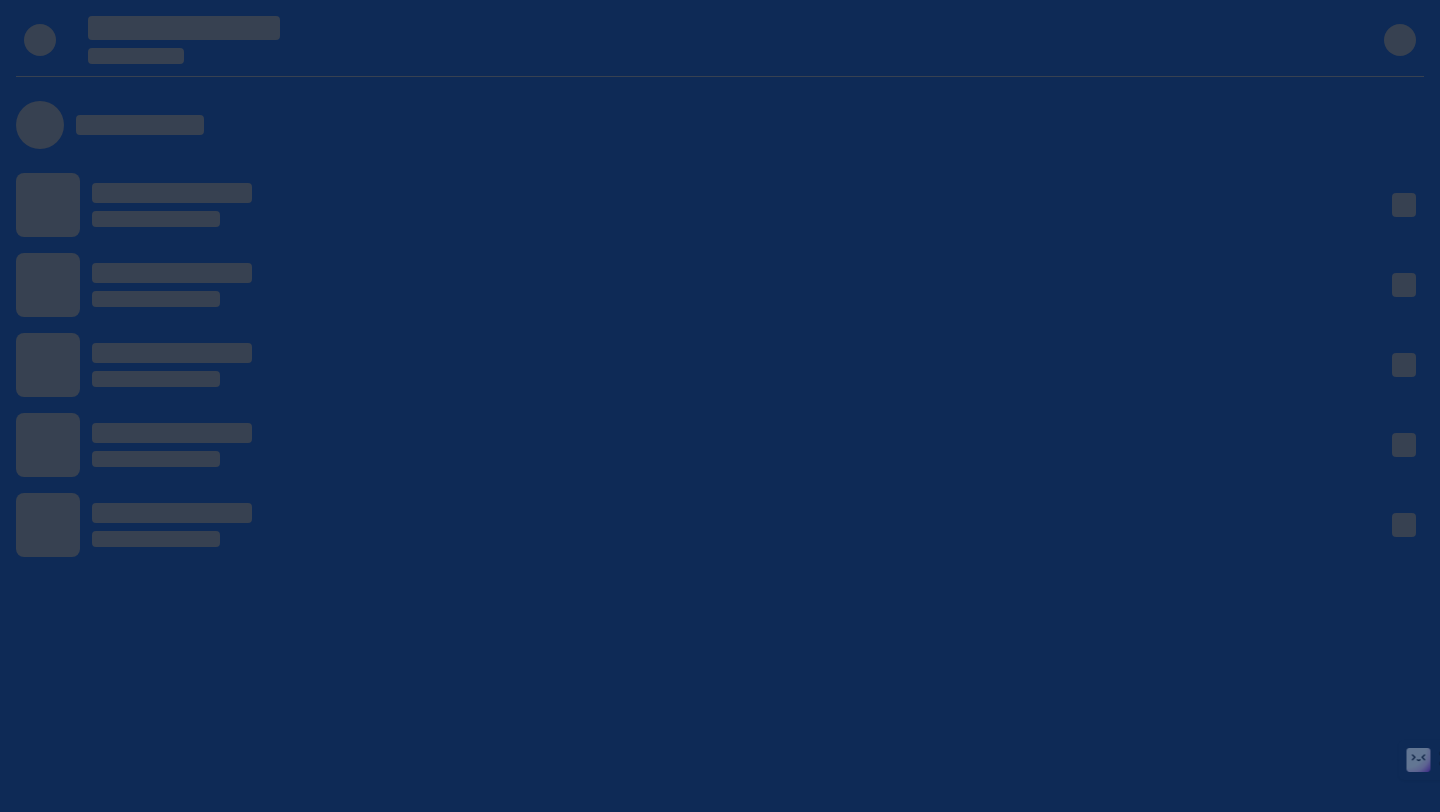 scroll, scrollTop: 0, scrollLeft: 0, axis: both 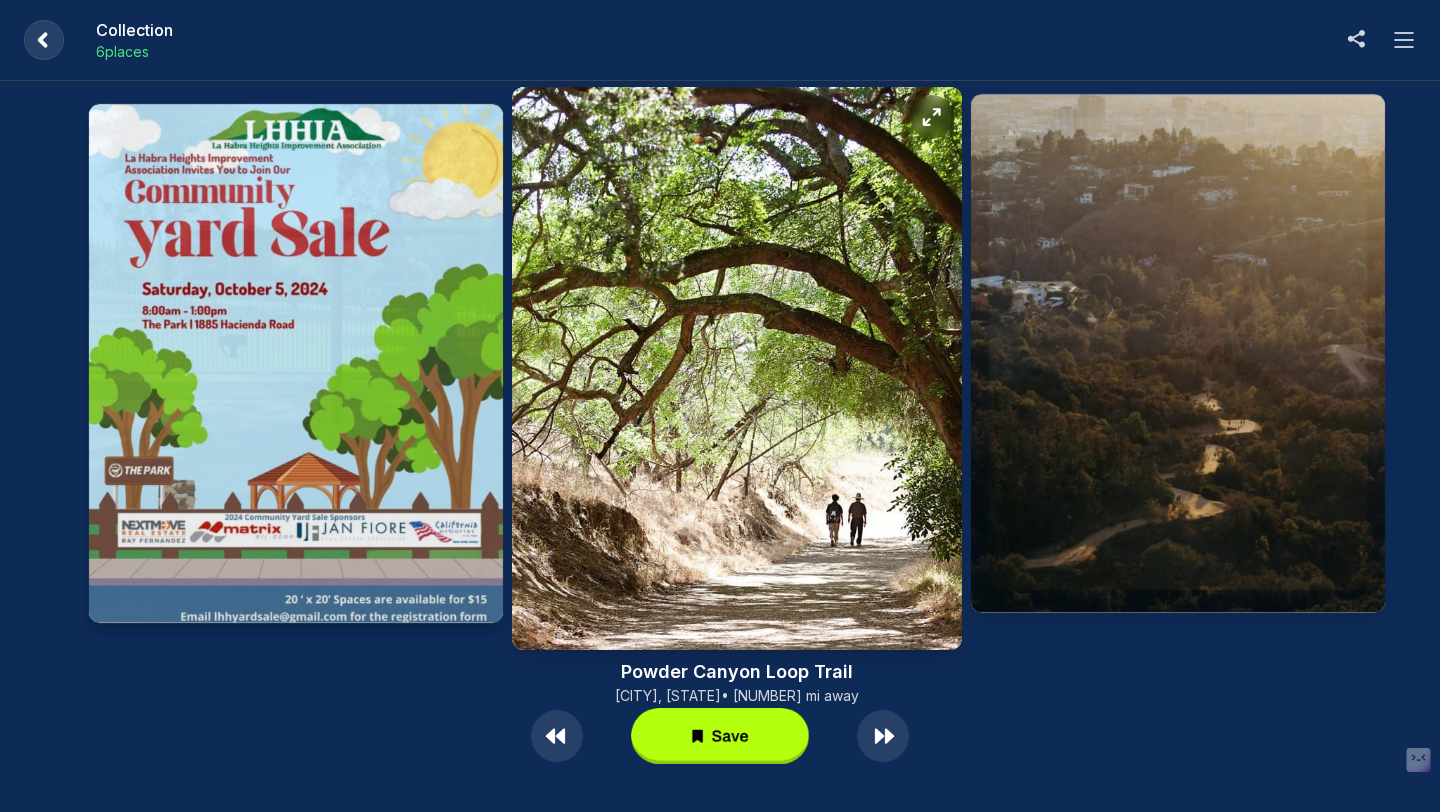 click 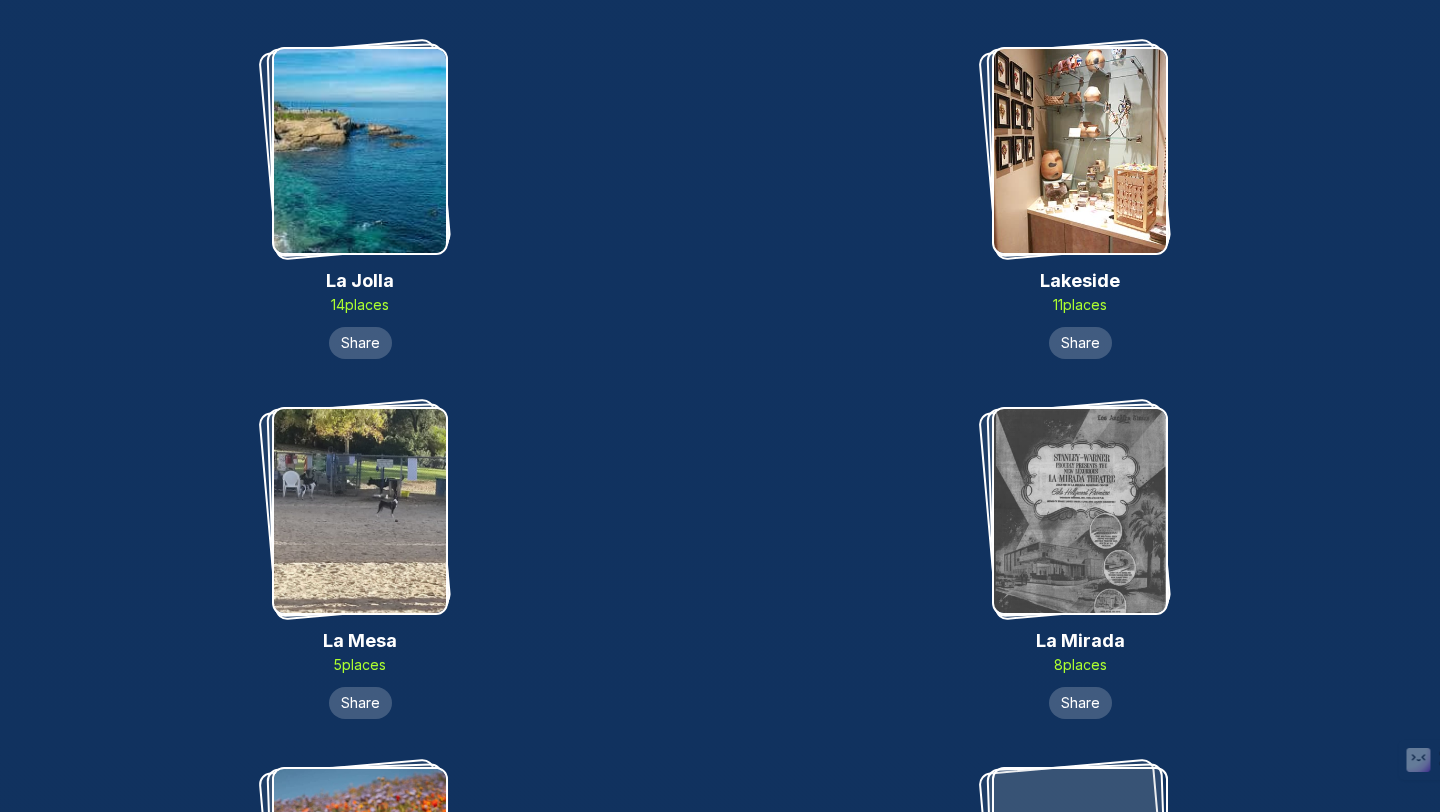 scroll, scrollTop: 9821, scrollLeft: 0, axis: vertical 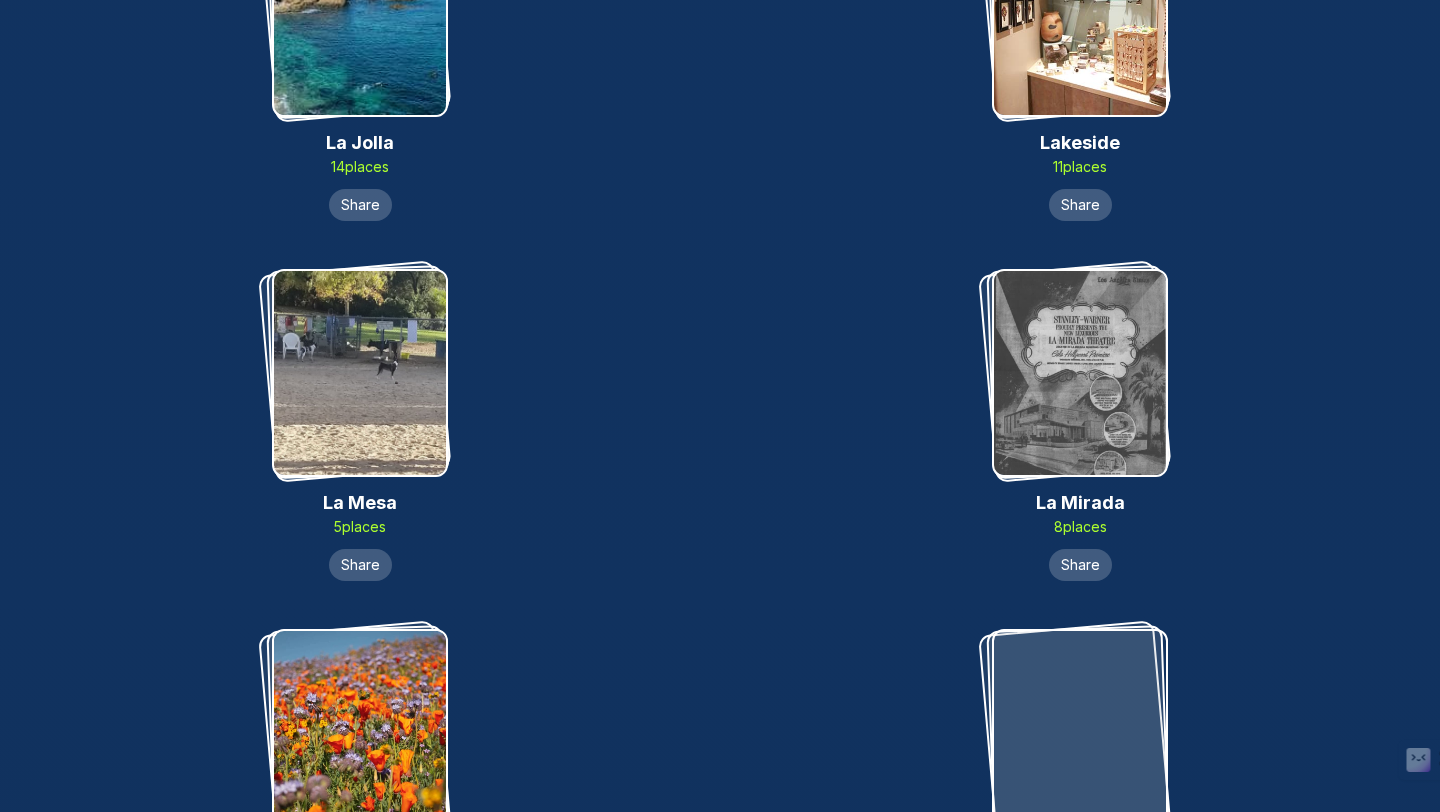 click at bounding box center (1080, 373) 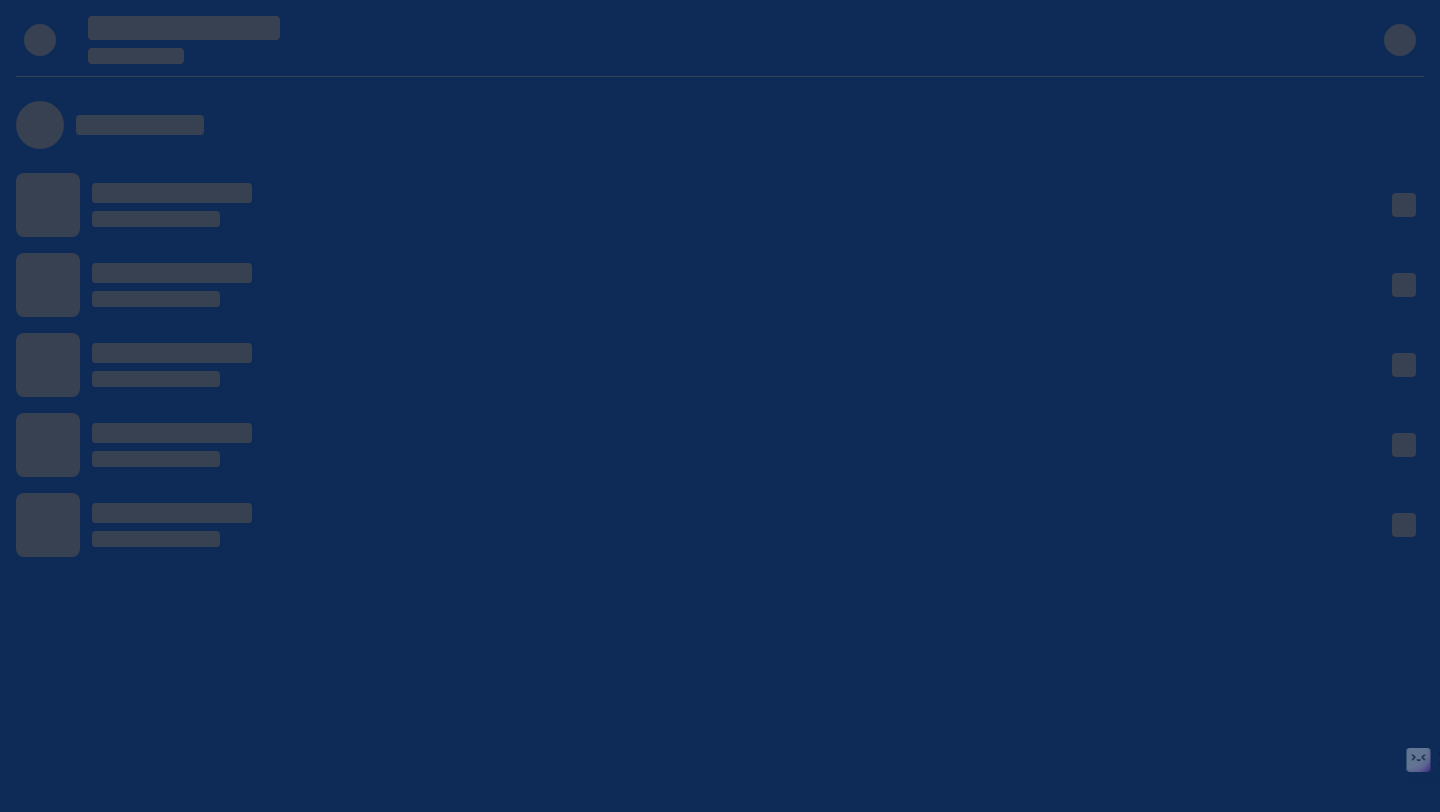 scroll, scrollTop: 0, scrollLeft: 0, axis: both 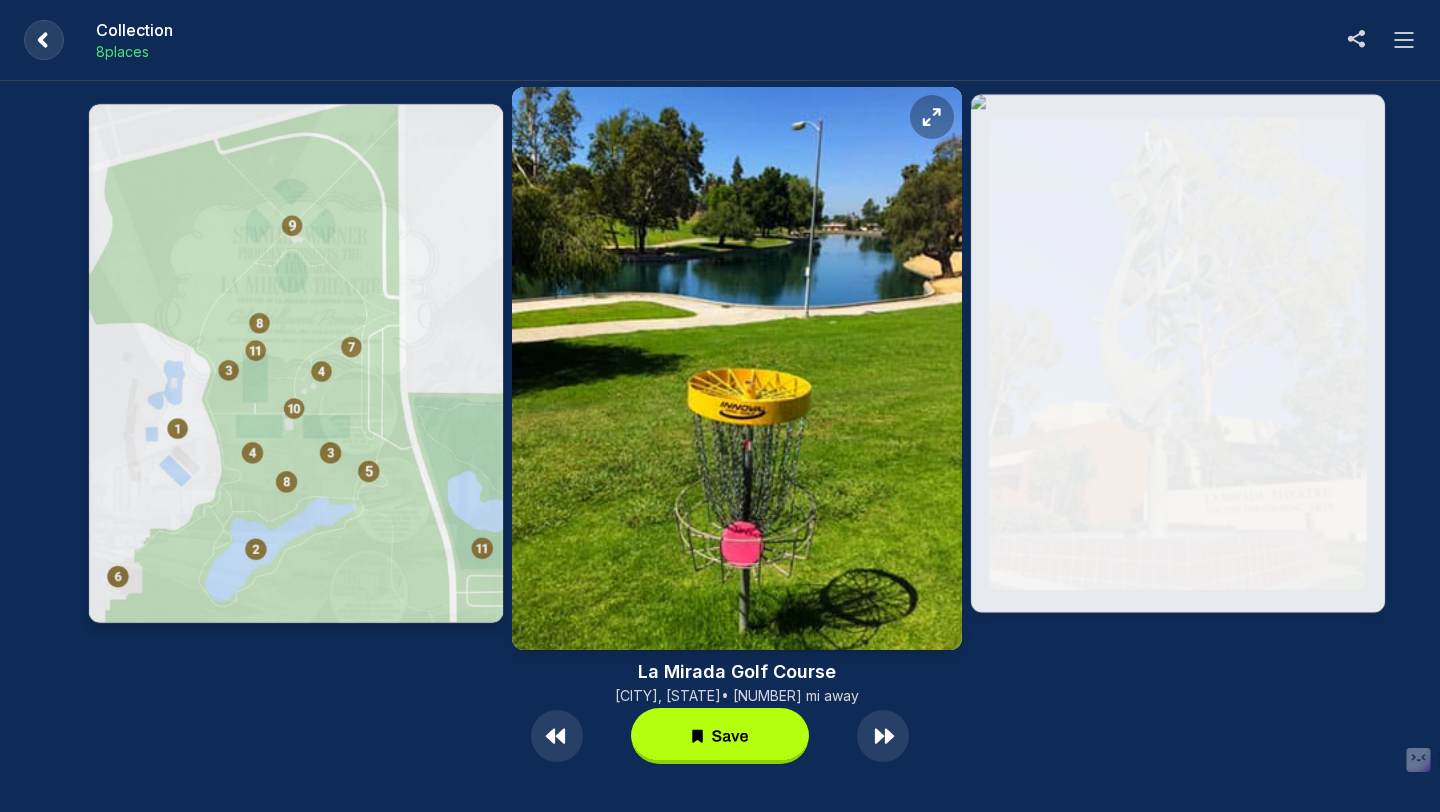 click 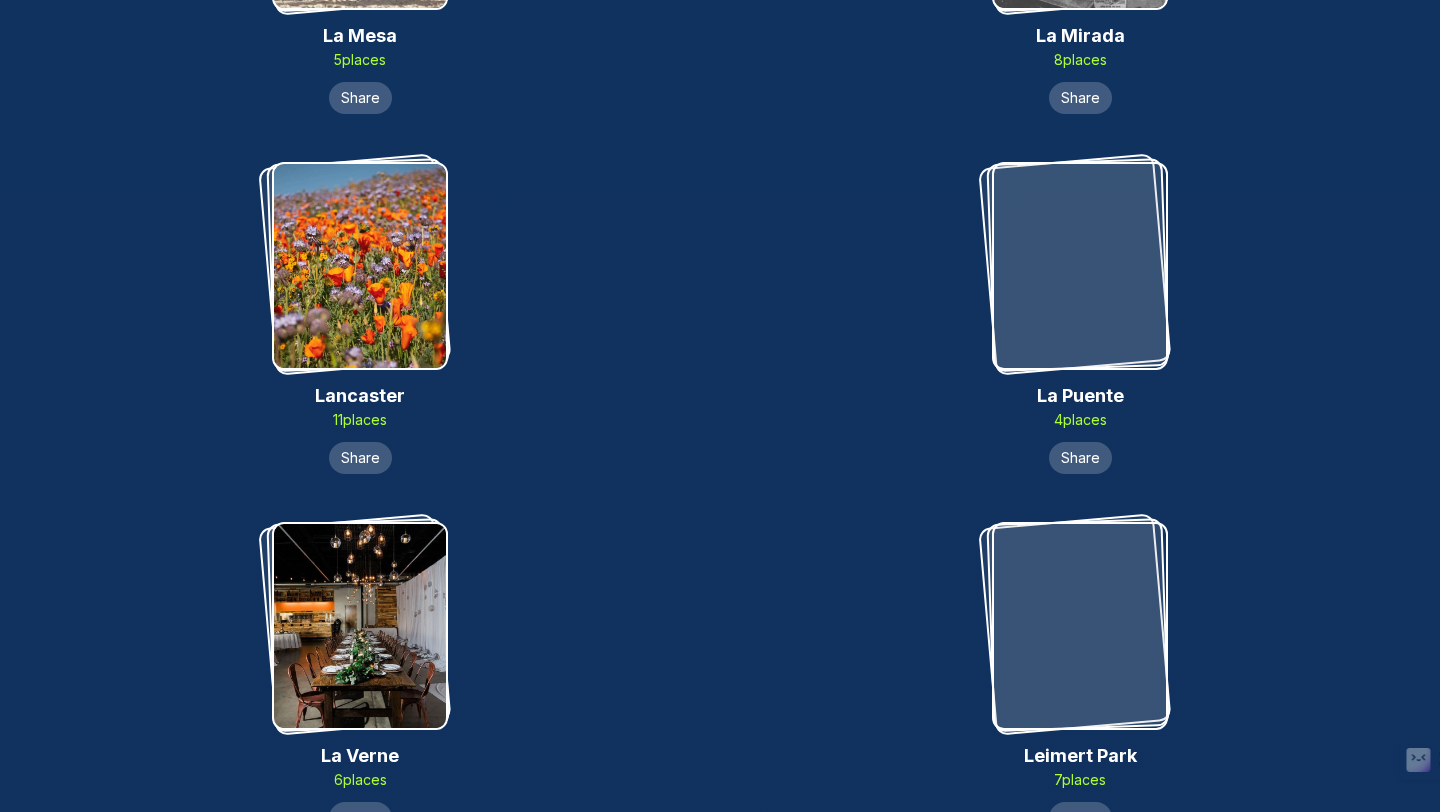 scroll, scrollTop: 10282, scrollLeft: 0, axis: vertical 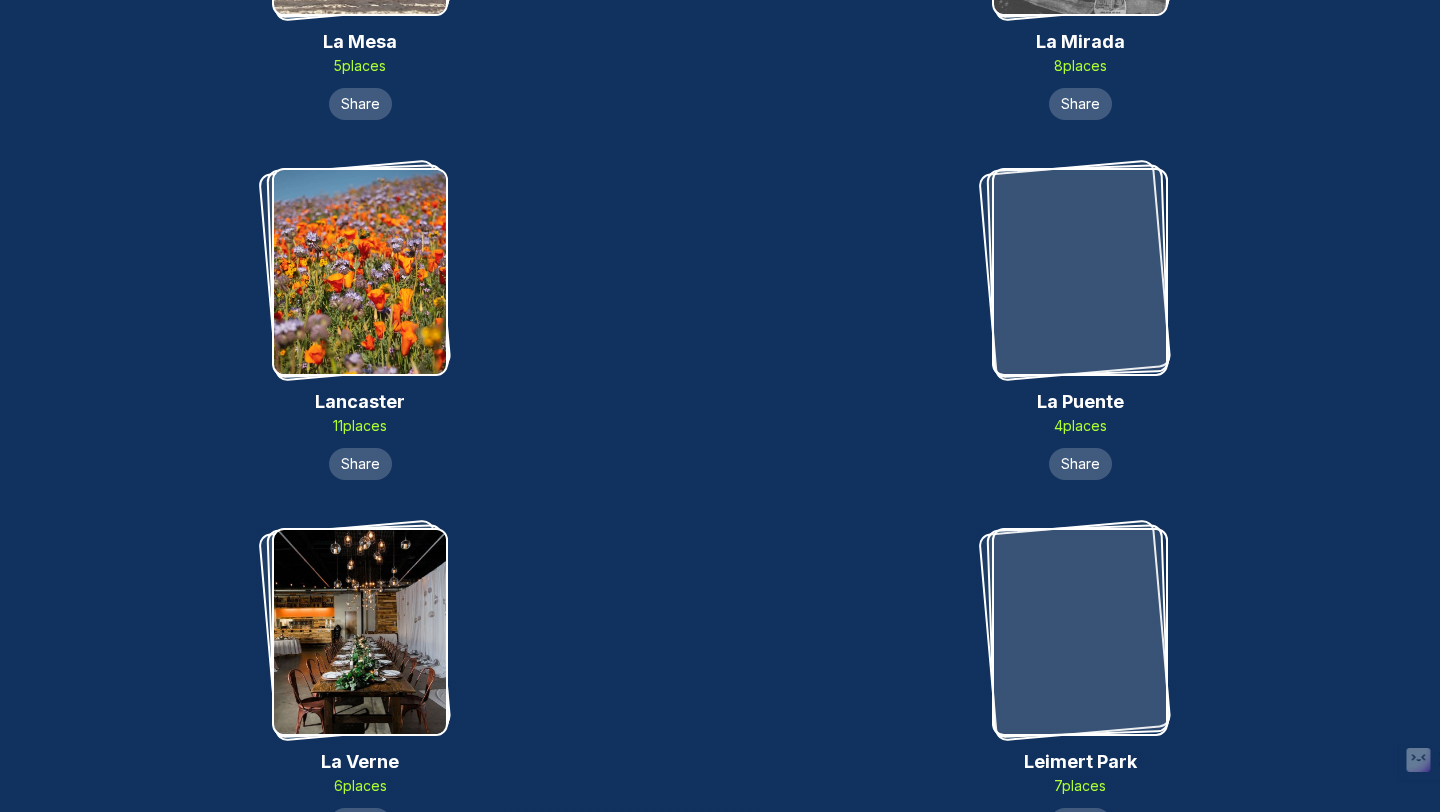 click at bounding box center [1080, 272] 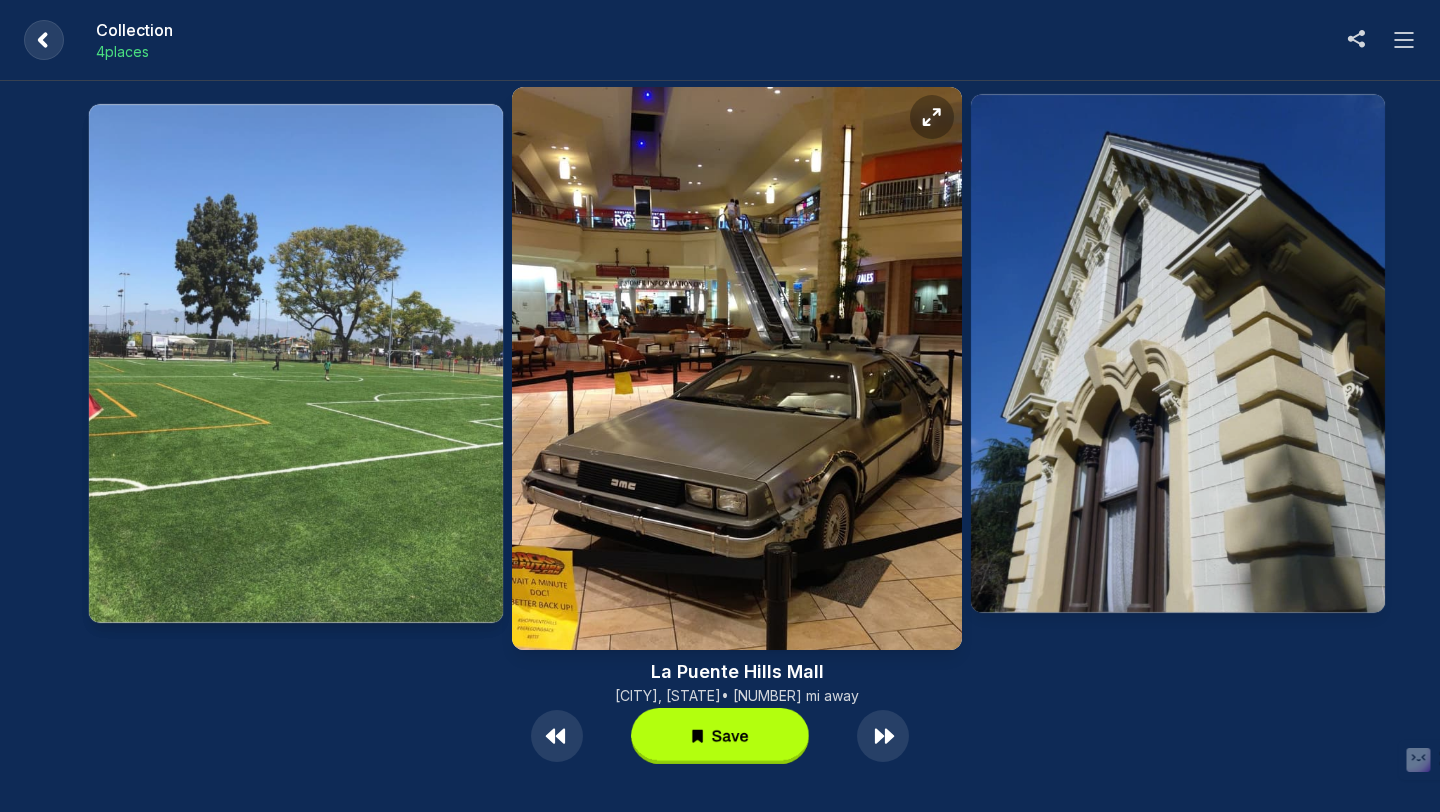 click 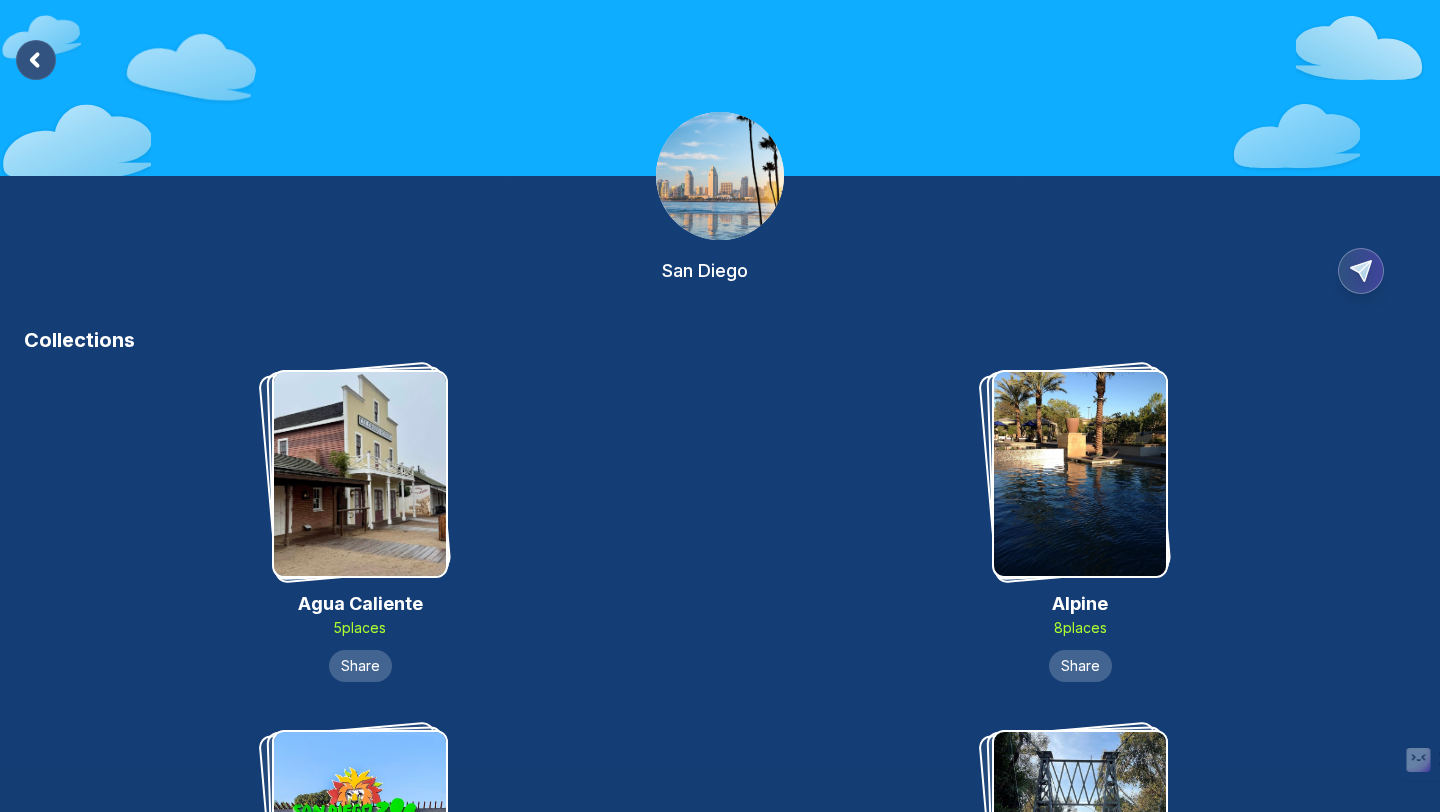 scroll, scrollTop: 10282, scrollLeft: 0, axis: vertical 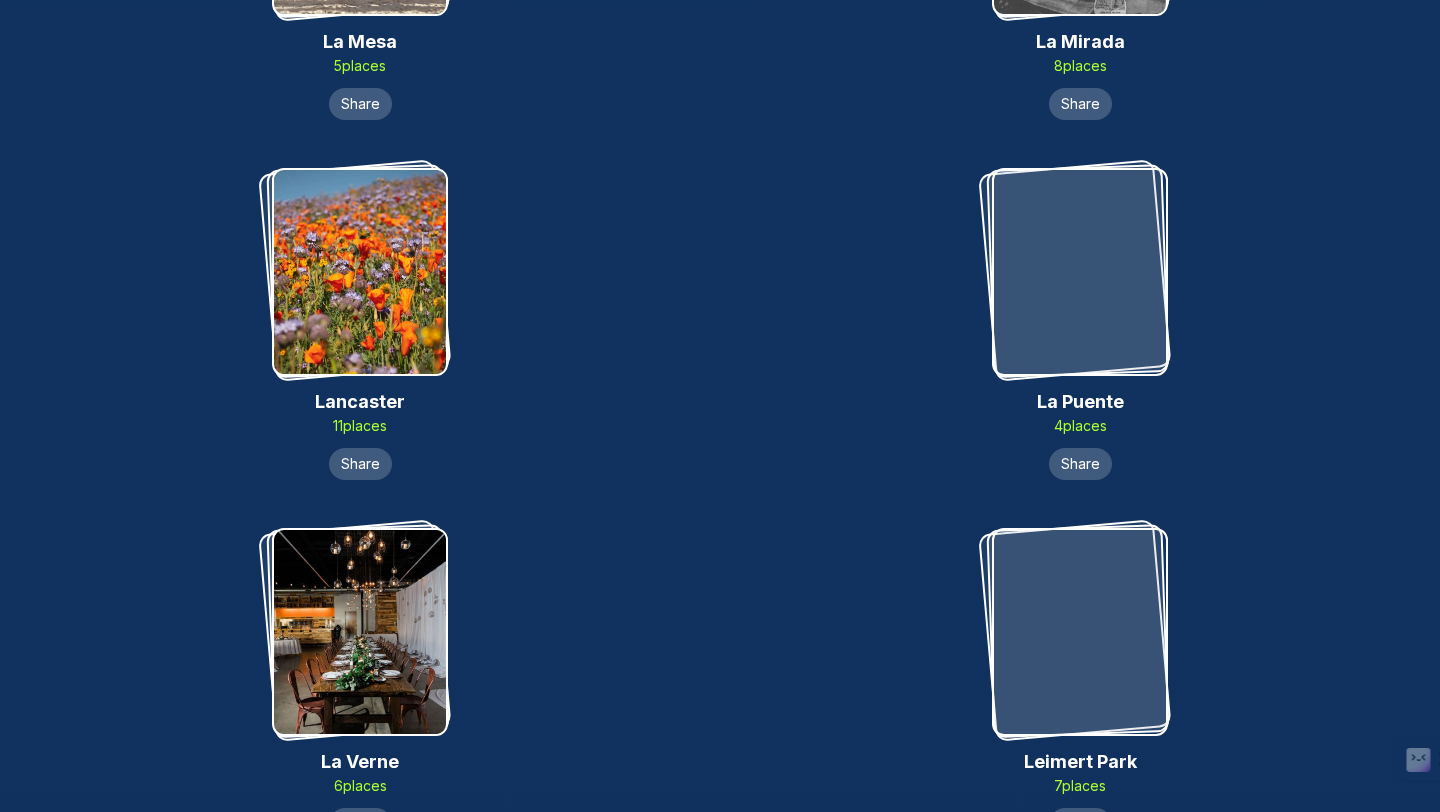 click at bounding box center [360, 632] 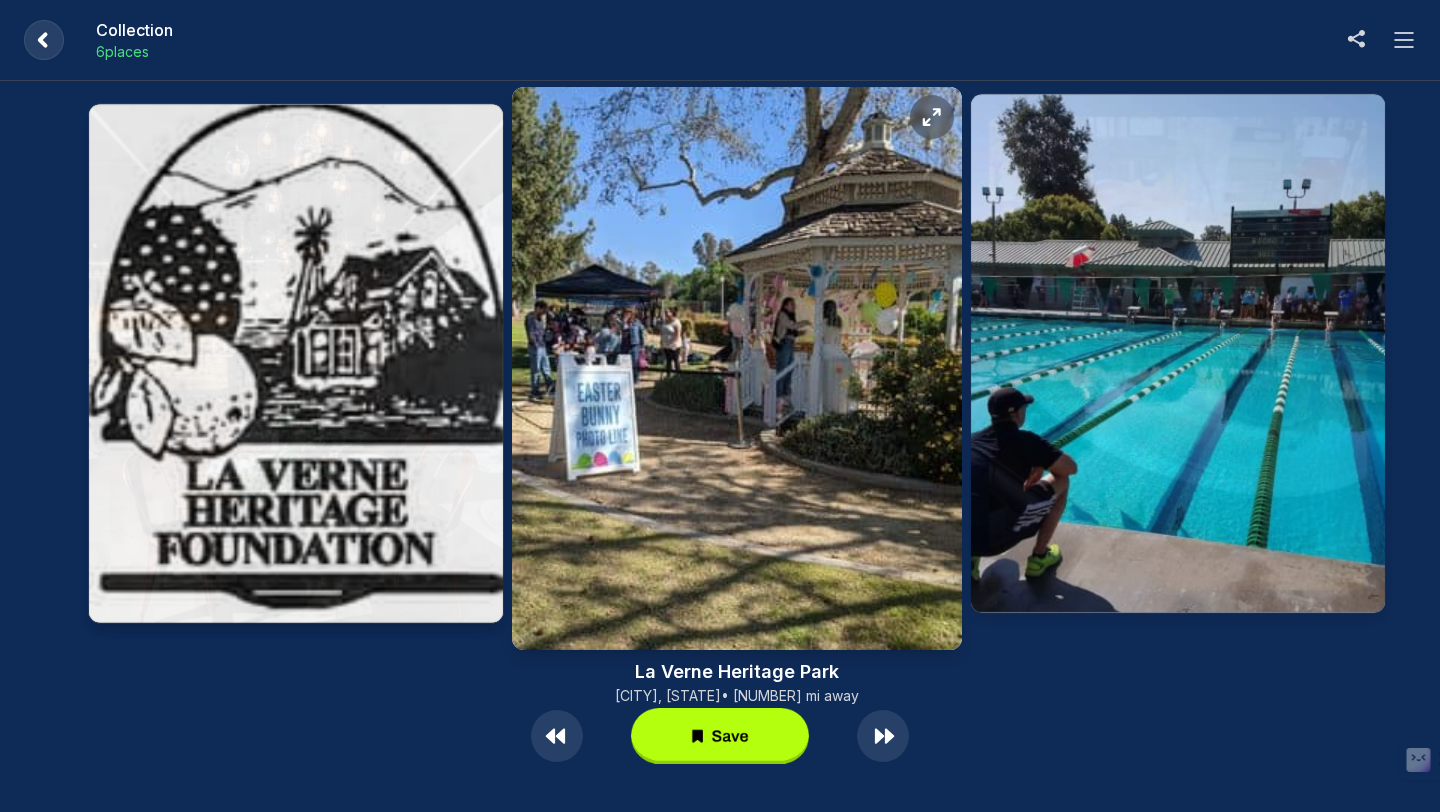 click 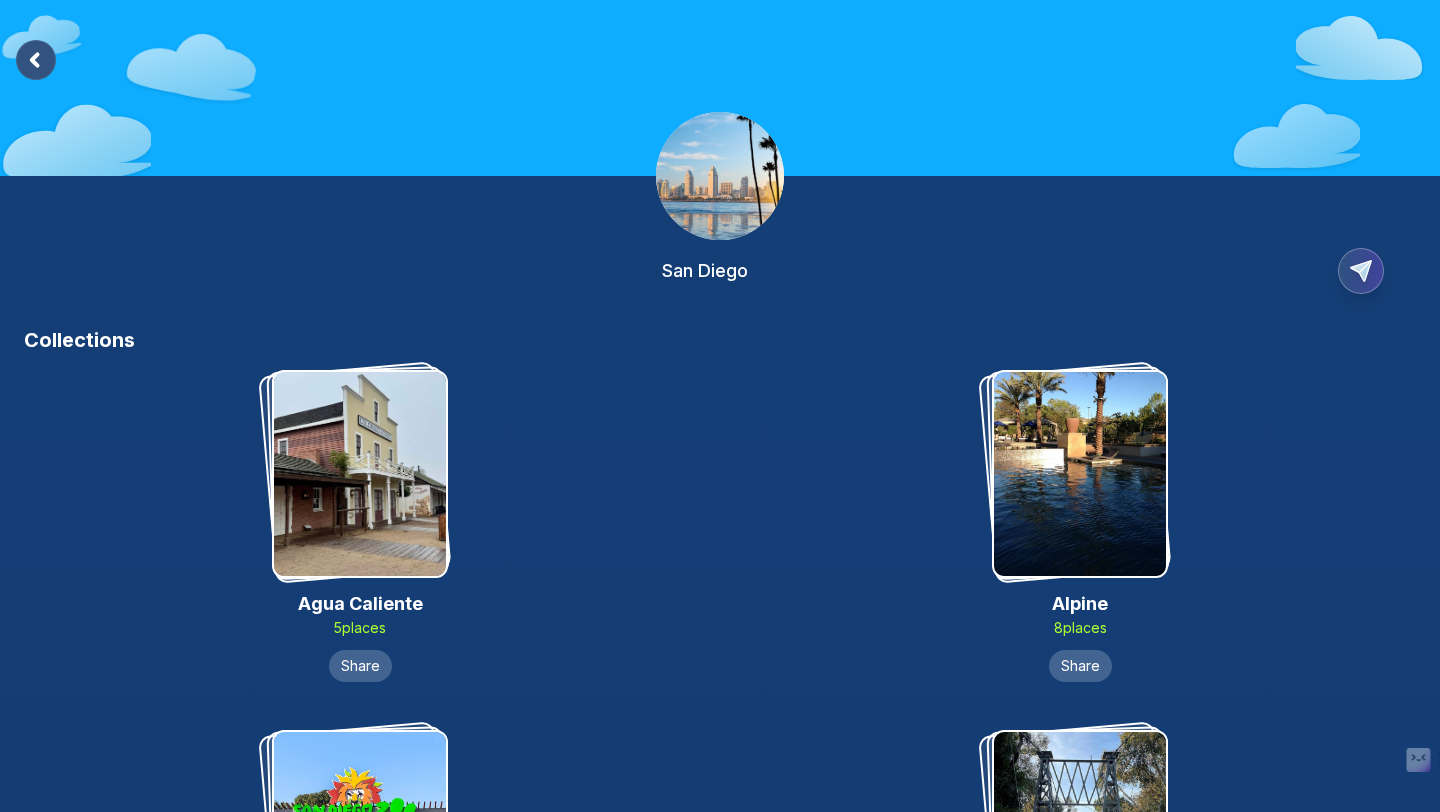 scroll, scrollTop: 10282, scrollLeft: 0, axis: vertical 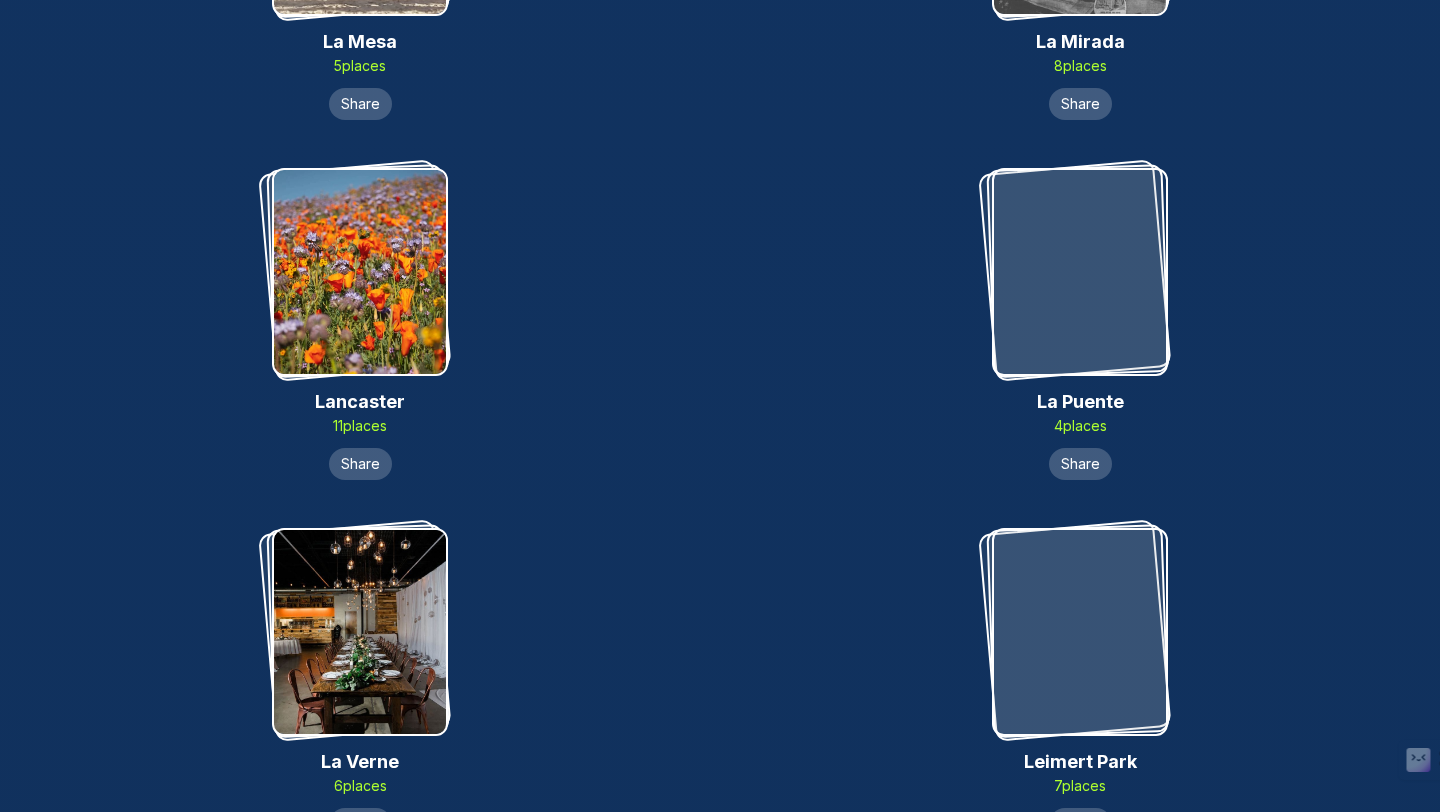 click on "[CITY]  place s Share" at bounding box center (360, -36) 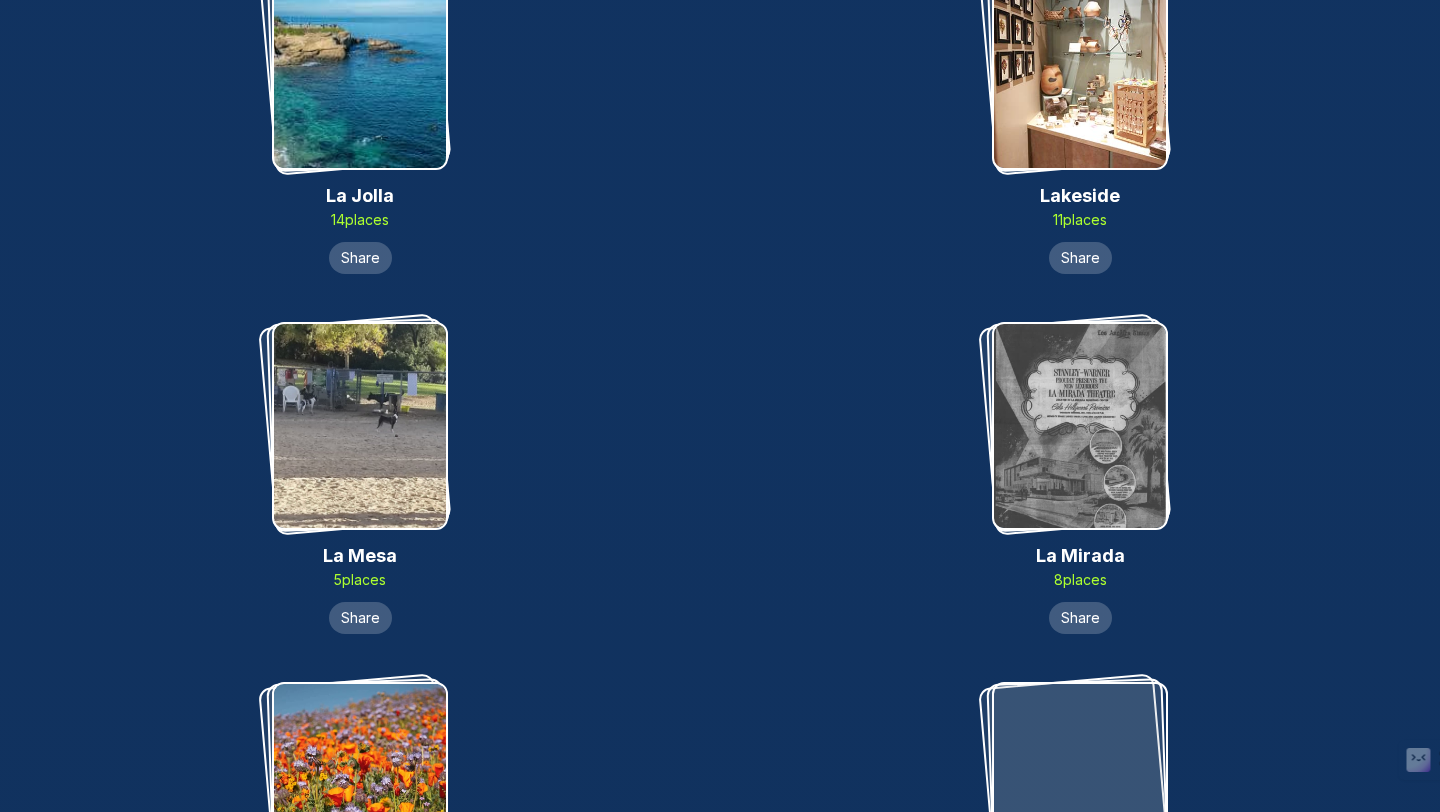 scroll, scrollTop: 9616, scrollLeft: 0, axis: vertical 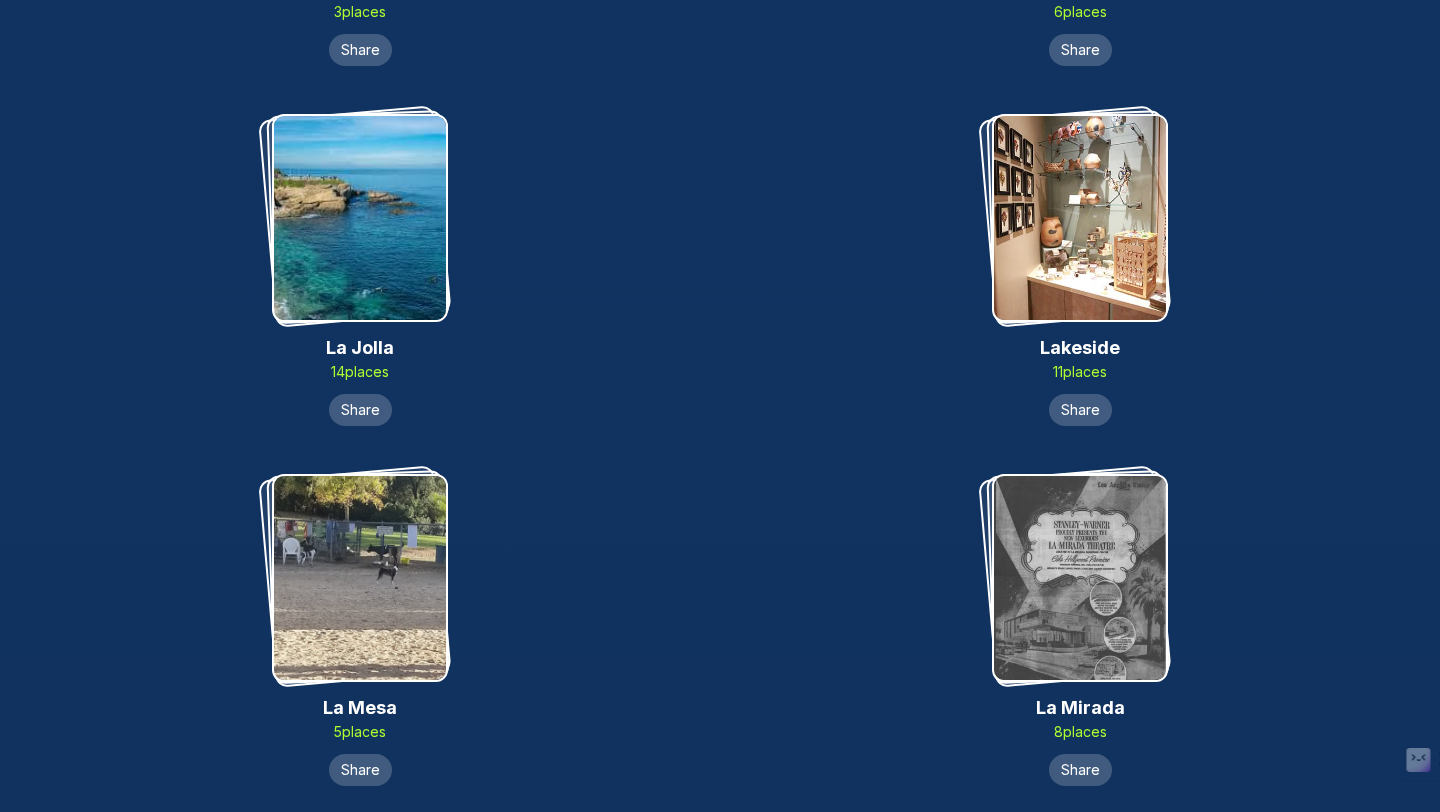 click at bounding box center [1080, 218] 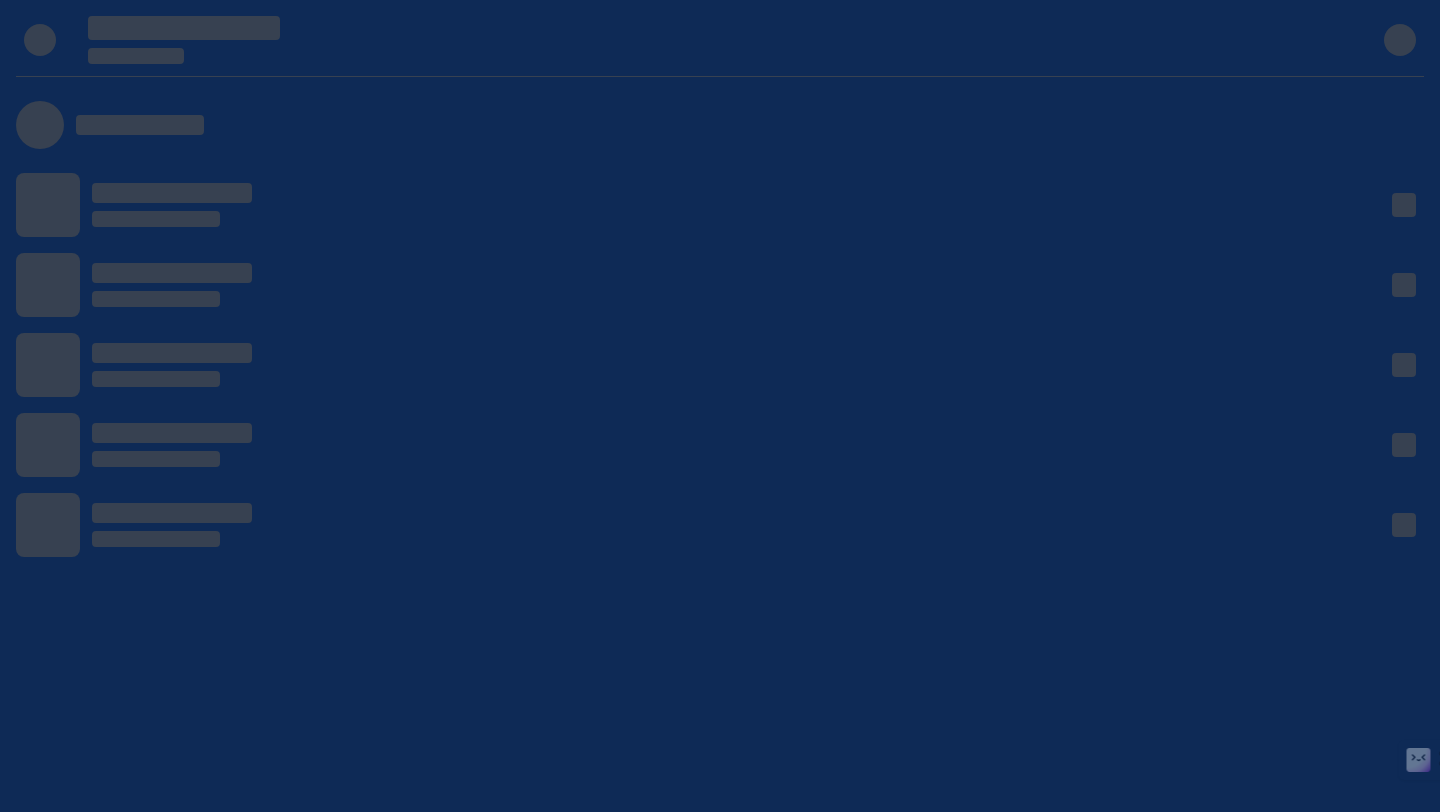 scroll, scrollTop: 0, scrollLeft: 0, axis: both 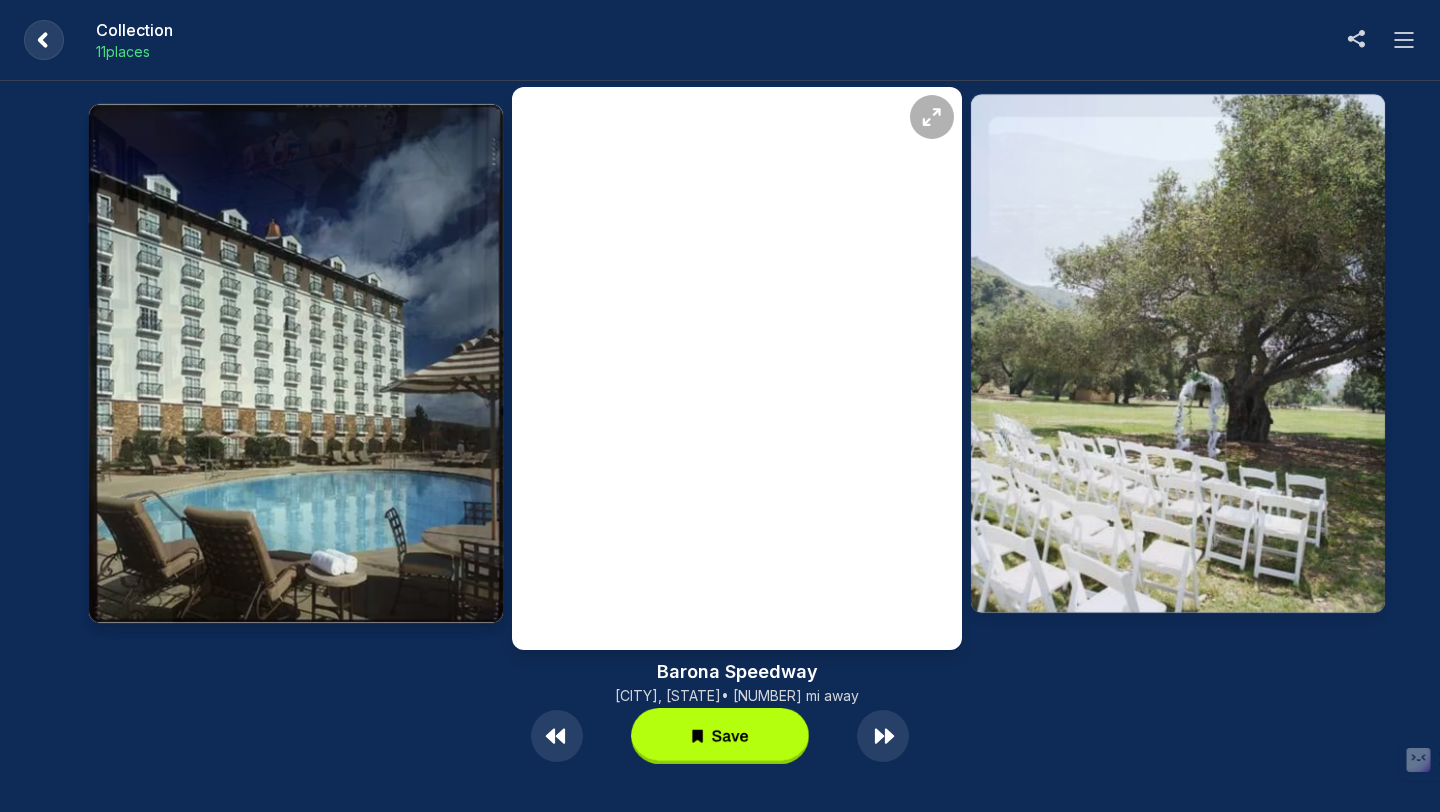 click 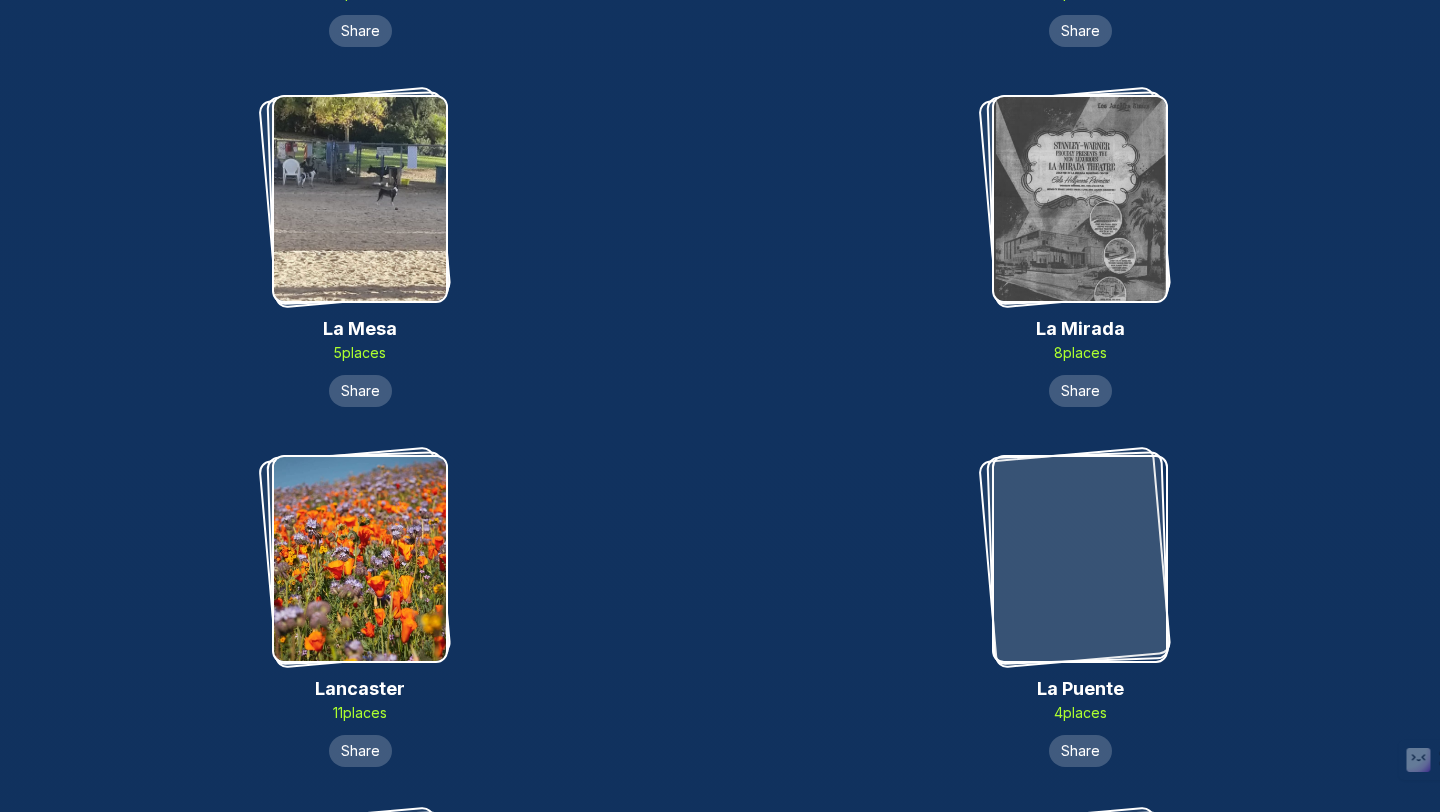 scroll, scrollTop: 9998, scrollLeft: 0, axis: vertical 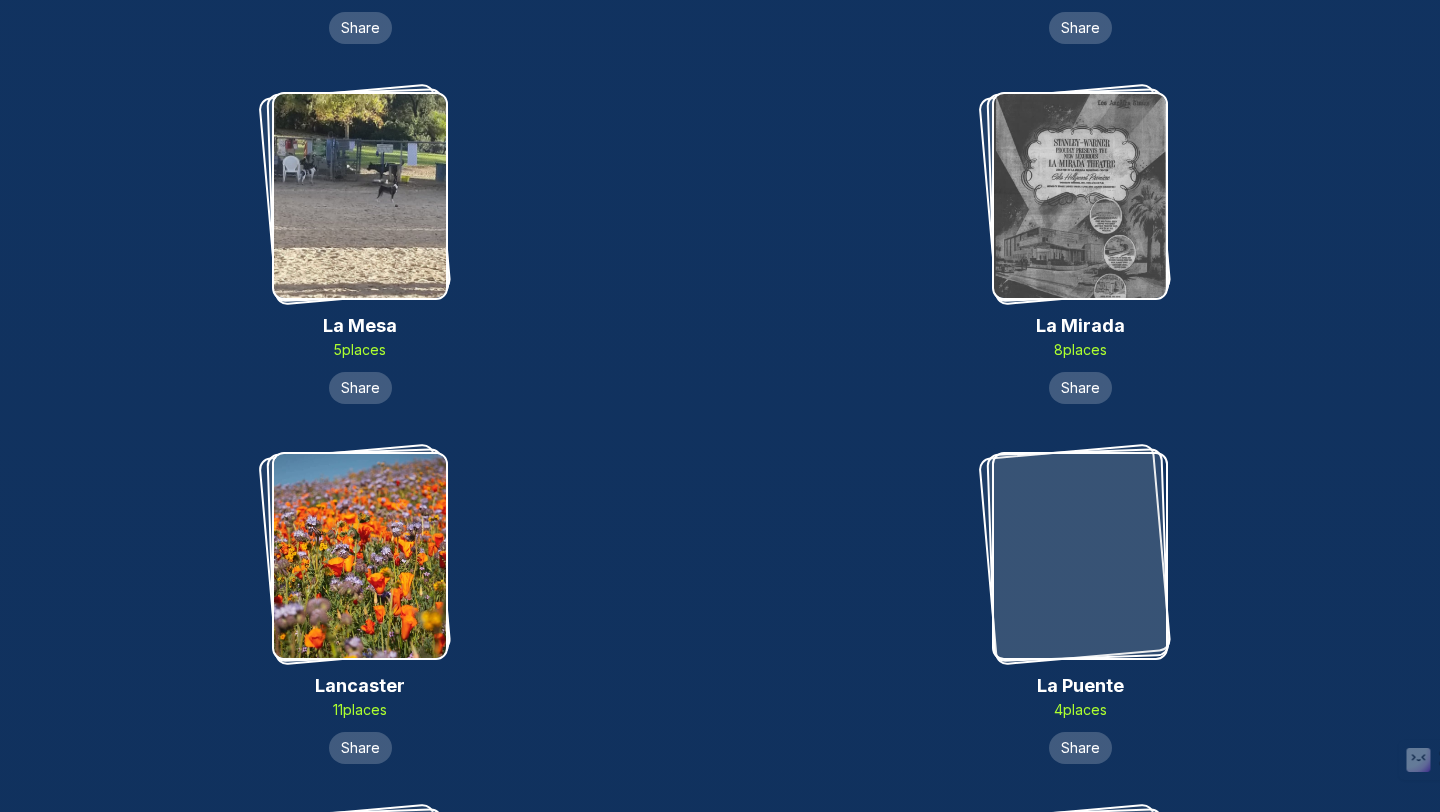 click at bounding box center (360, 556) 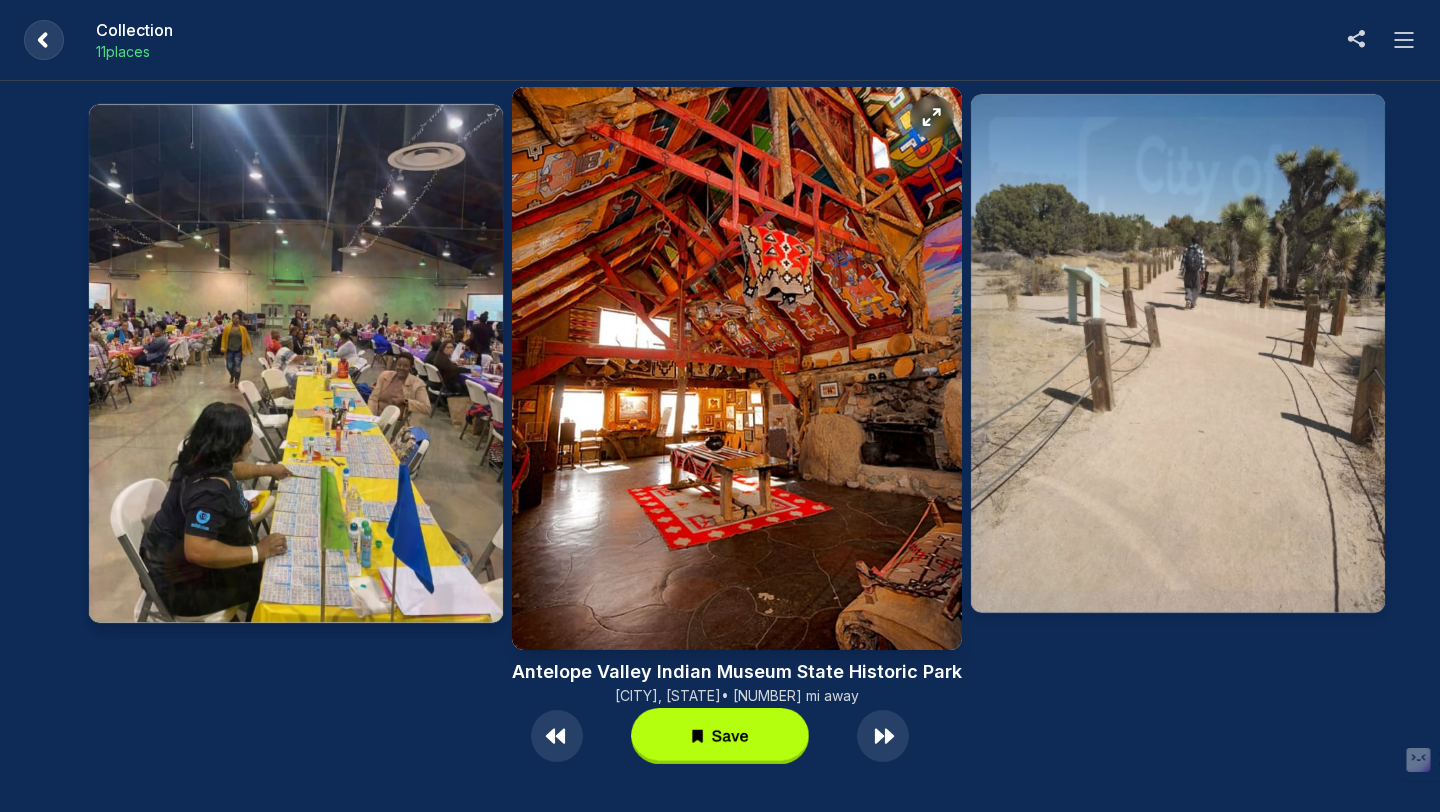 click 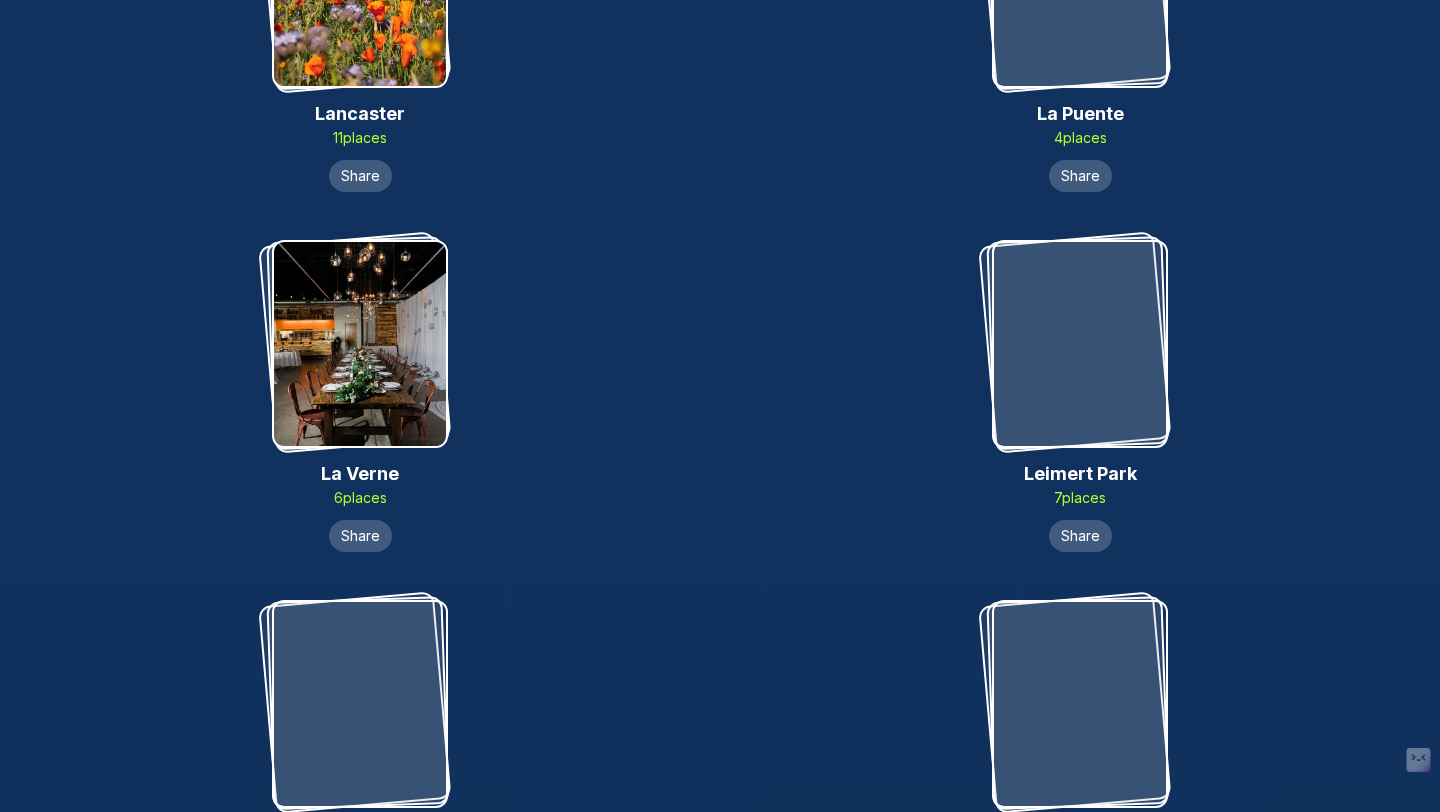 scroll, scrollTop: 10571, scrollLeft: 0, axis: vertical 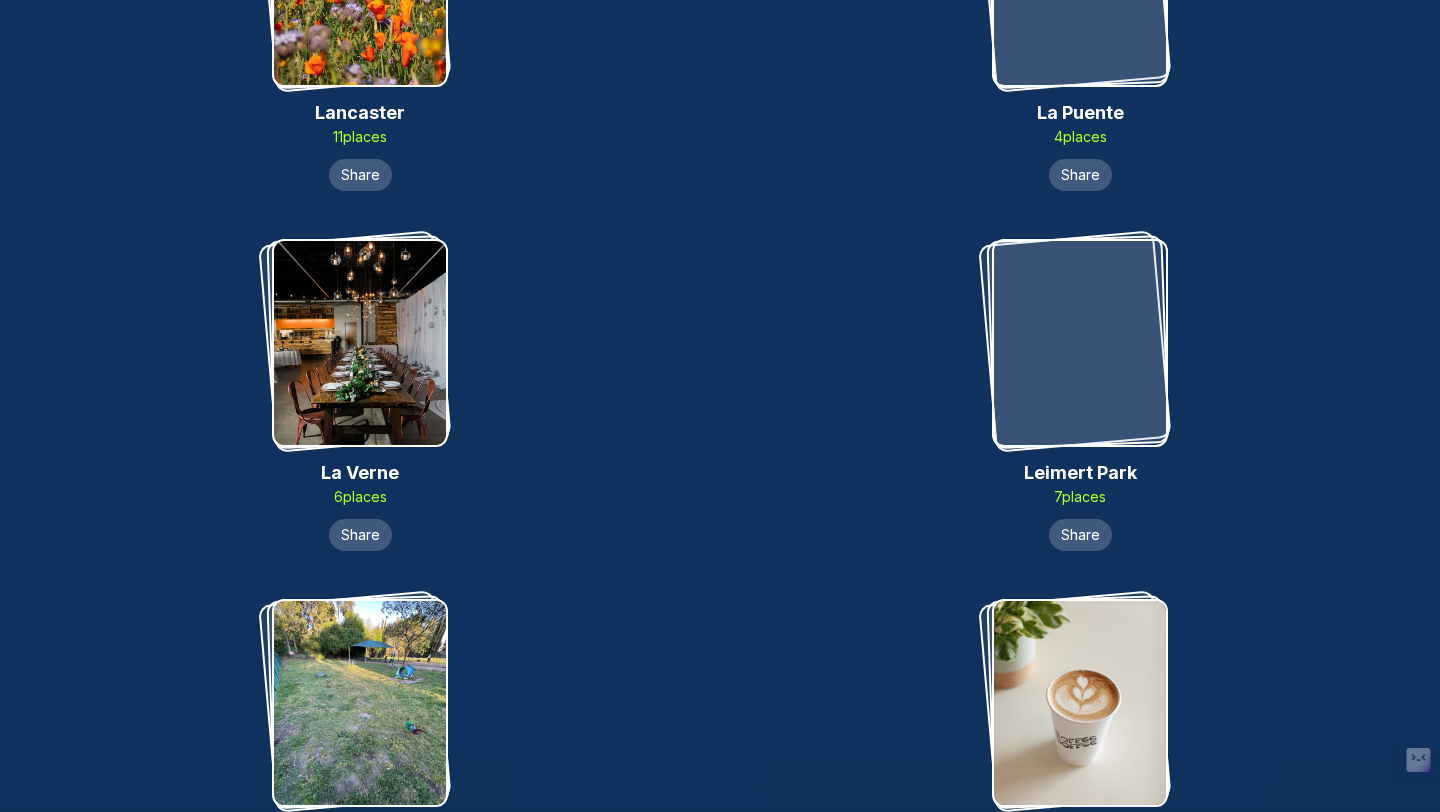 click at bounding box center (1080, 343) 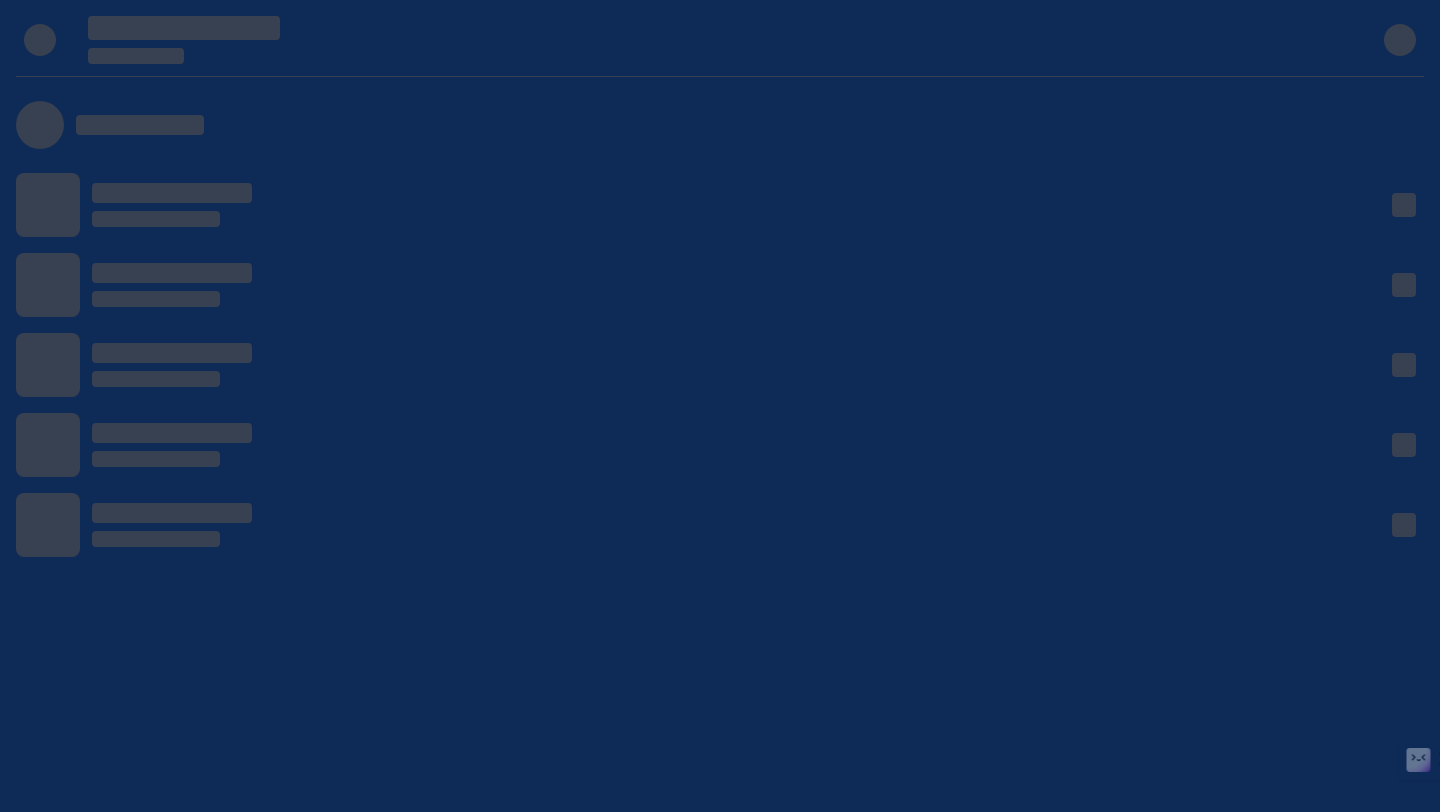 scroll, scrollTop: 0, scrollLeft: 0, axis: both 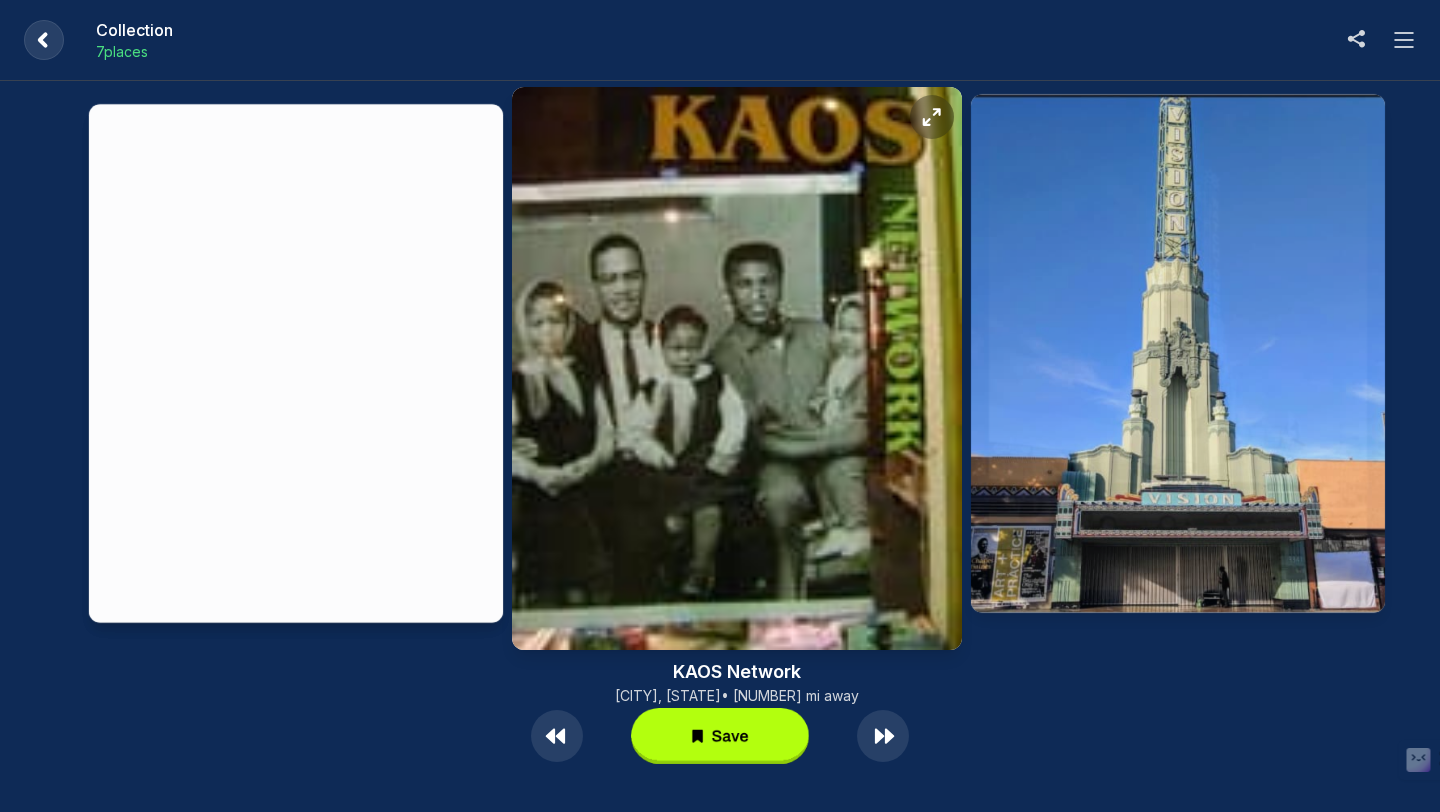 click 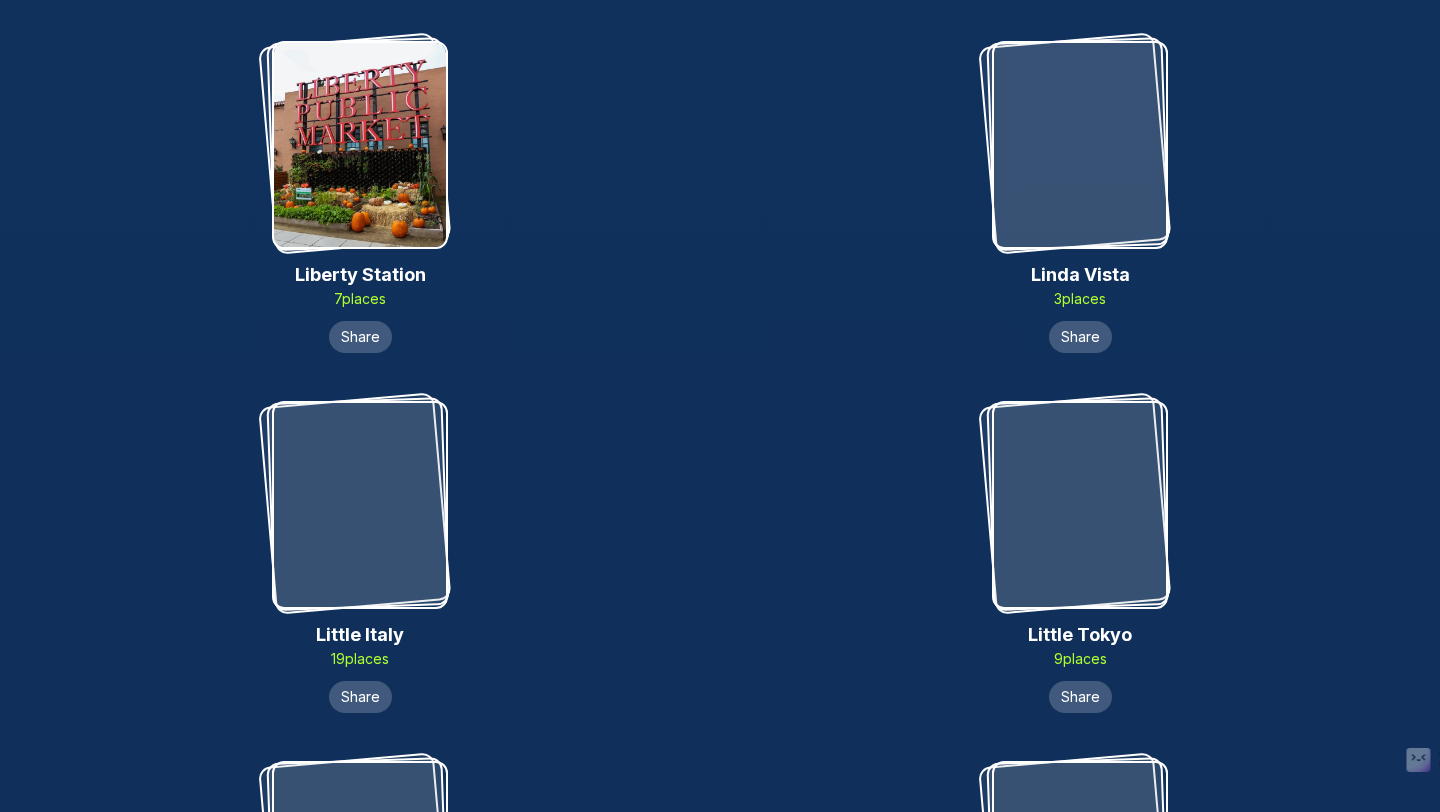 scroll, scrollTop: 11516, scrollLeft: 0, axis: vertical 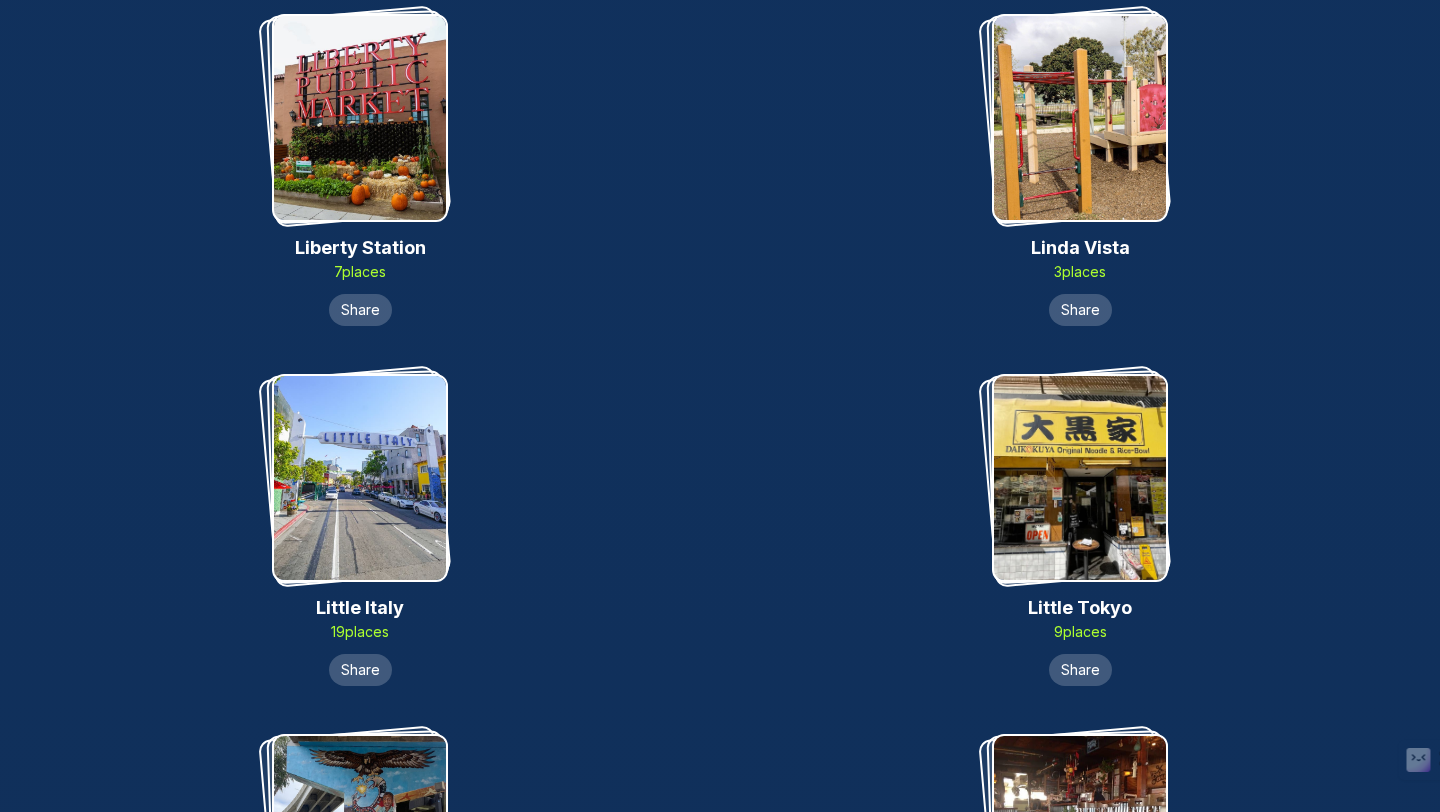 click at bounding box center (1080, 478) 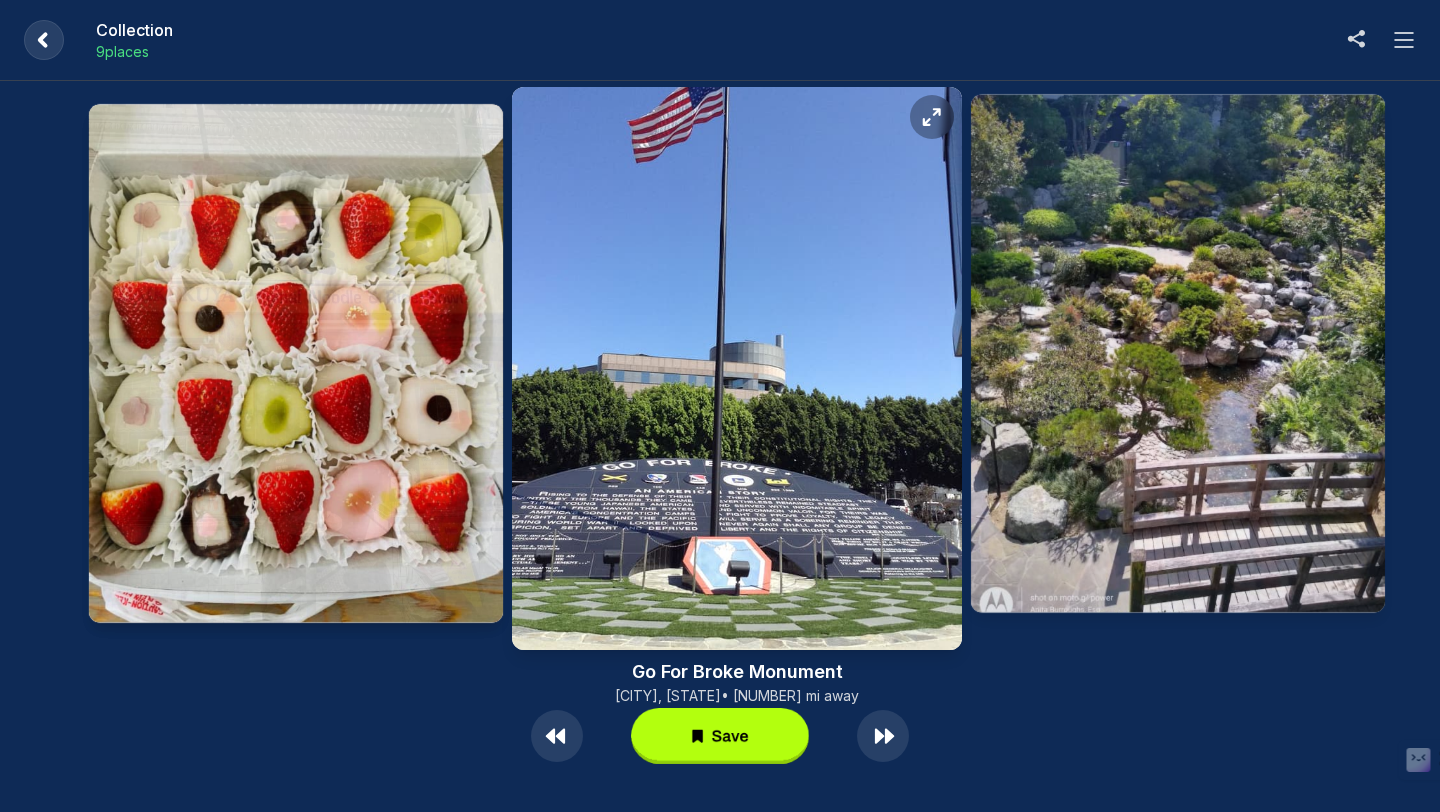 click 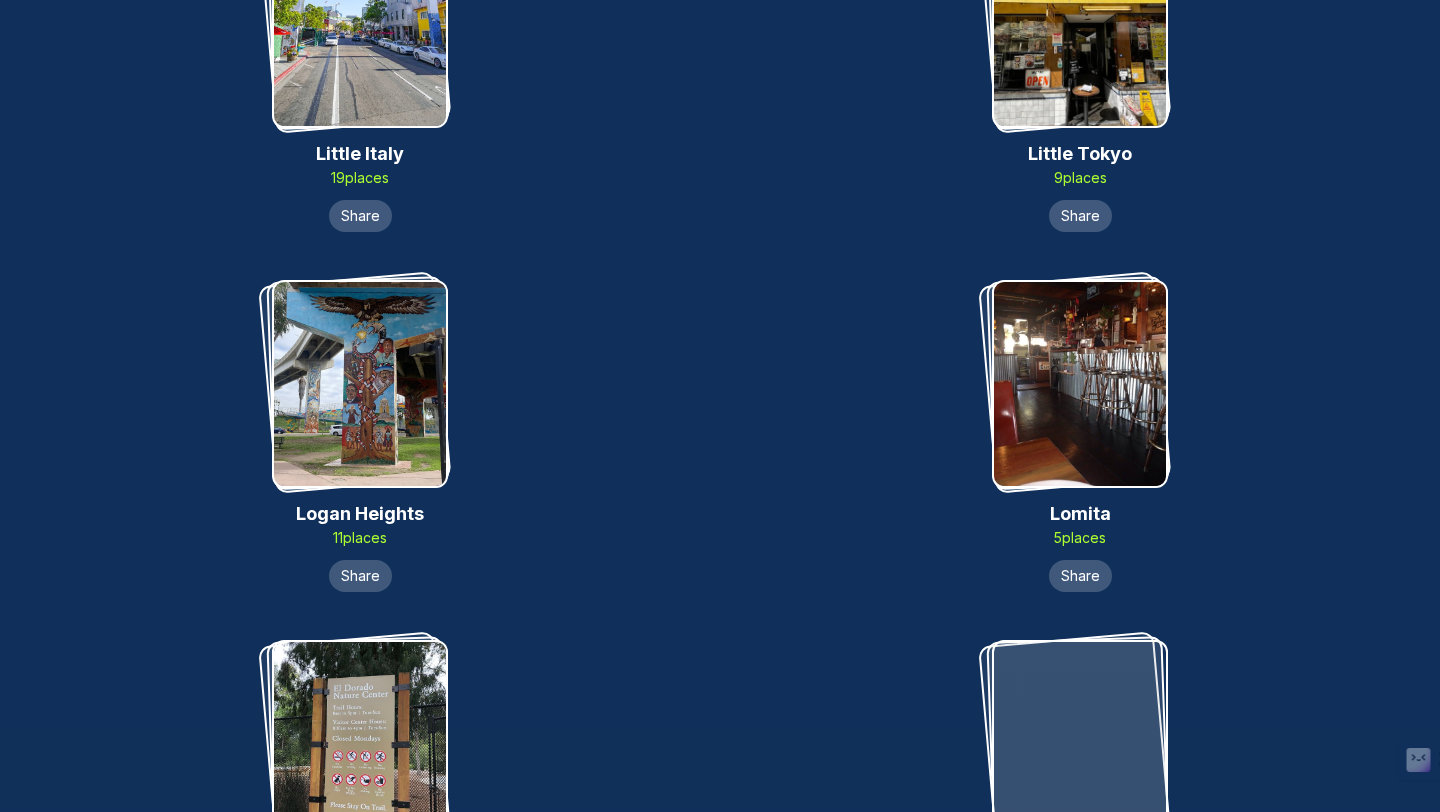 scroll, scrollTop: 11974, scrollLeft: 0, axis: vertical 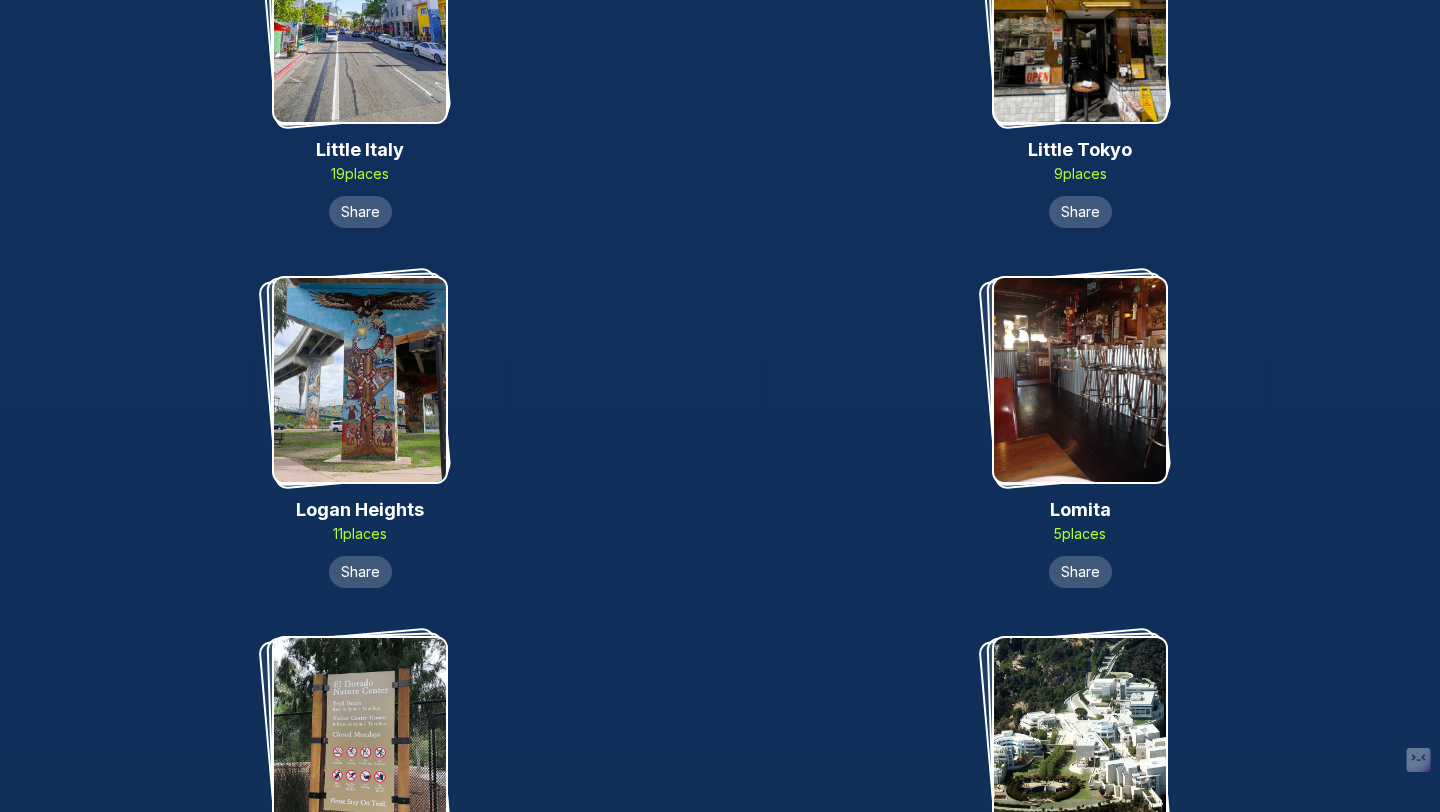 click at bounding box center [1080, 380] 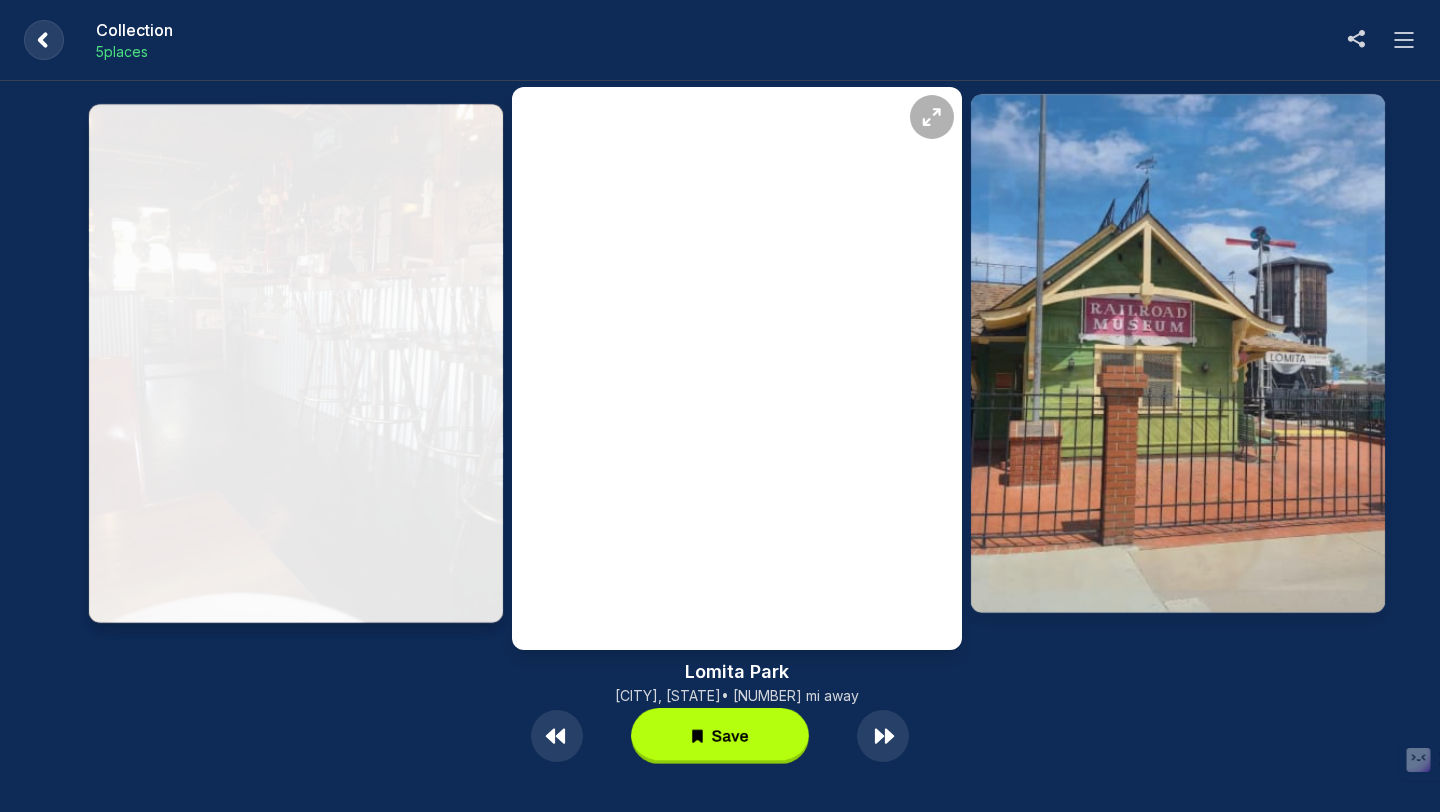 click 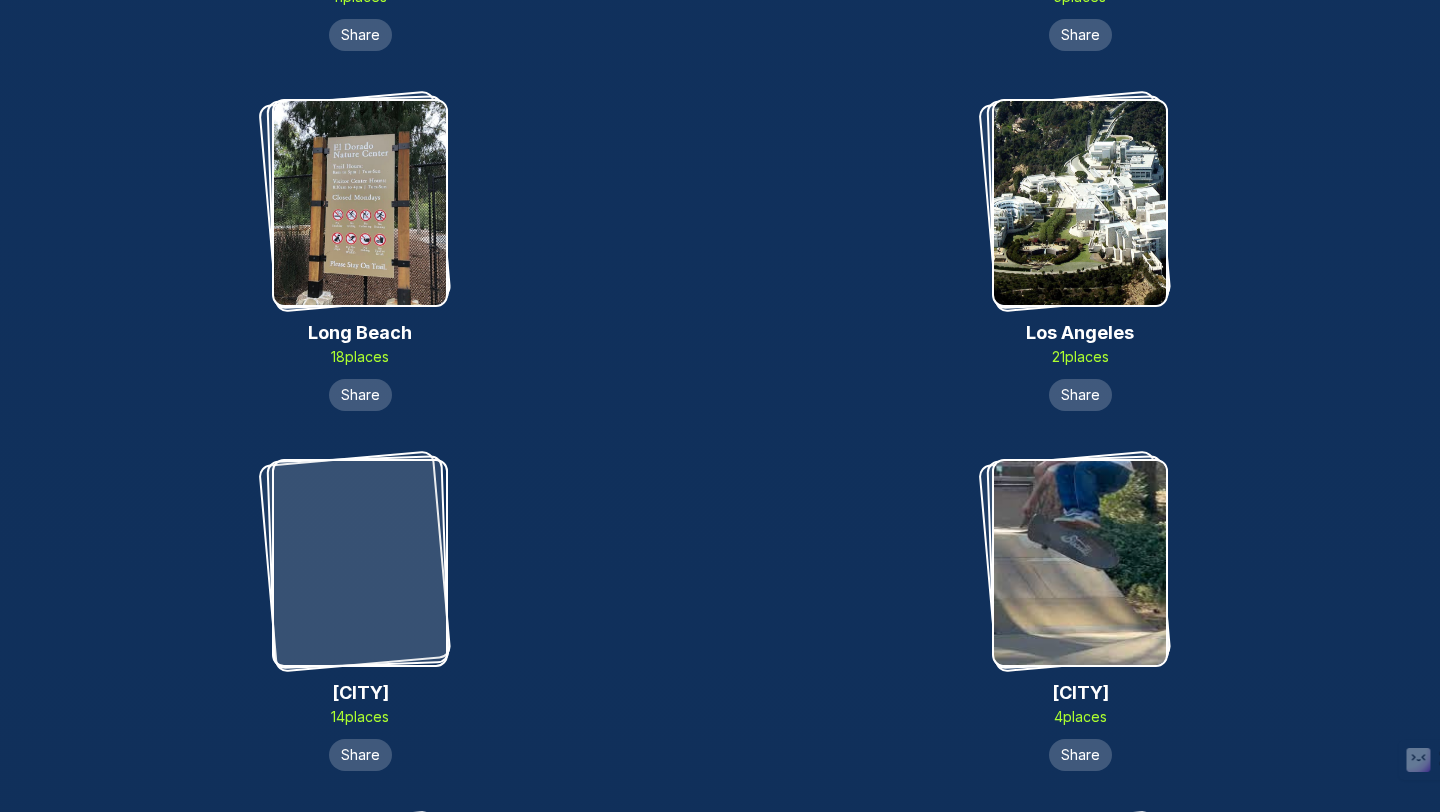 scroll, scrollTop: 10361, scrollLeft: 0, axis: vertical 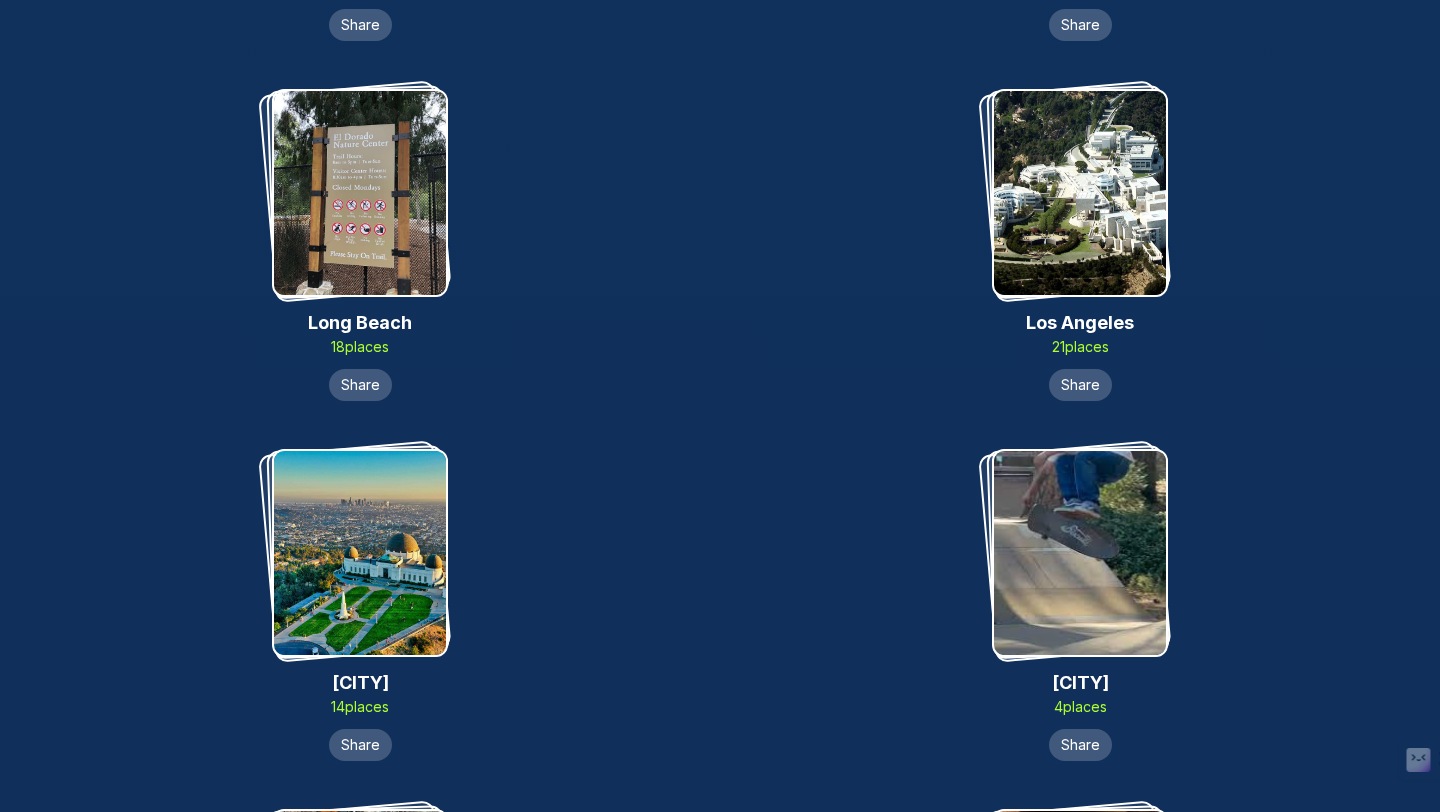 click at bounding box center [360, 193] 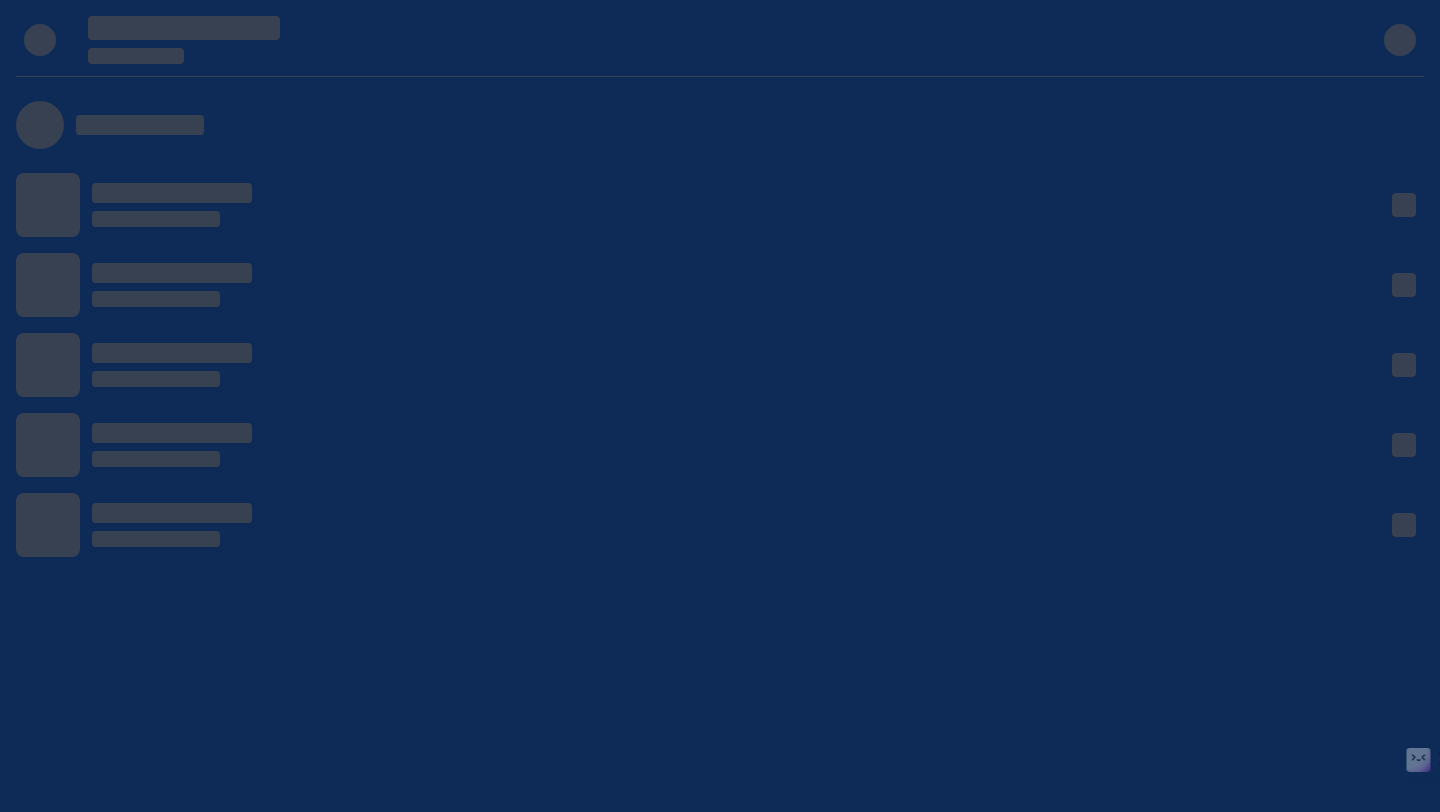 scroll, scrollTop: 0, scrollLeft: 0, axis: both 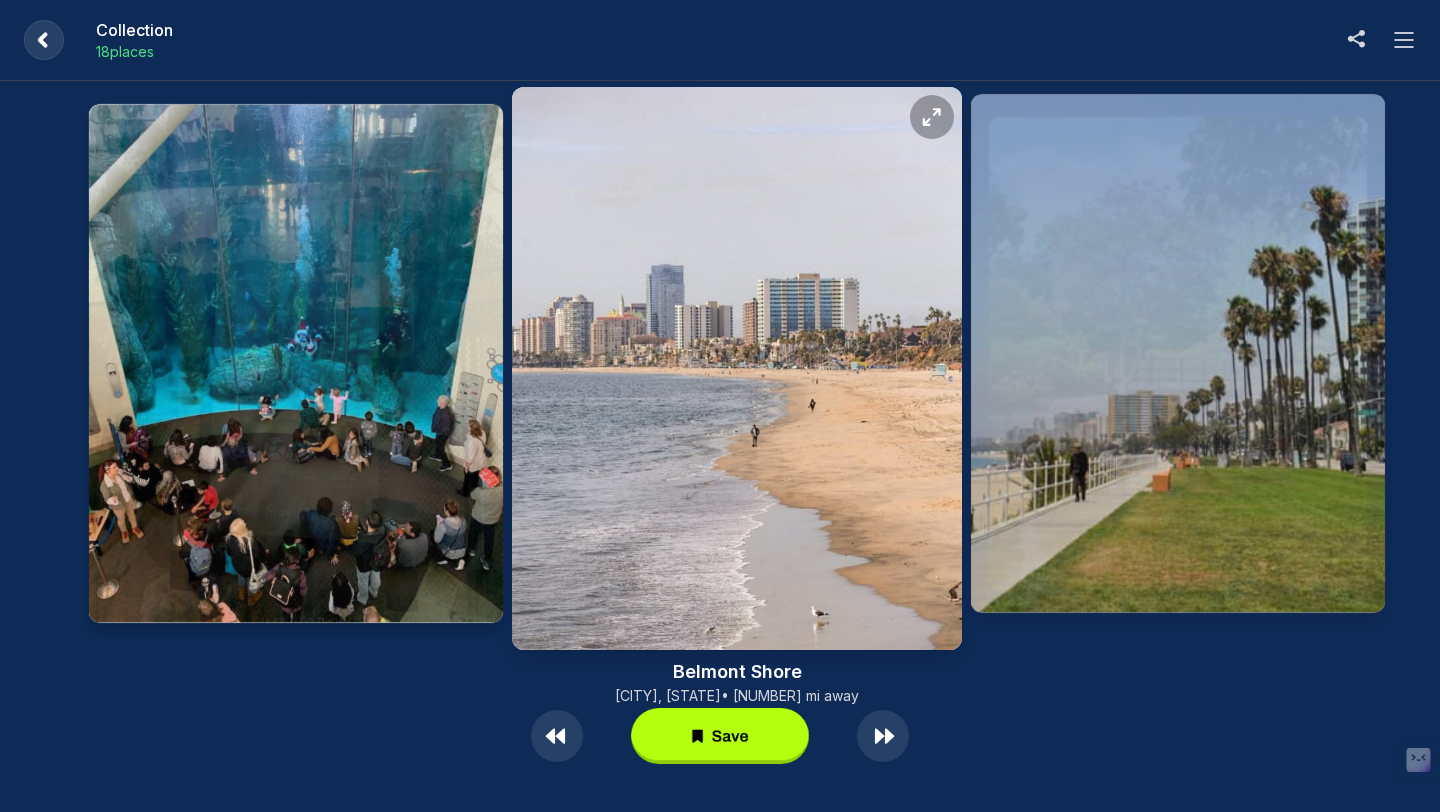 click 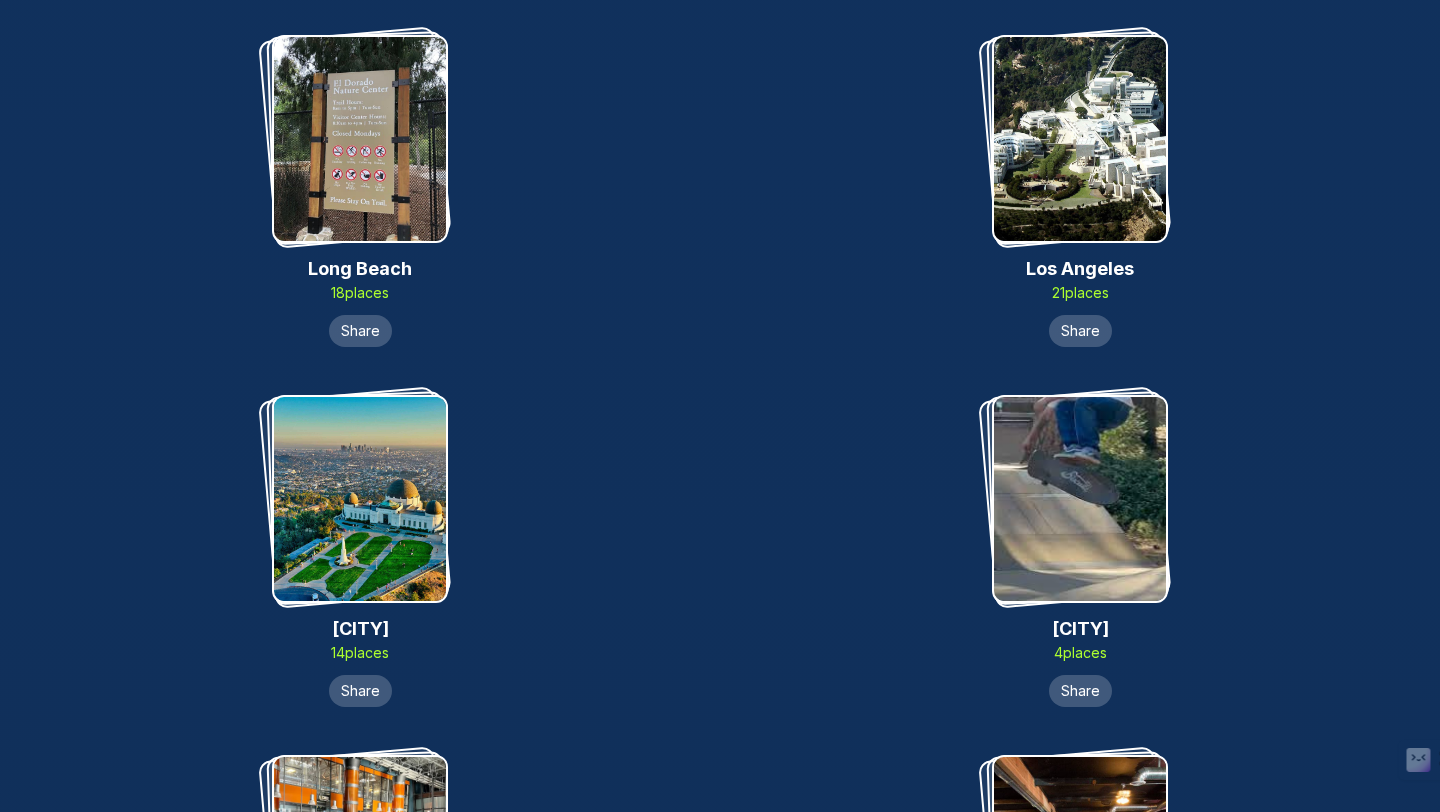 scroll, scrollTop: 10399, scrollLeft: 0, axis: vertical 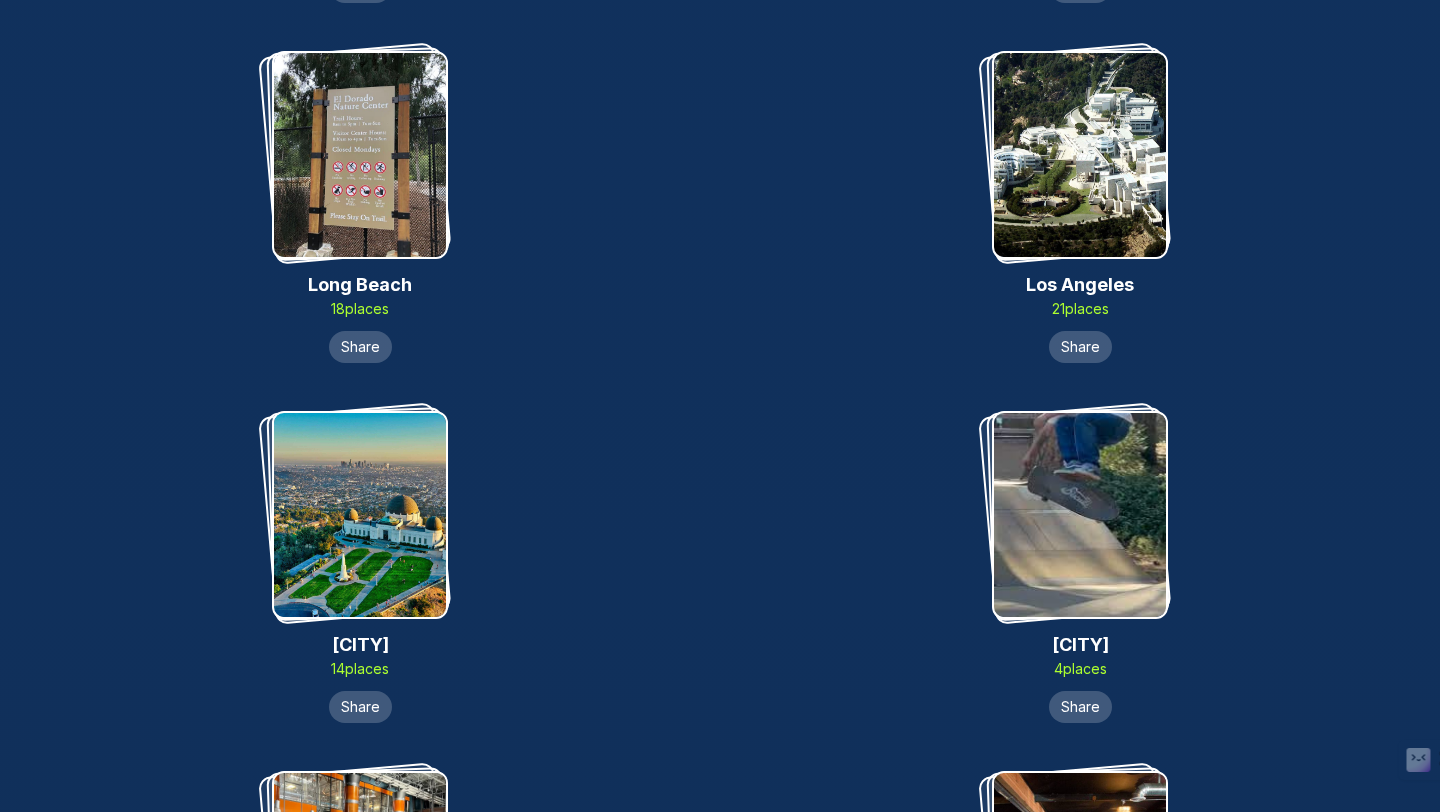 click at bounding box center [1080, 155] 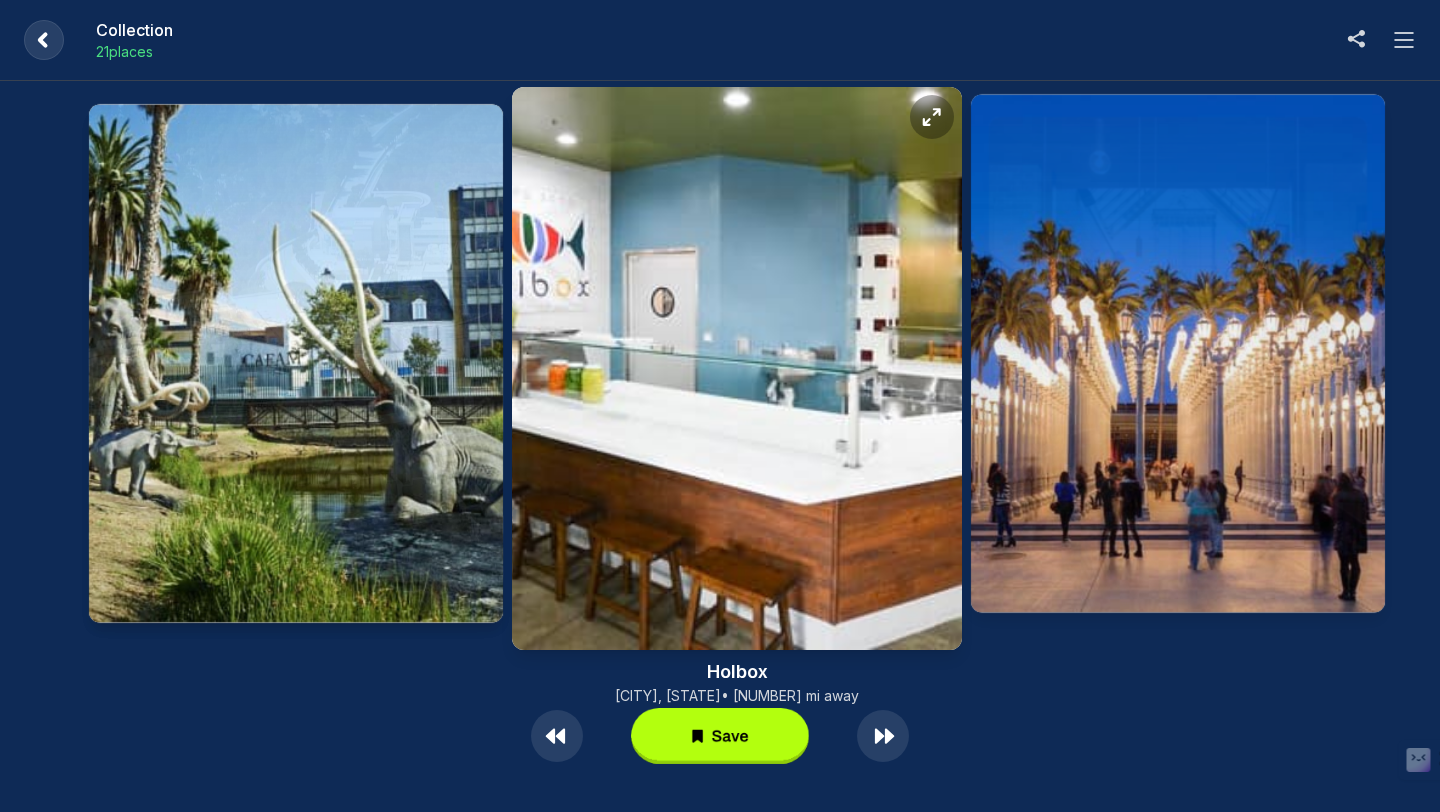 click 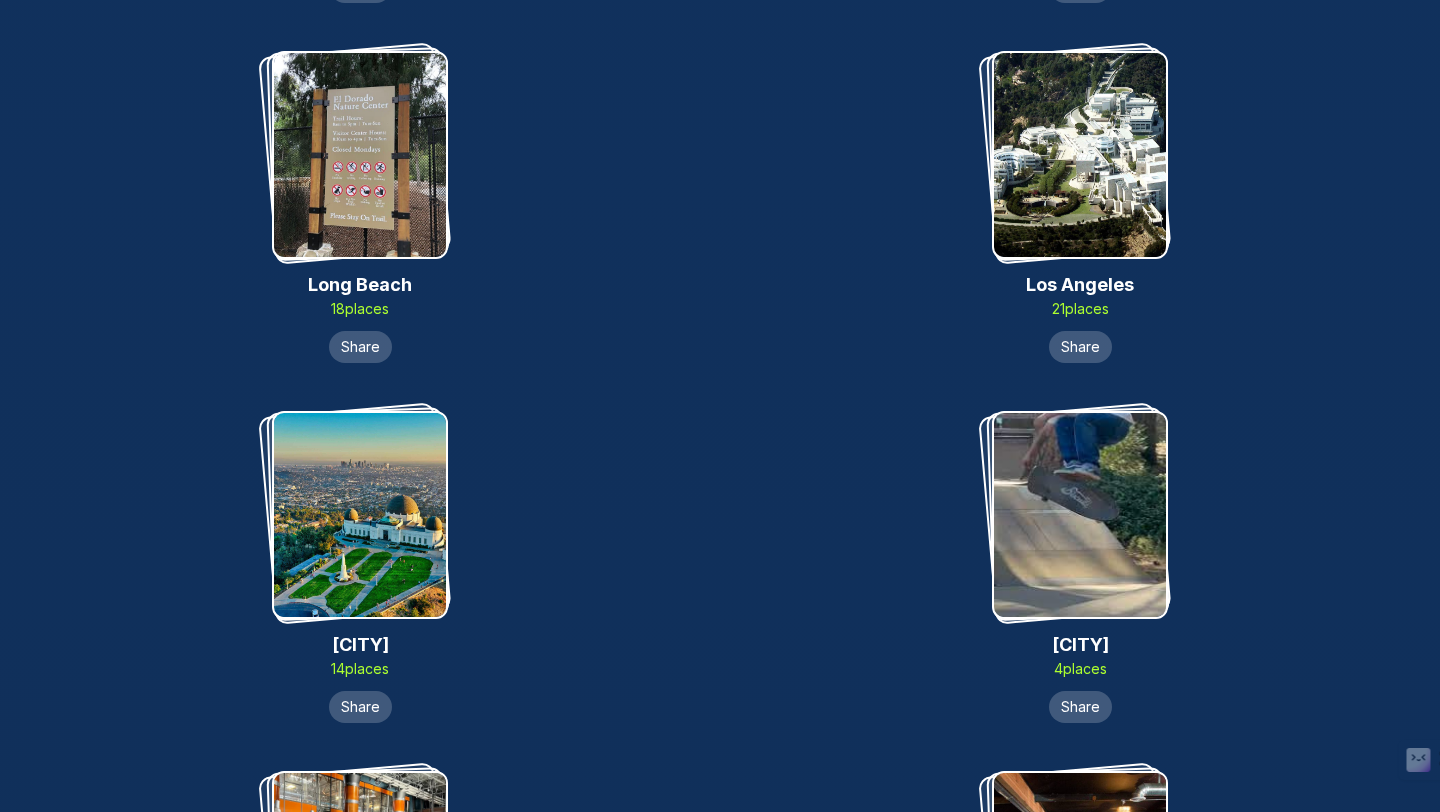 click at bounding box center [360, 515] 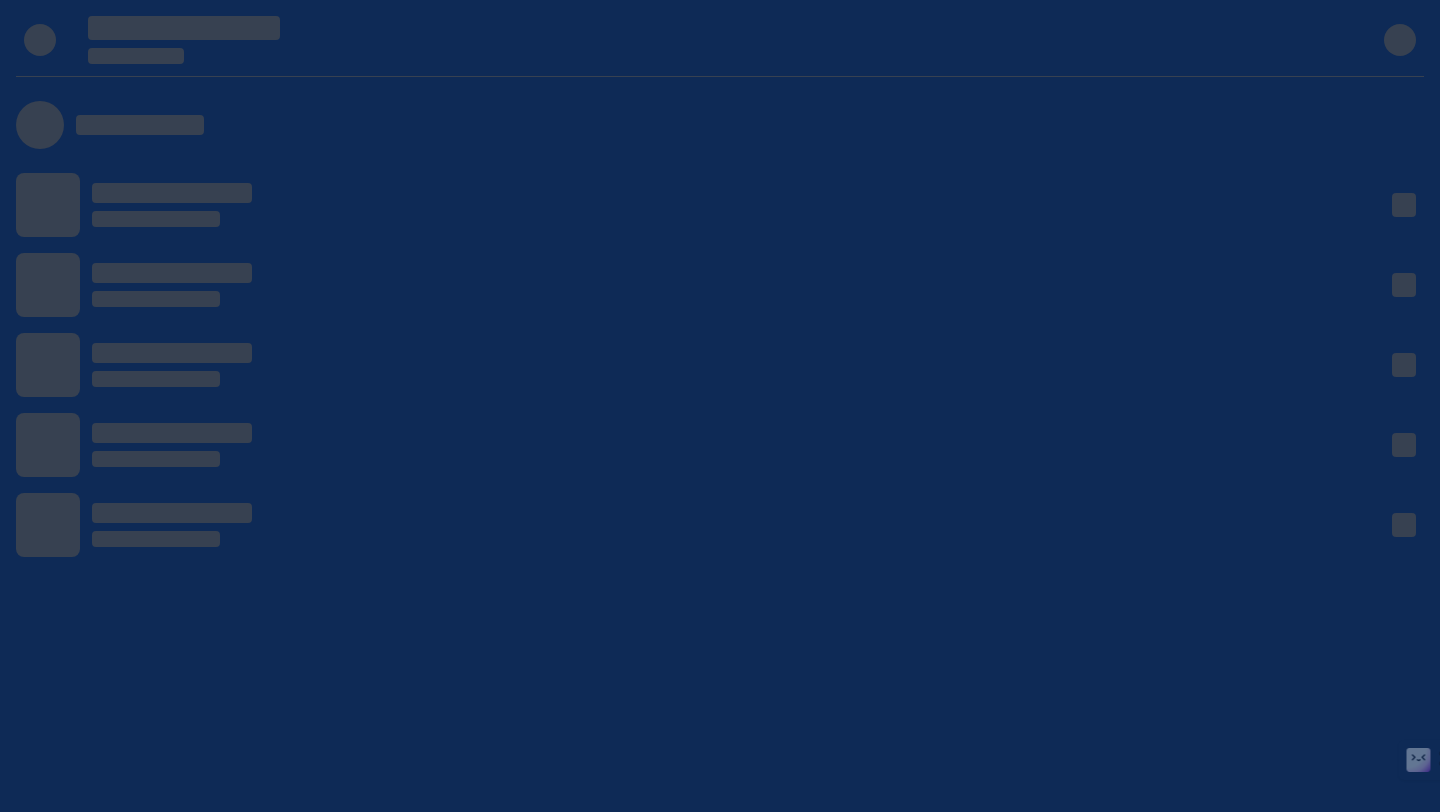 scroll, scrollTop: 0, scrollLeft: 0, axis: both 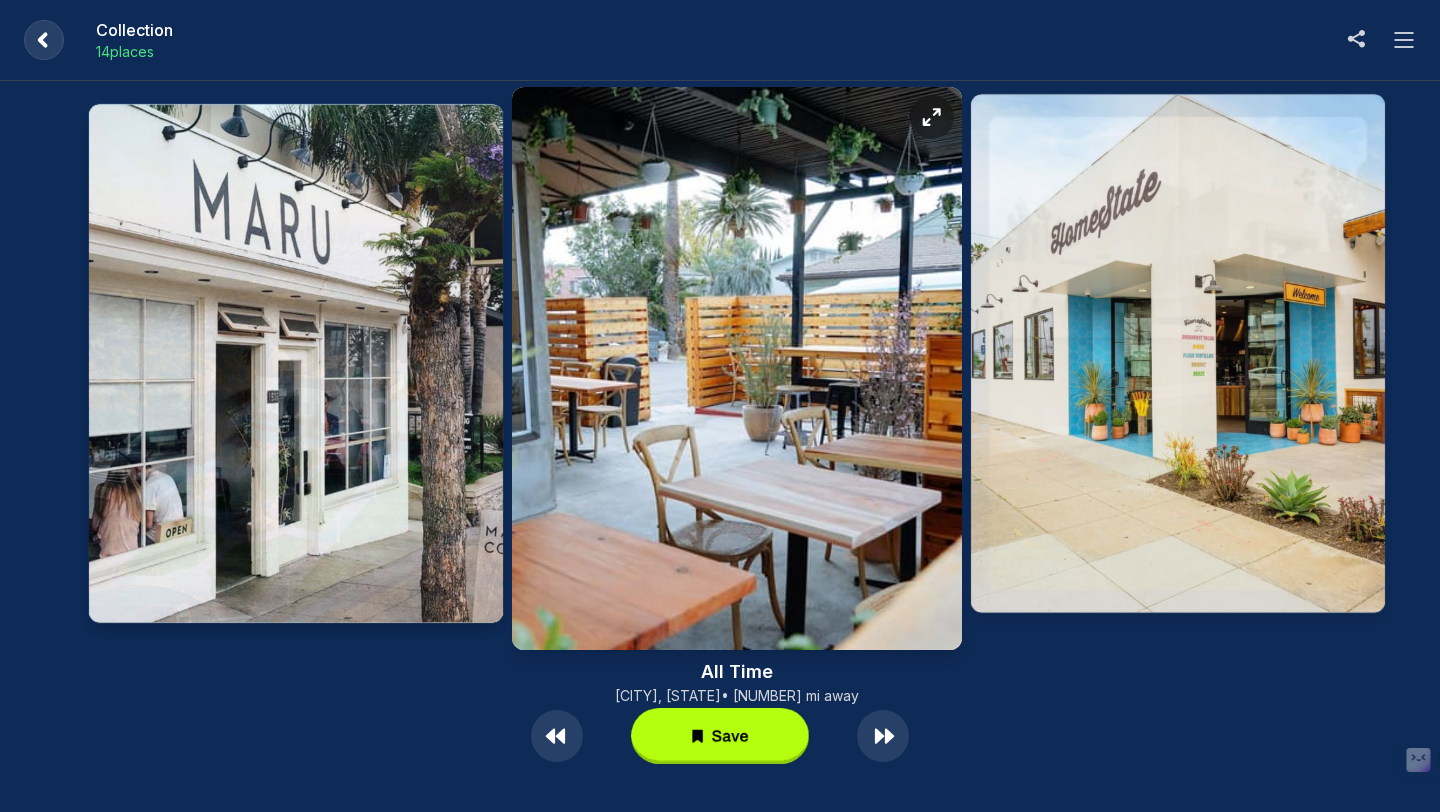 click 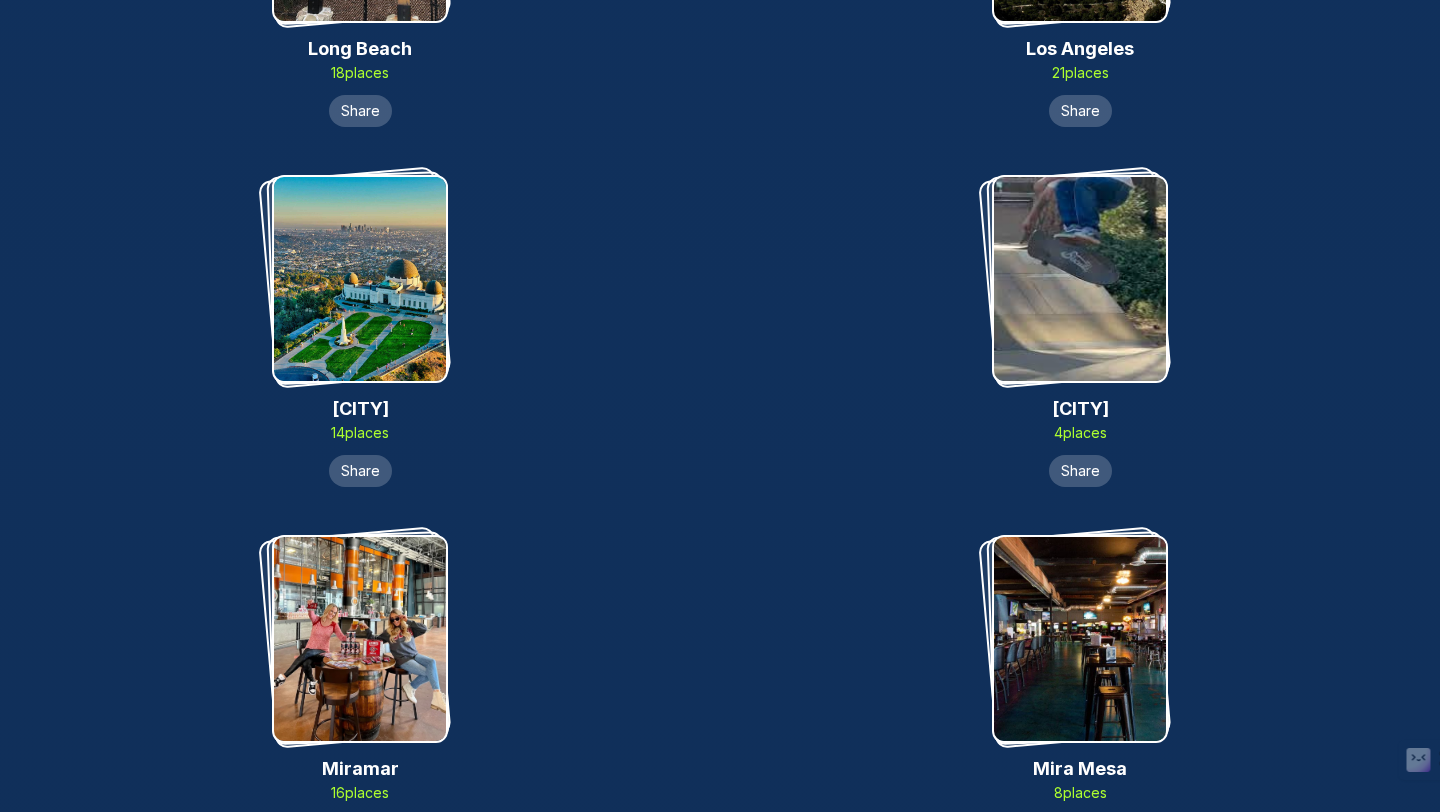 scroll, scrollTop: 10898, scrollLeft: 0, axis: vertical 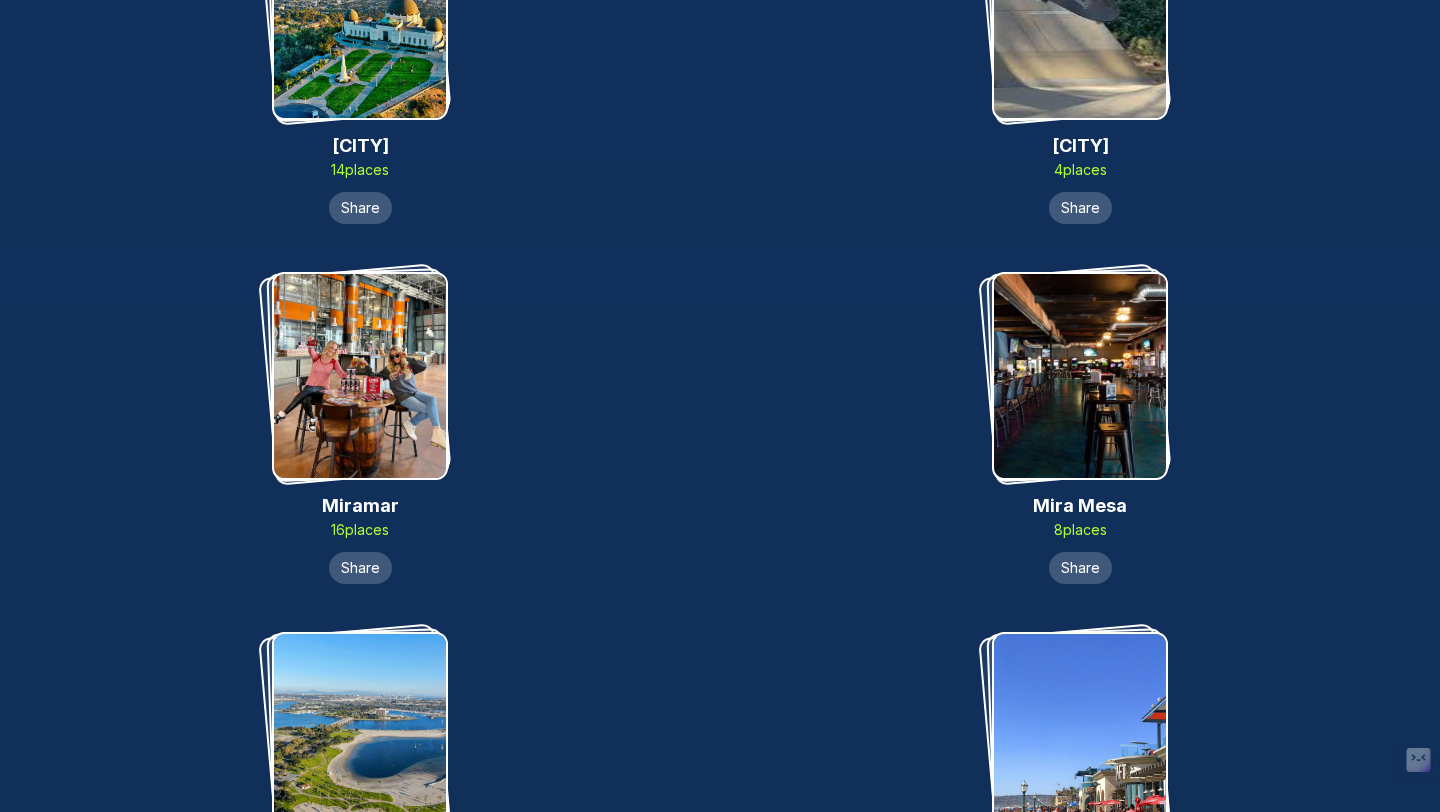 click at bounding box center (1080, 16) 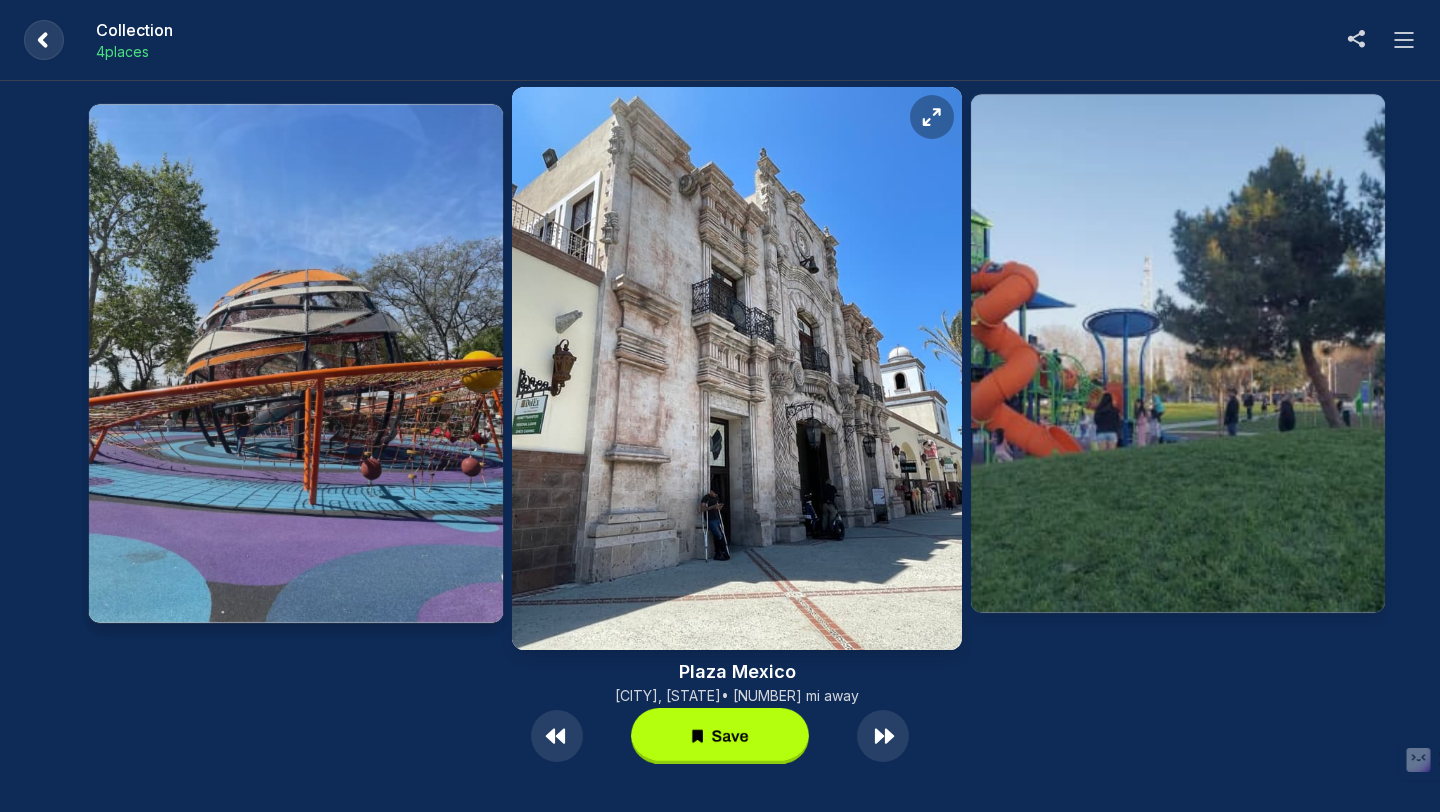 click 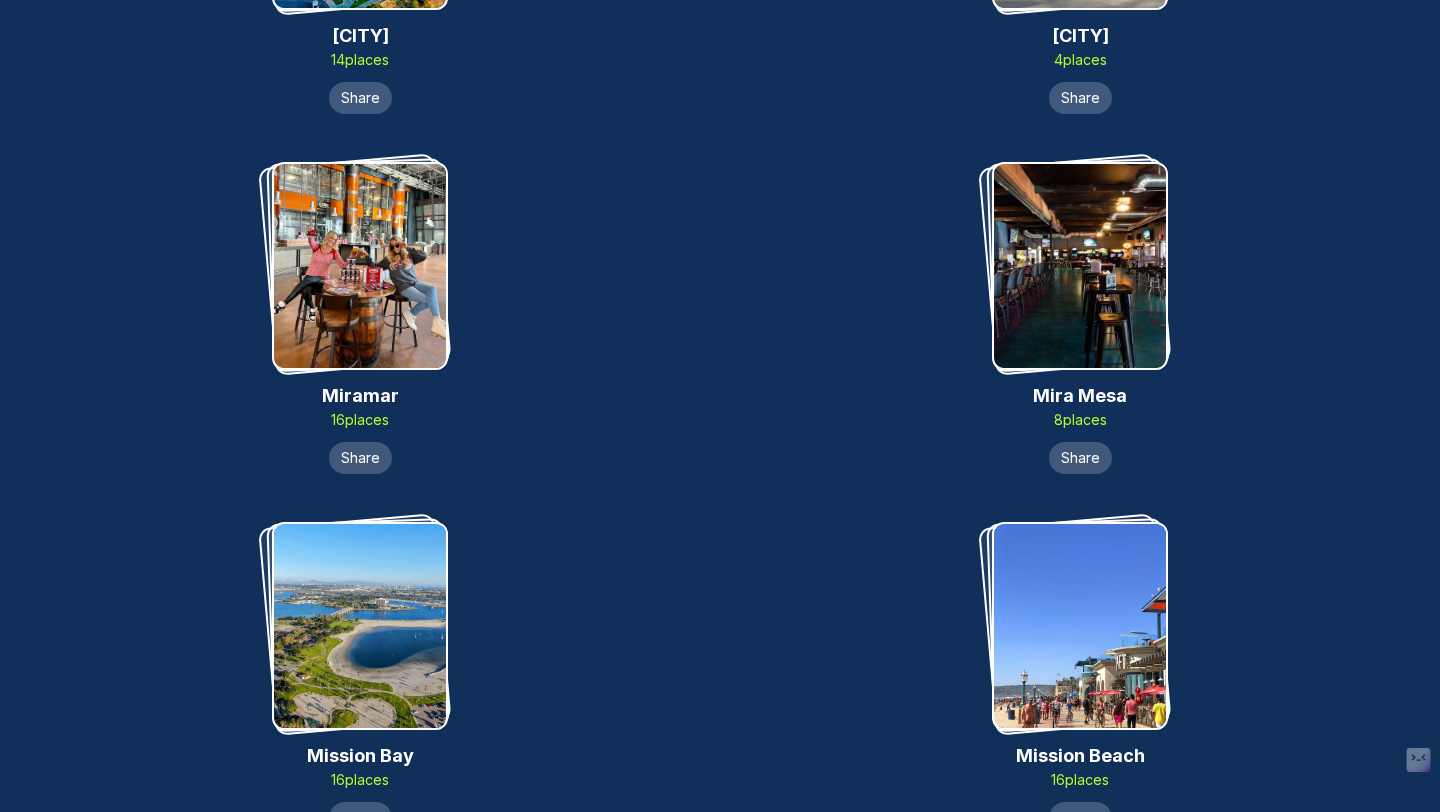 scroll, scrollTop: 10981, scrollLeft: 0, axis: vertical 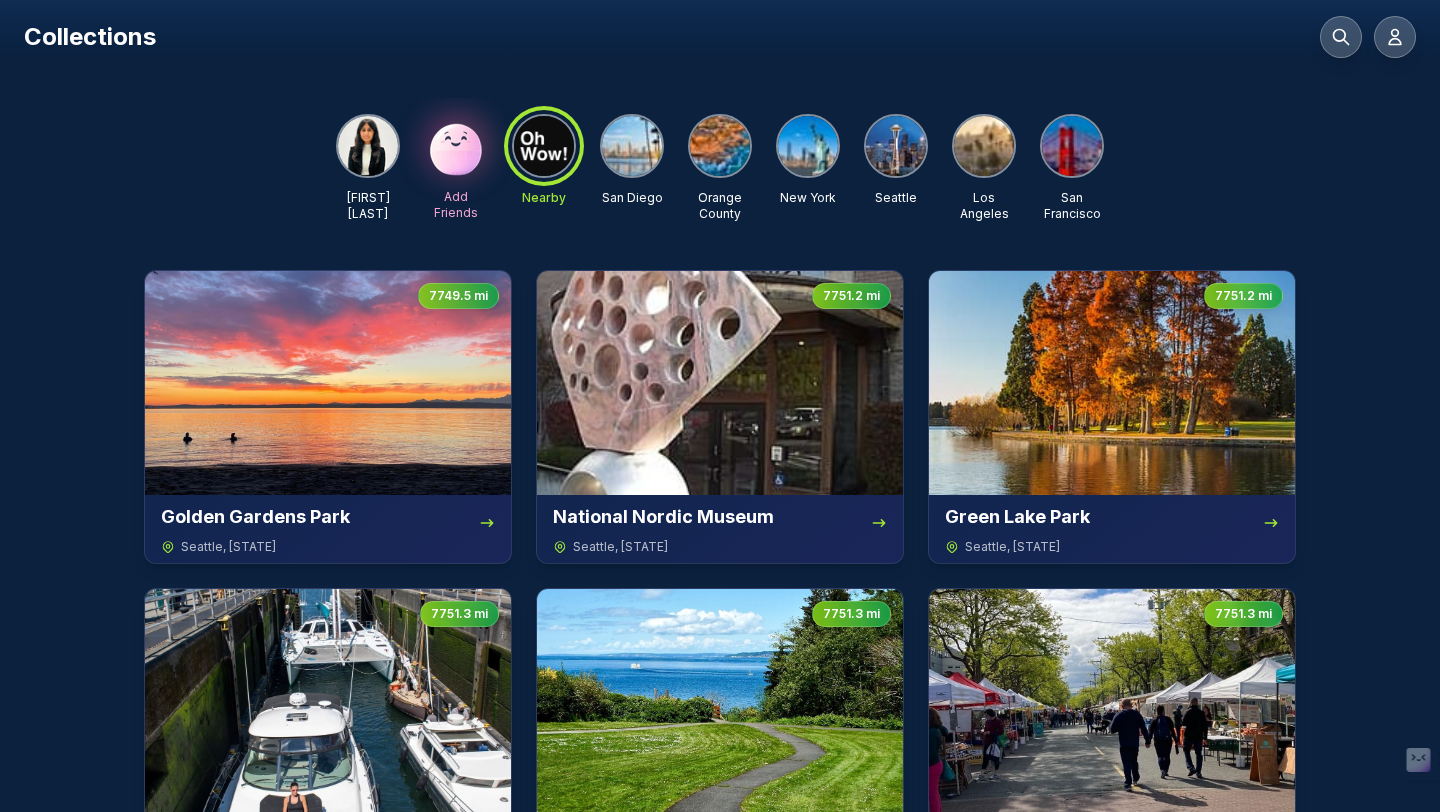 click at bounding box center (984, 146) 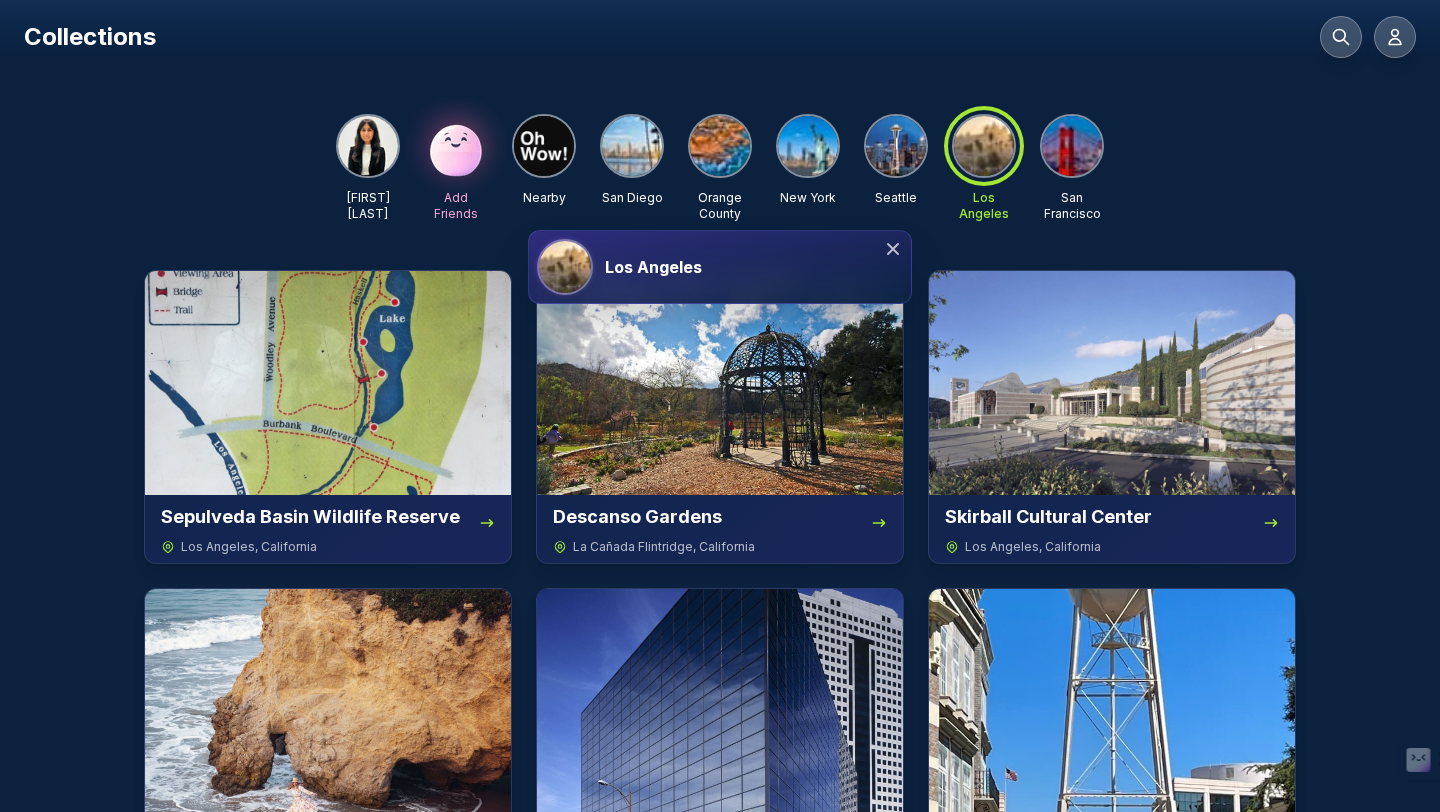click on "Los Angeles" at bounding box center (720, 267) 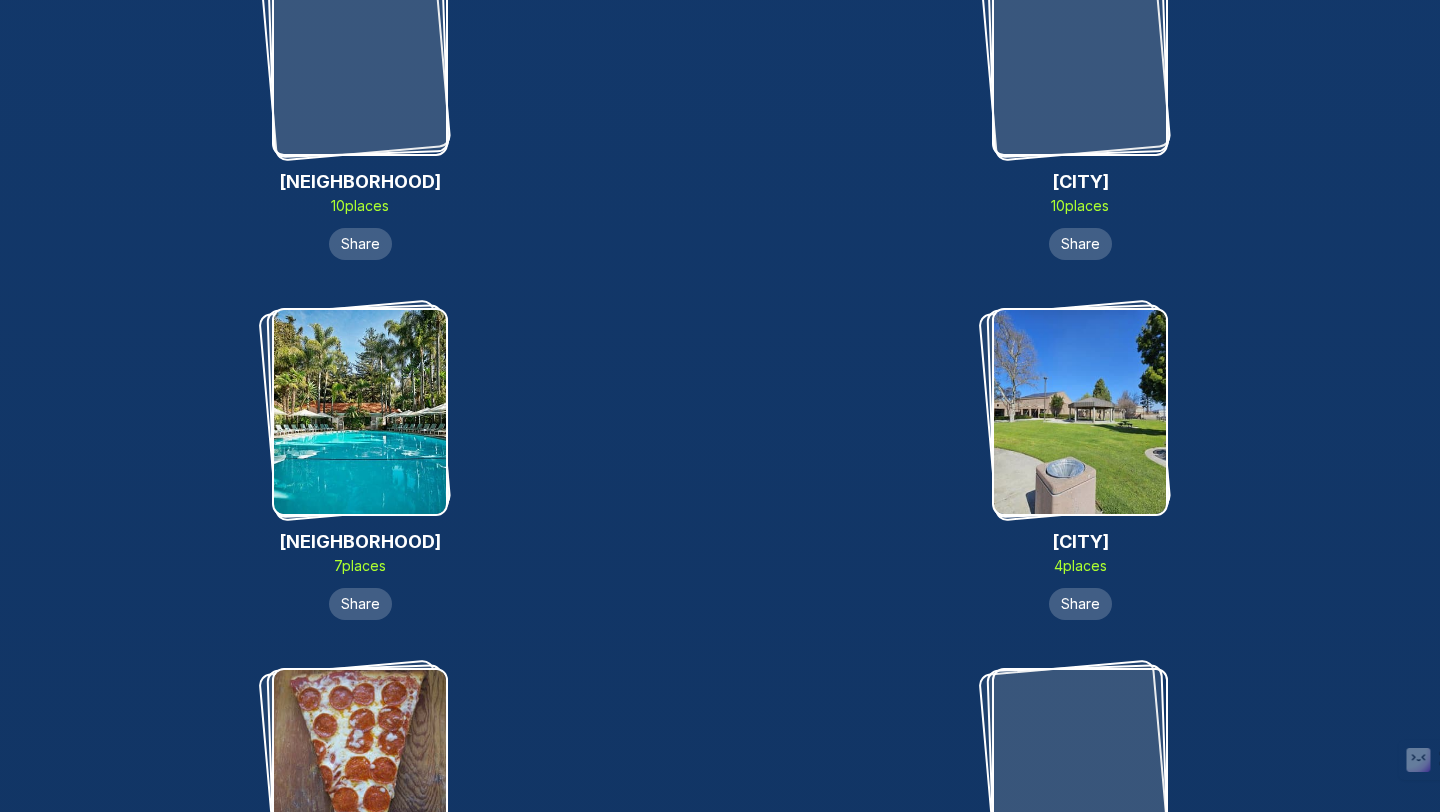 scroll, scrollTop: 2143, scrollLeft: 0, axis: vertical 